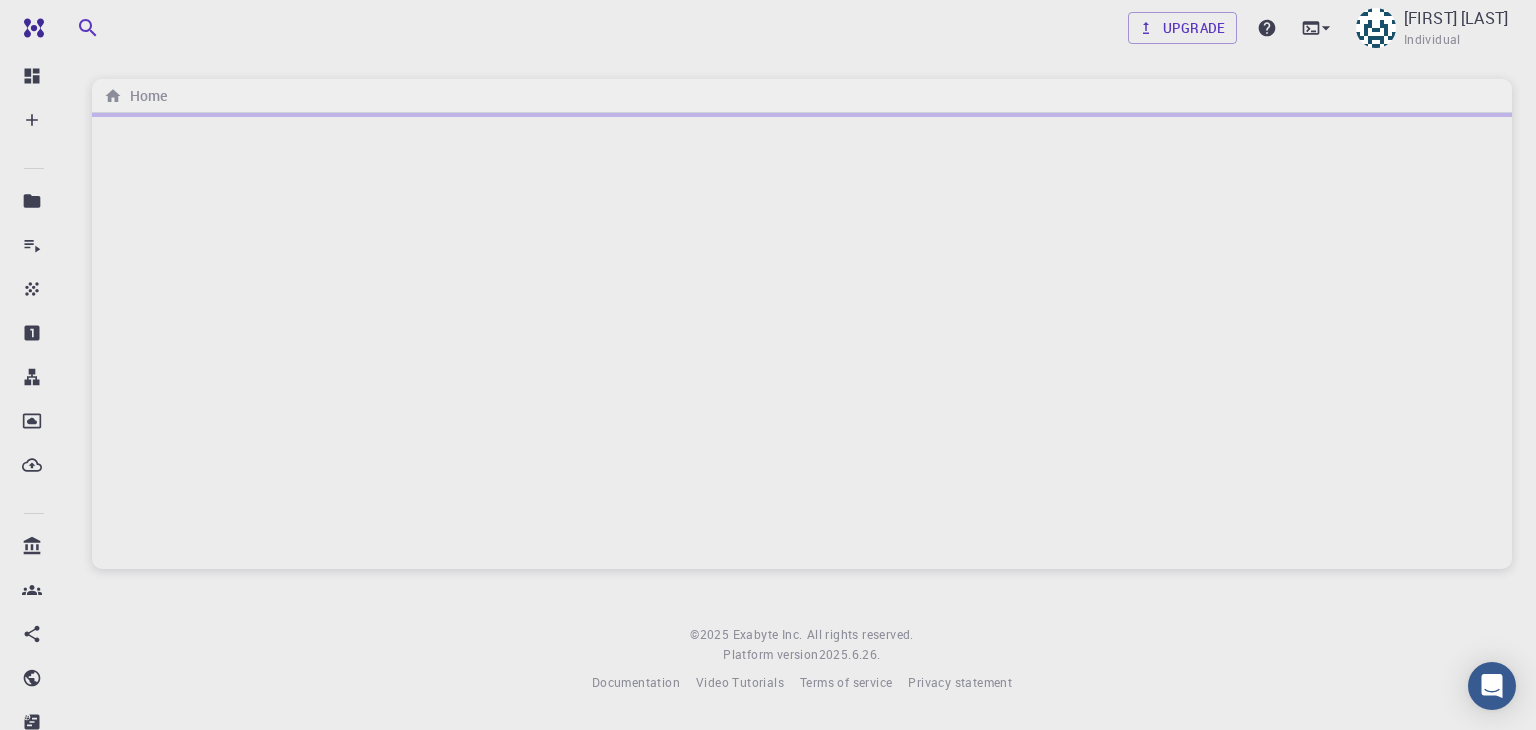 scroll, scrollTop: 0, scrollLeft: 0, axis: both 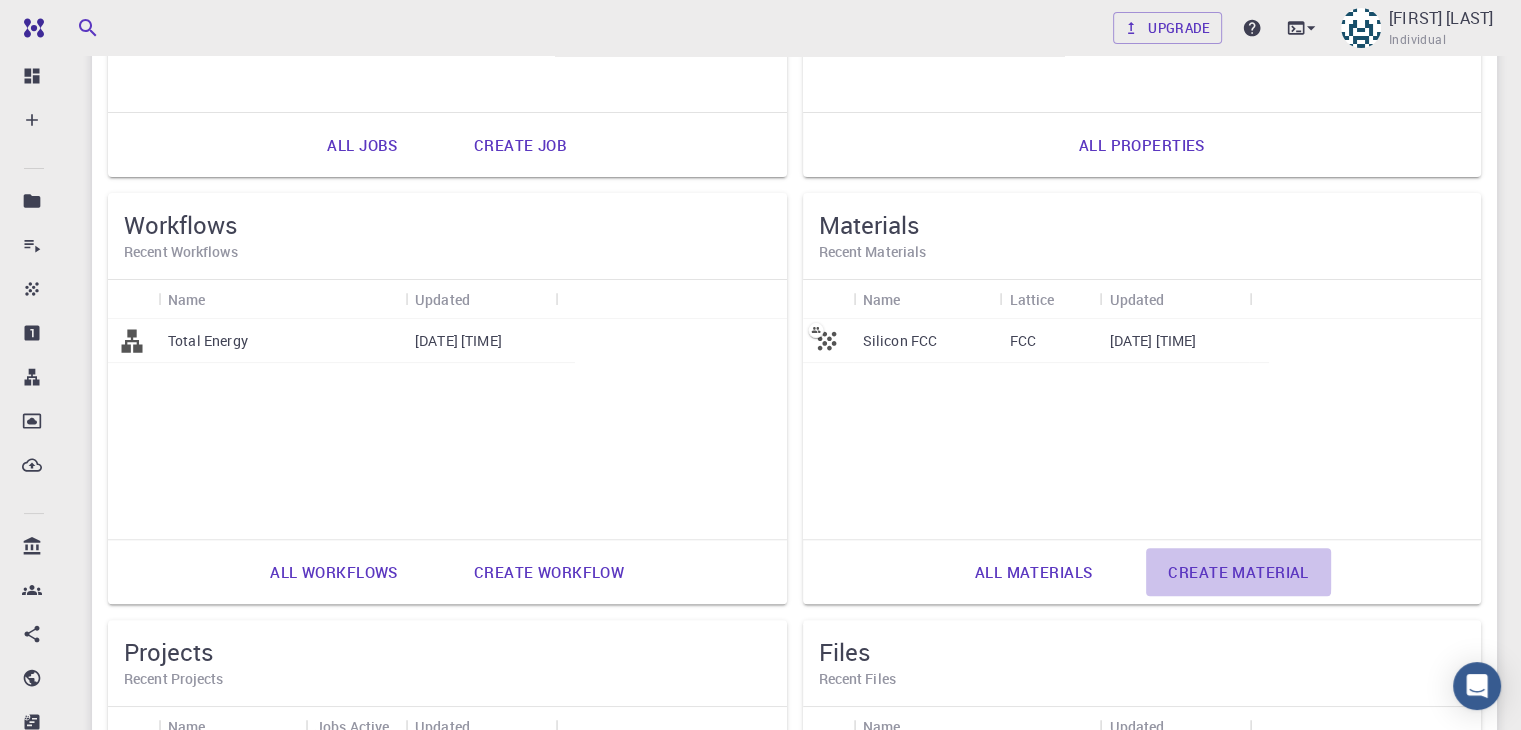 click on "Create material" at bounding box center (1238, 572) 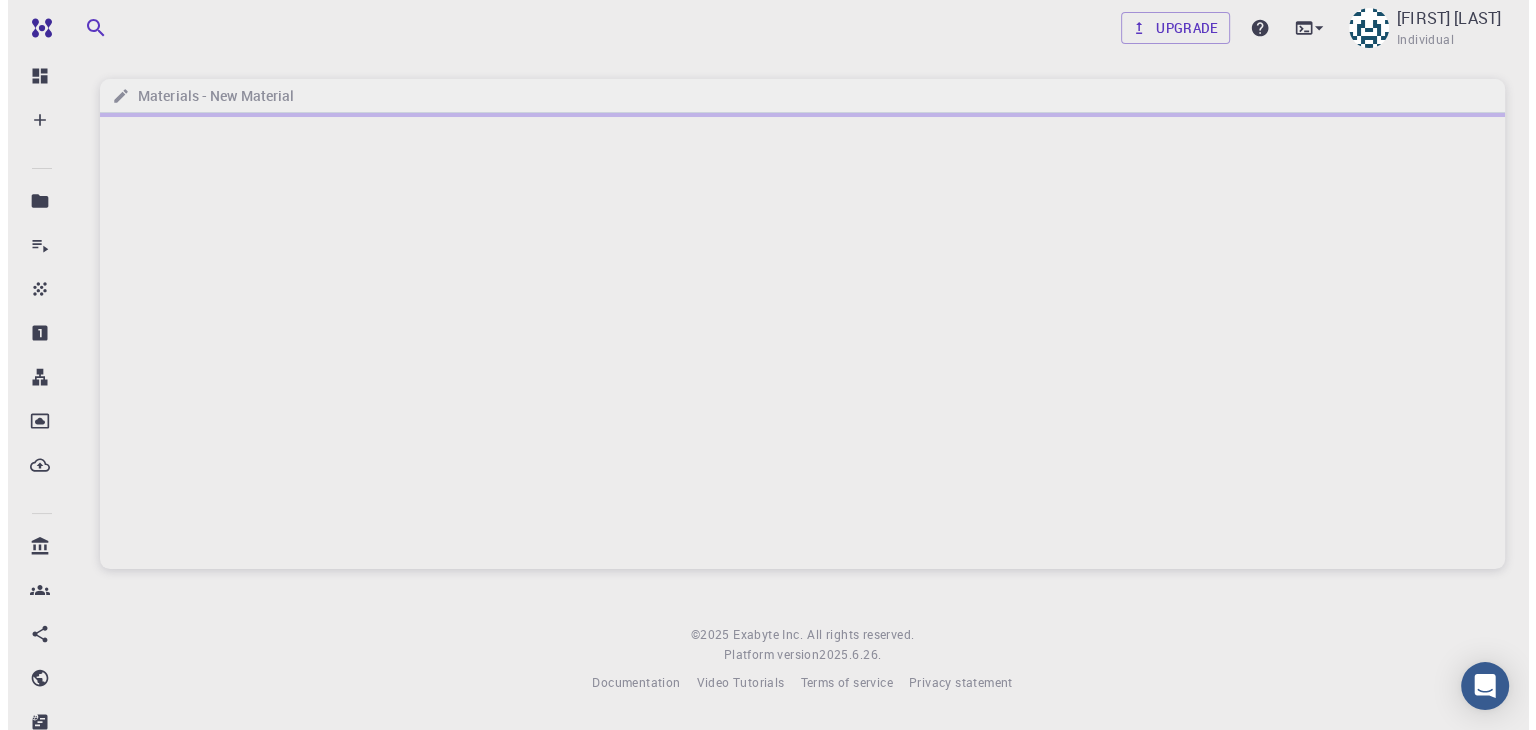 scroll, scrollTop: 0, scrollLeft: 0, axis: both 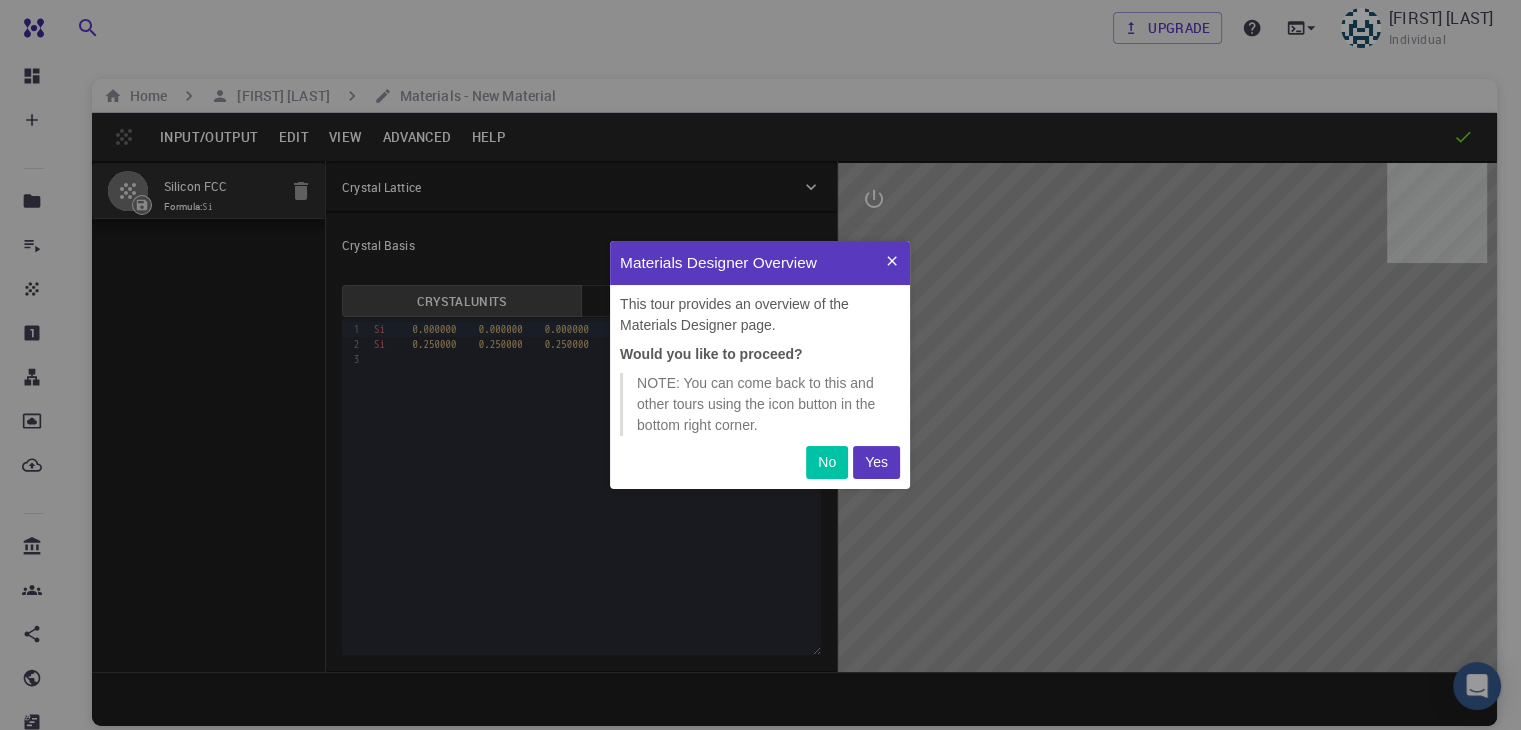 click on "Yes" at bounding box center (876, 462) 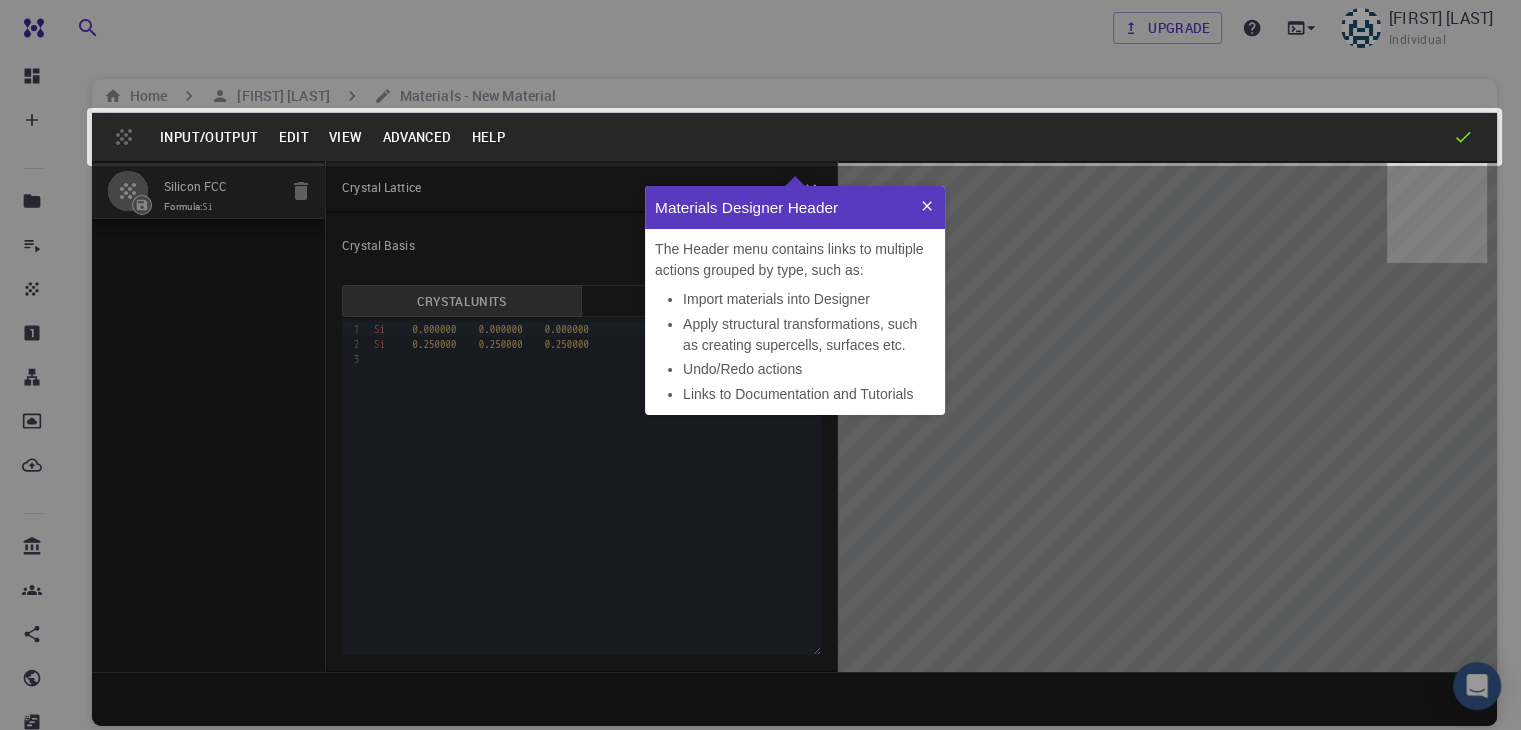 scroll, scrollTop: 0, scrollLeft: 0, axis: both 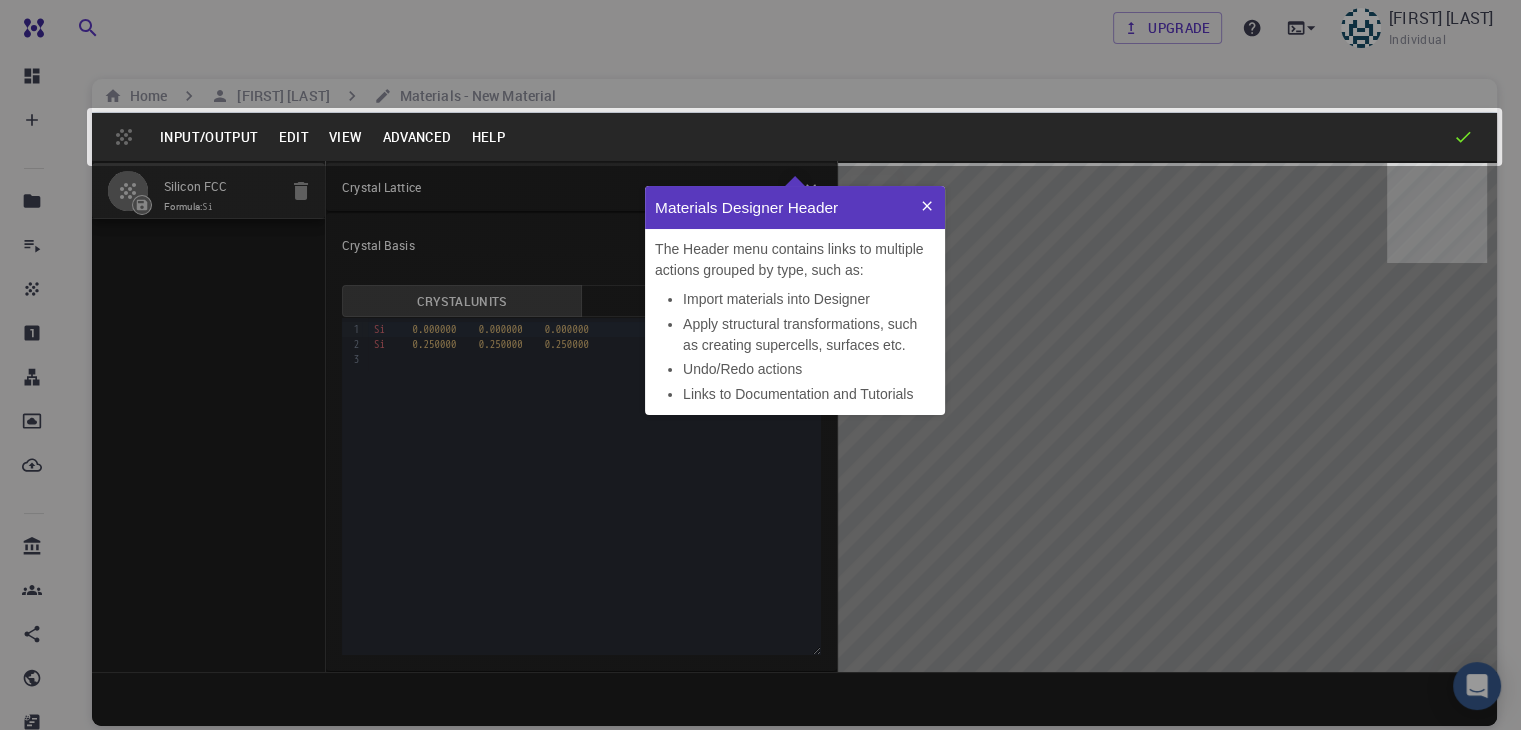 click 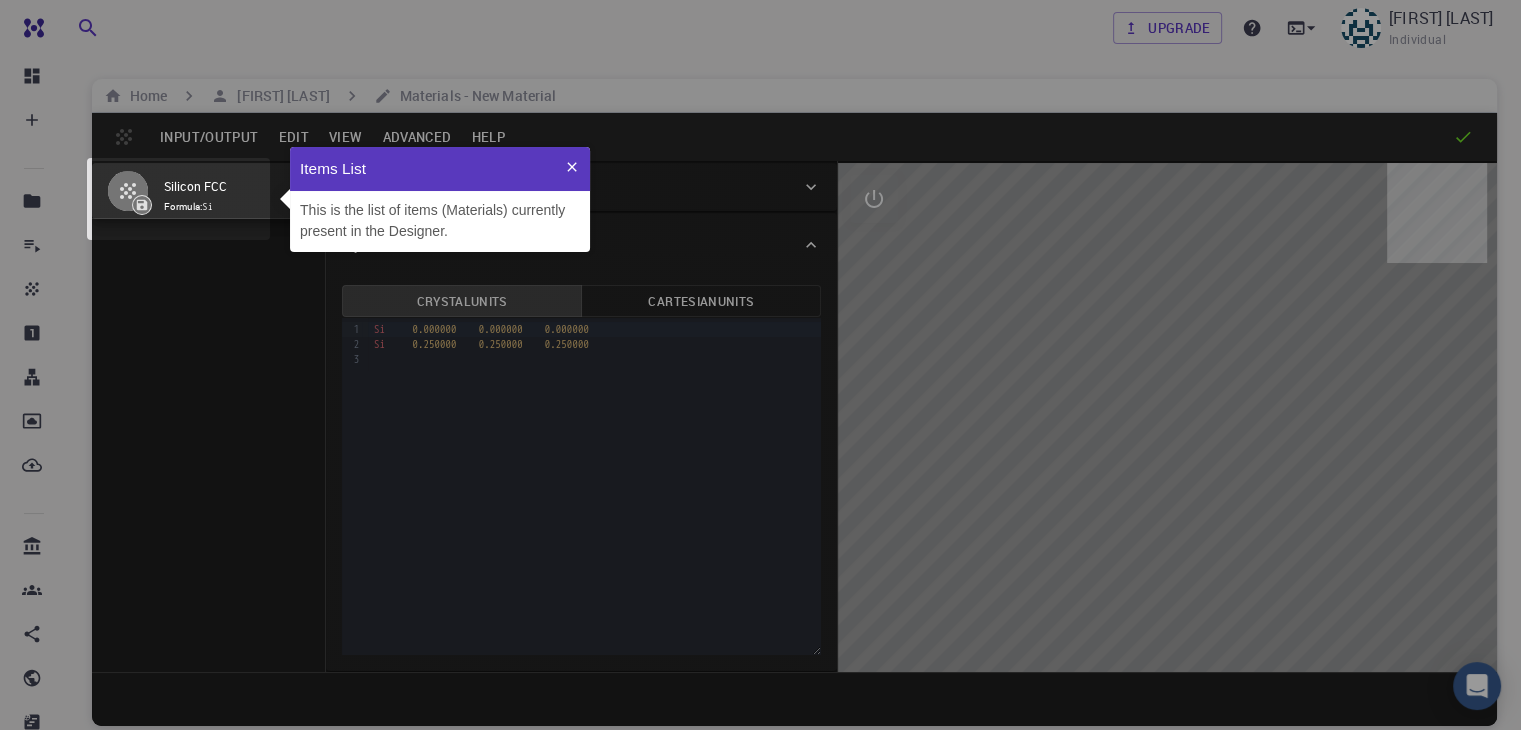 scroll, scrollTop: 0, scrollLeft: 0, axis: both 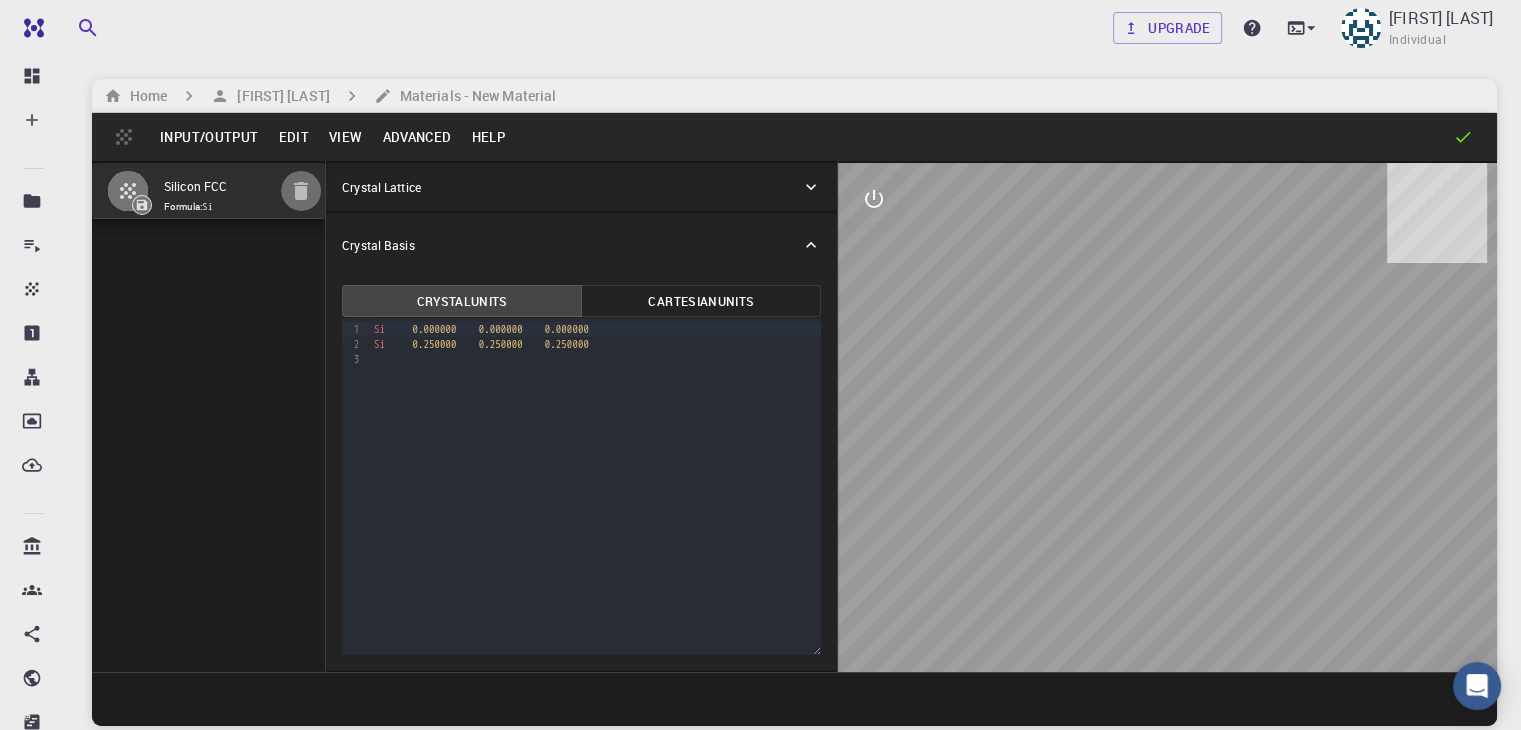 click 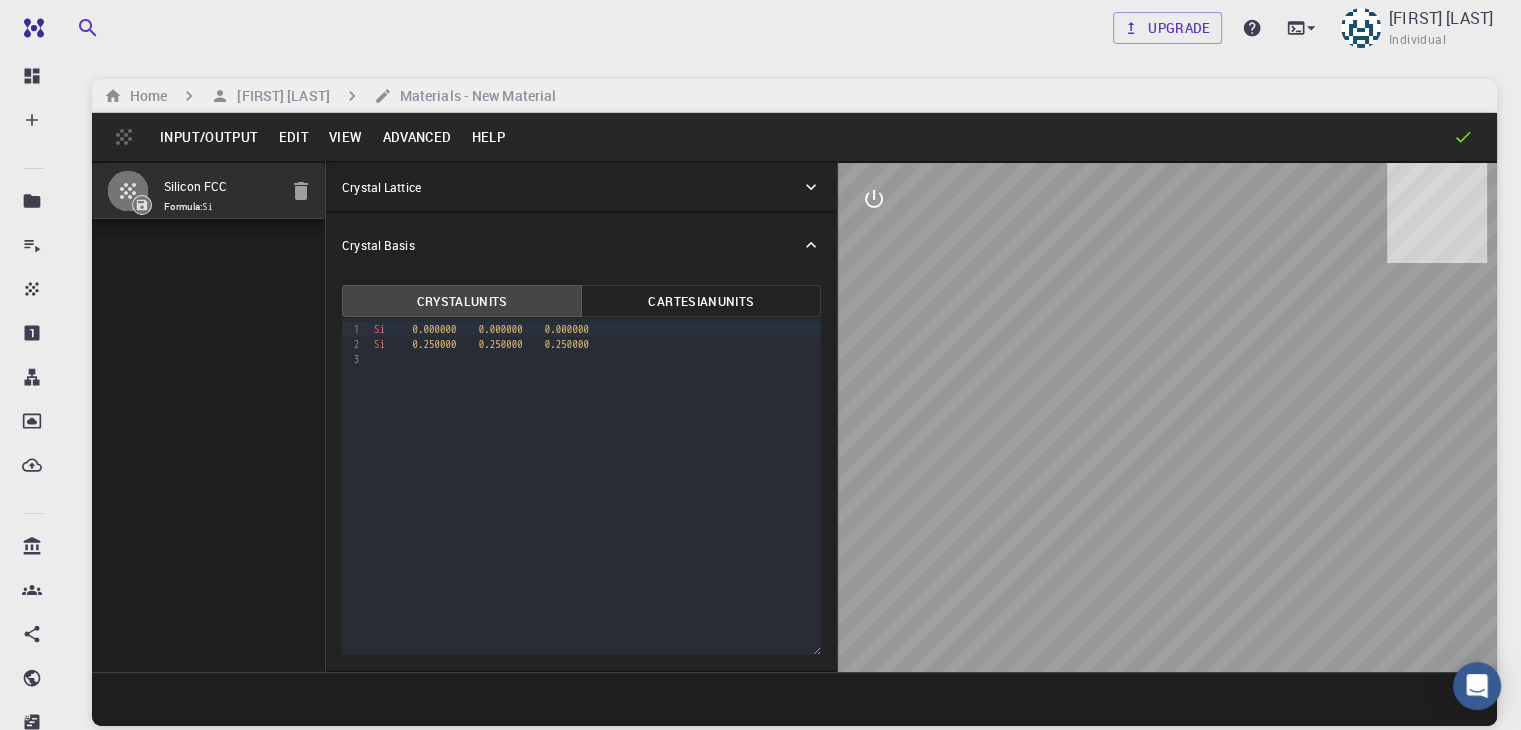 click on "Crystal Lattice" at bounding box center (381, 187) 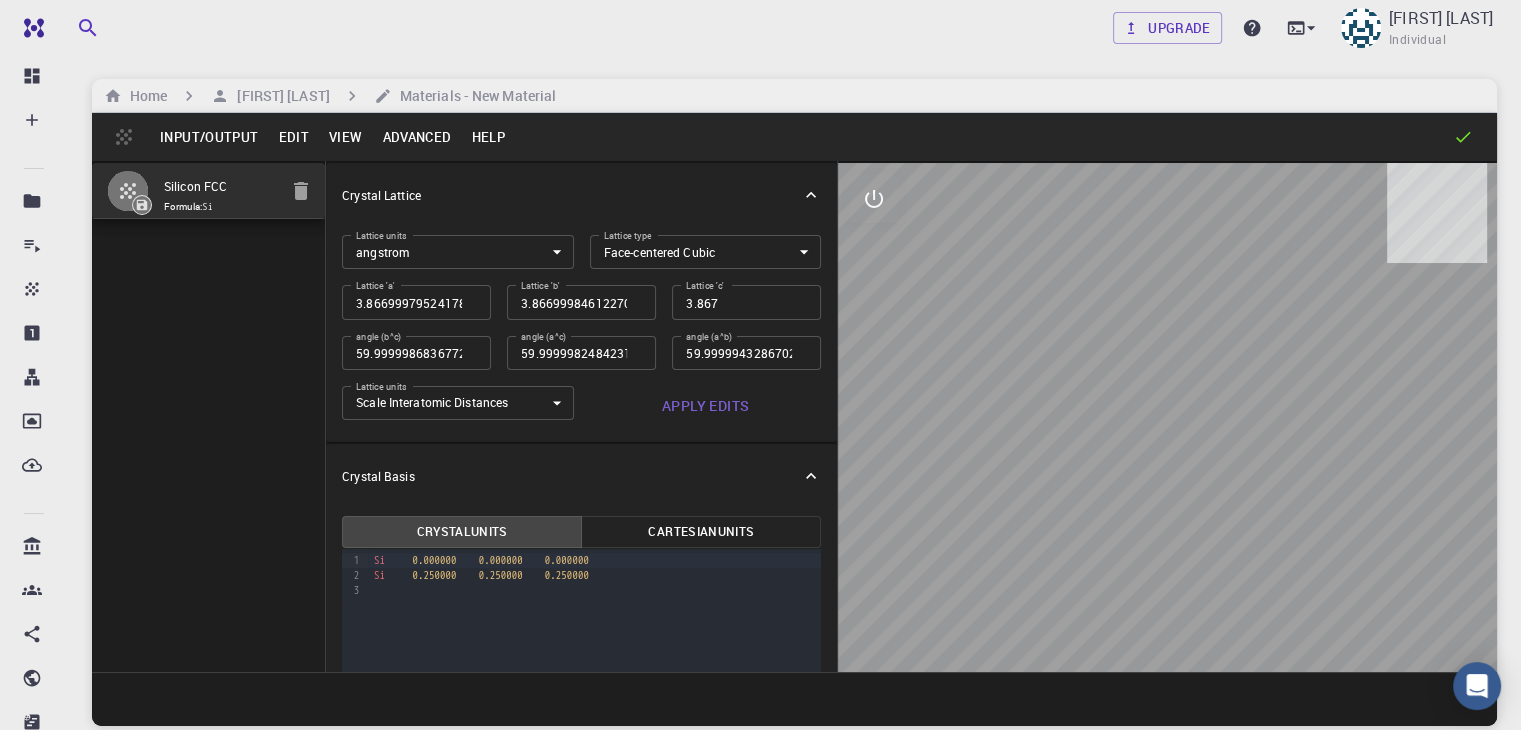 click on "Crystal Lattice" at bounding box center (381, 195) 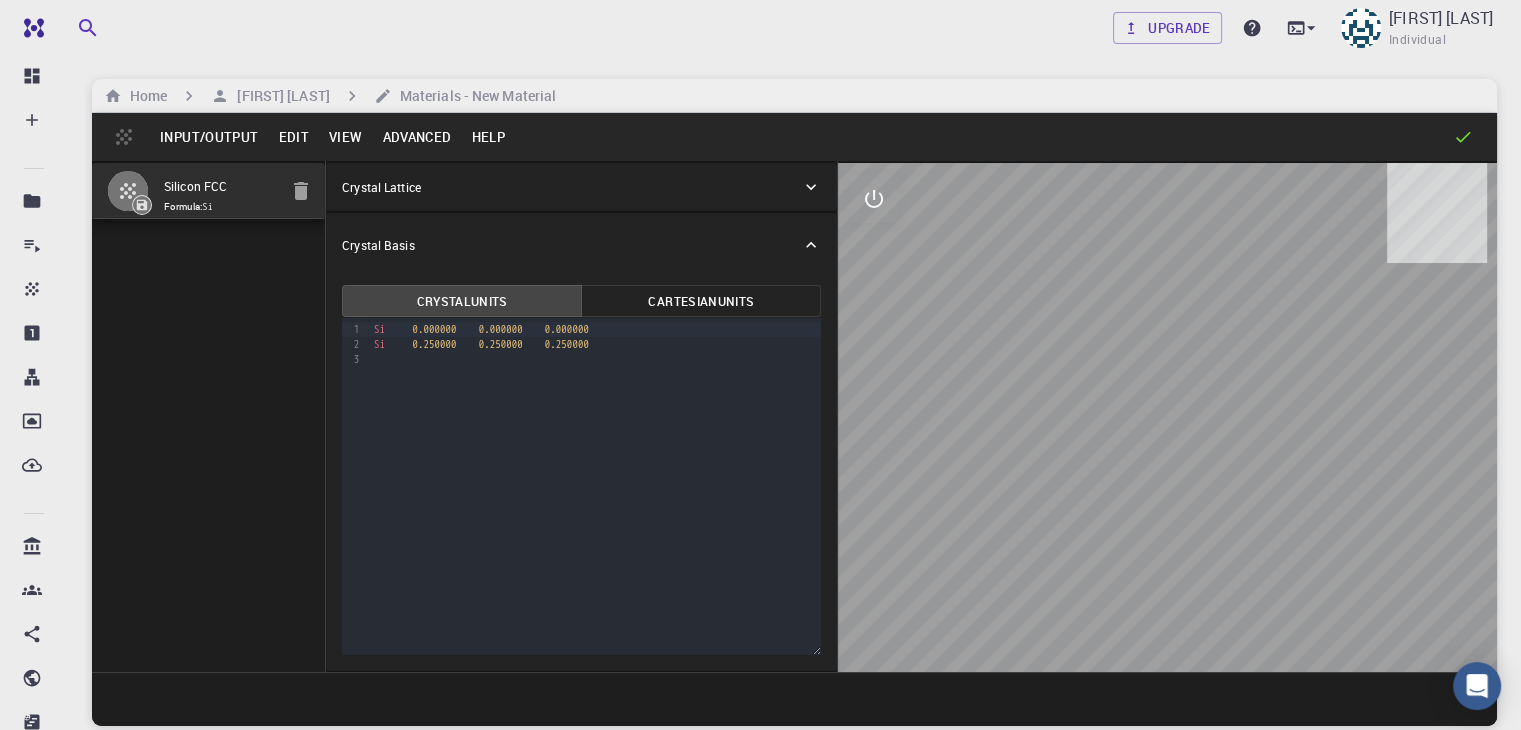 click at bounding box center (1167, 417) 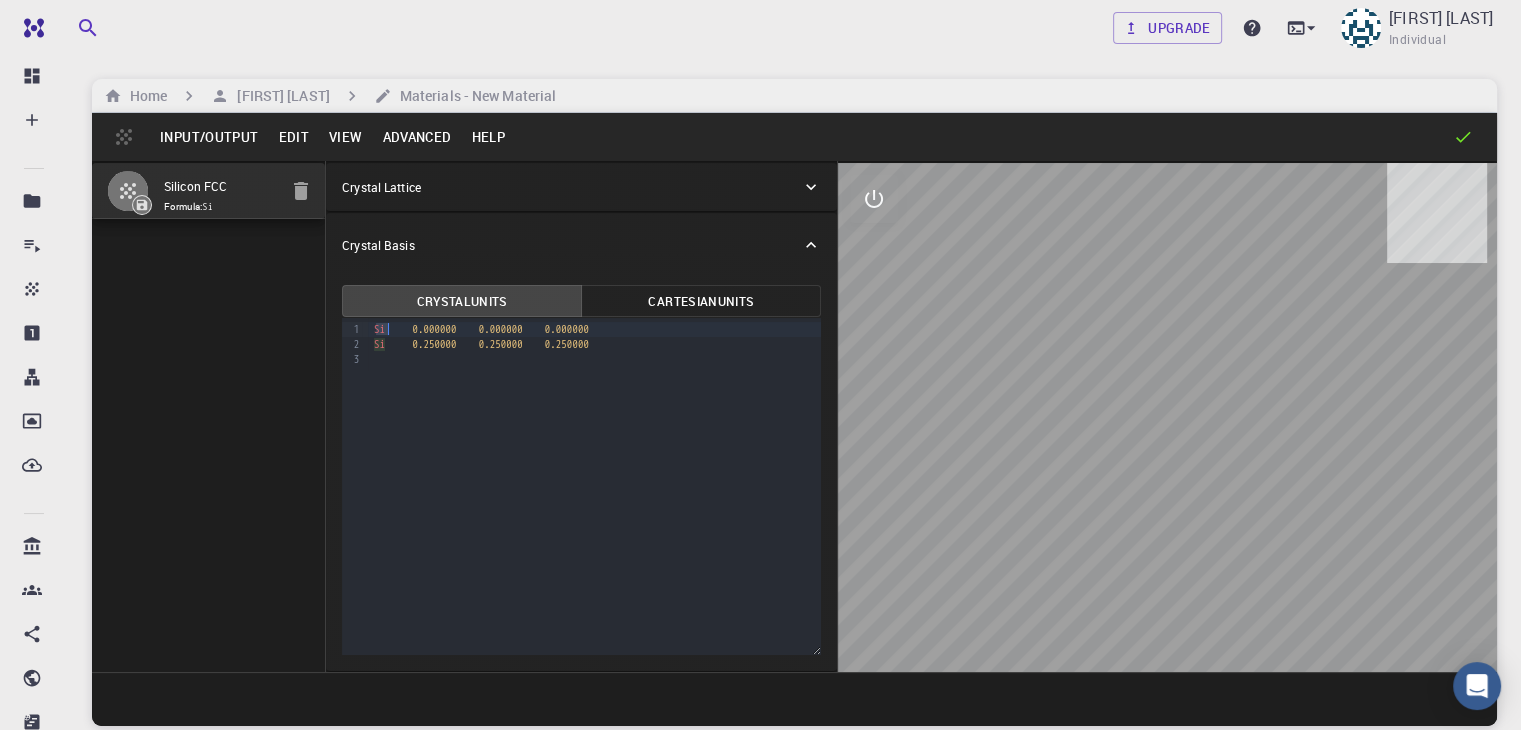 click on "Si       0.000000      0.000000      0.000000" at bounding box center [595, 329] 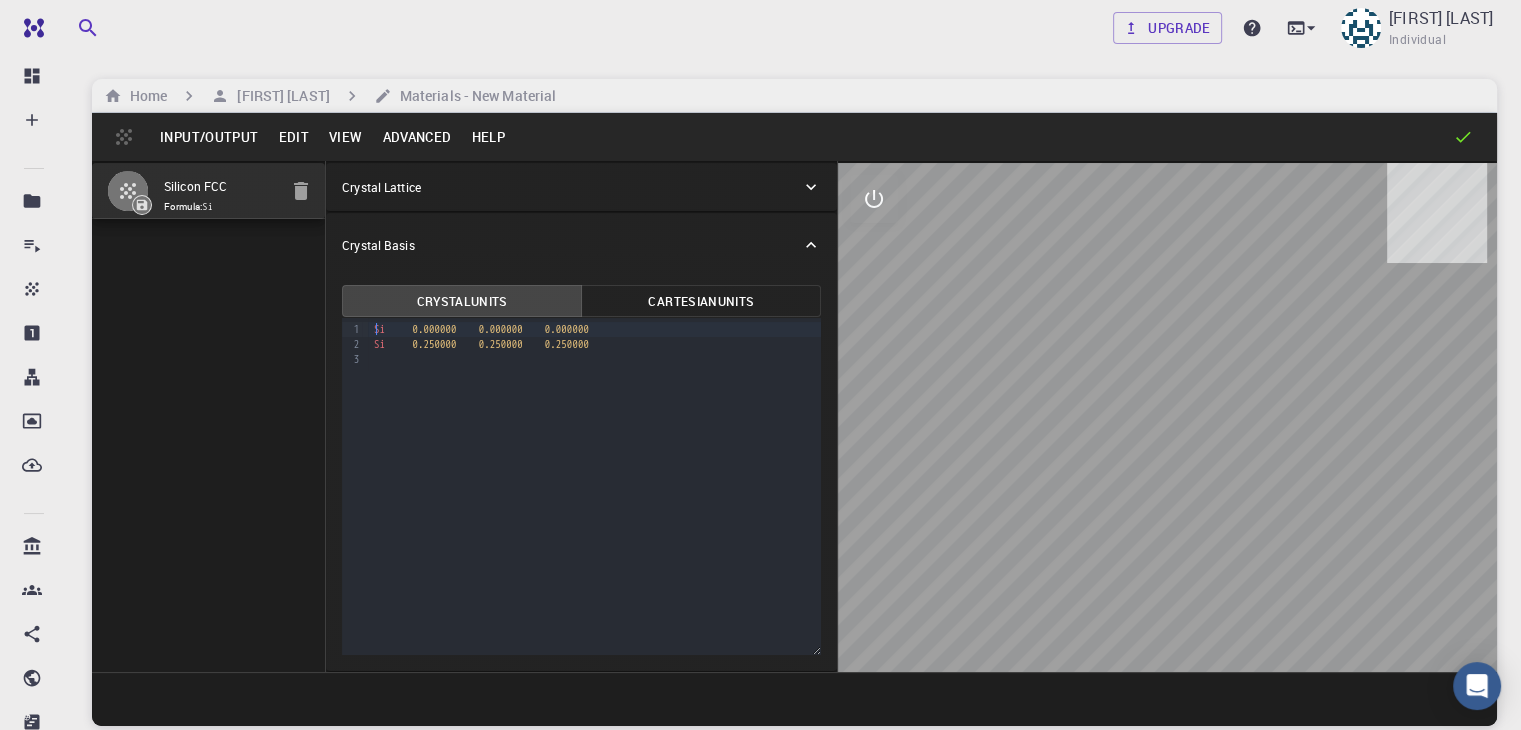click on "Si       0.000000      0.000000      0.000000" at bounding box center (595, 329) 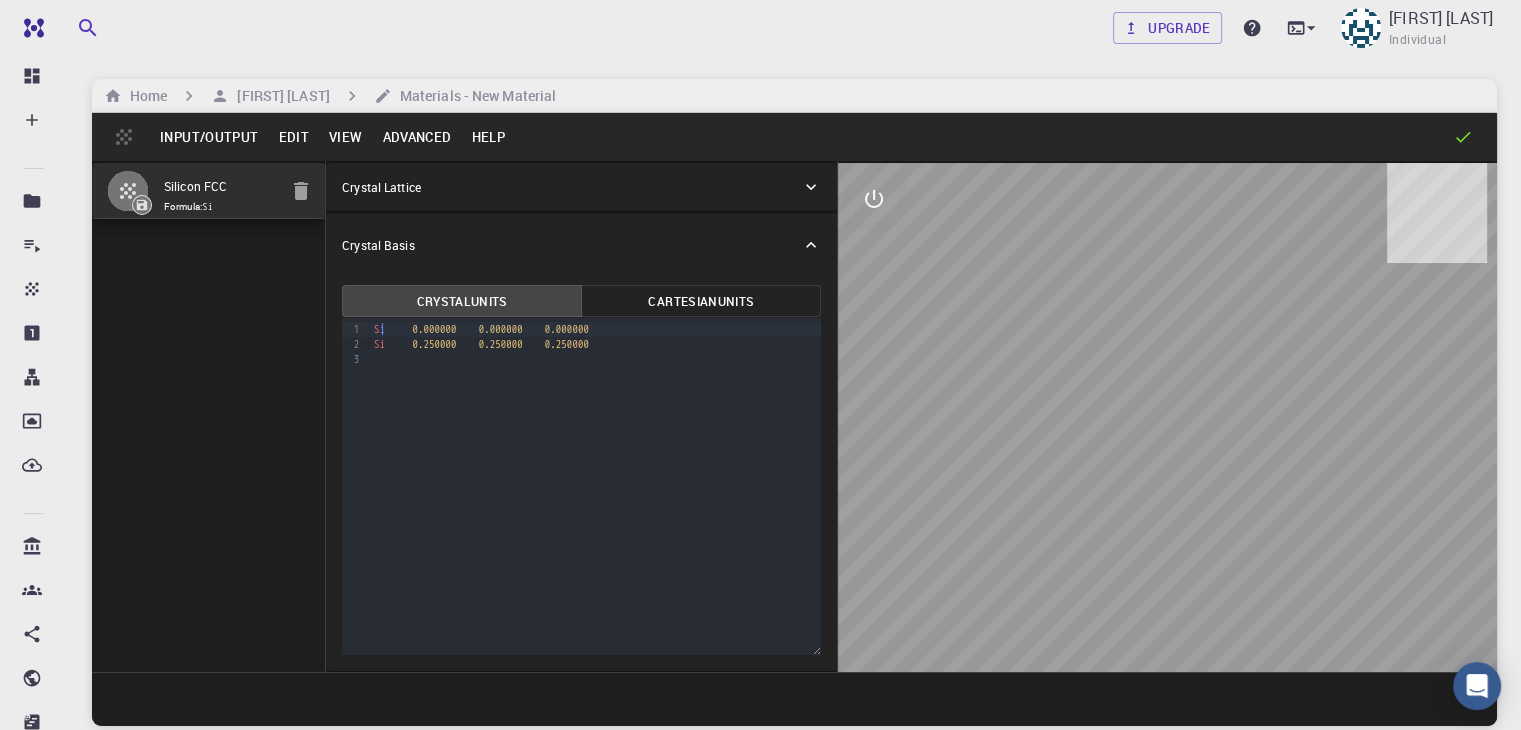 click on "Si" at bounding box center [379, 329] 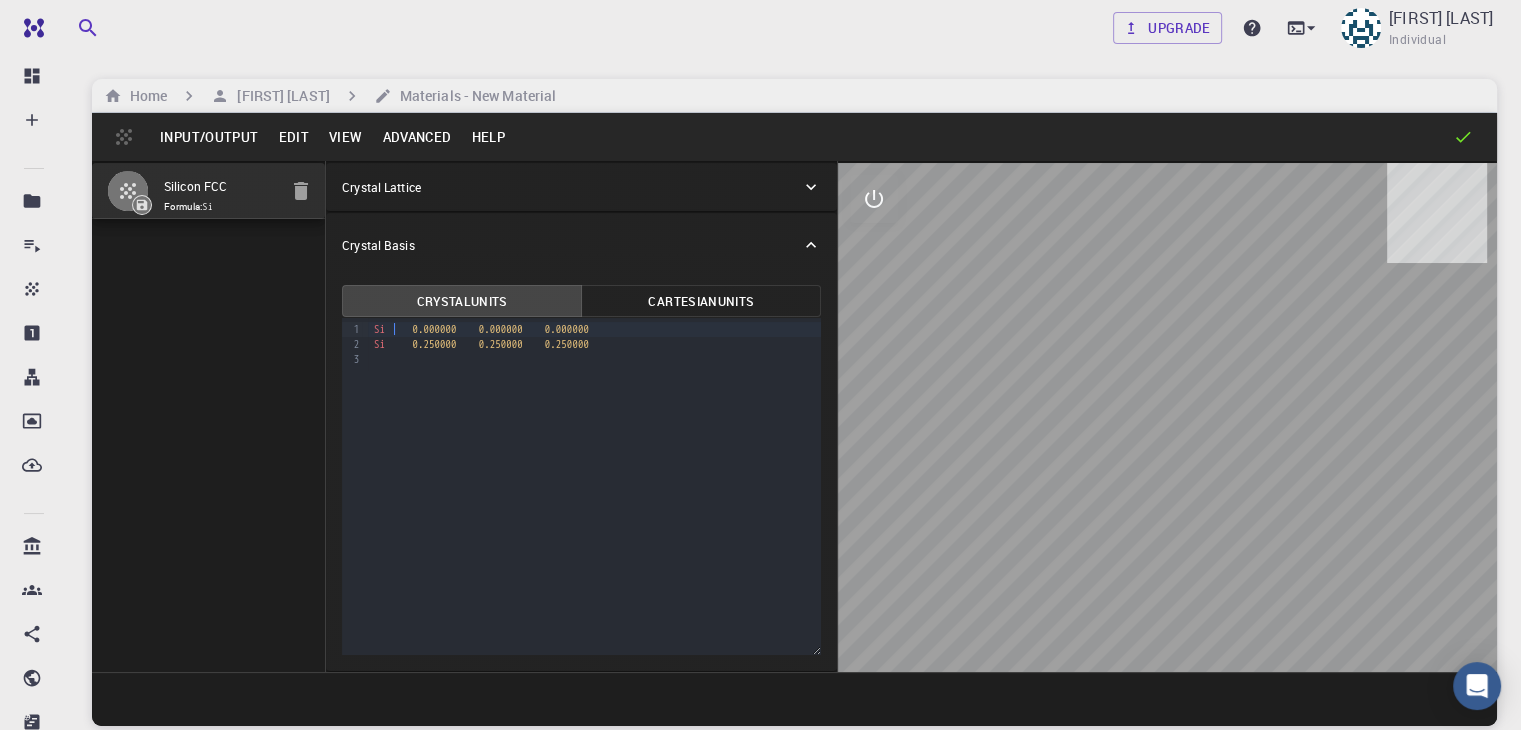 click on "Si       0.000000      0.000000      0.000000" at bounding box center (595, 329) 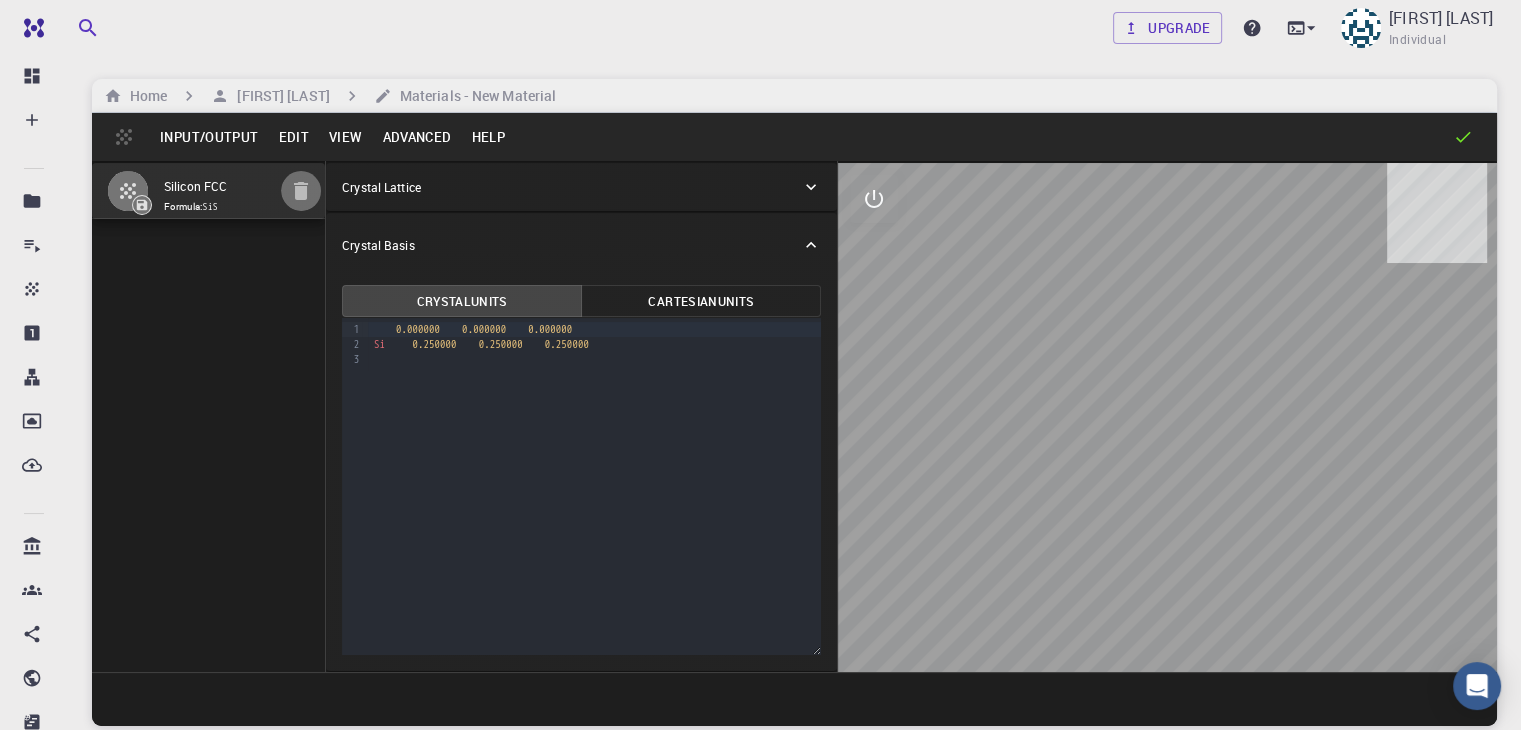 click 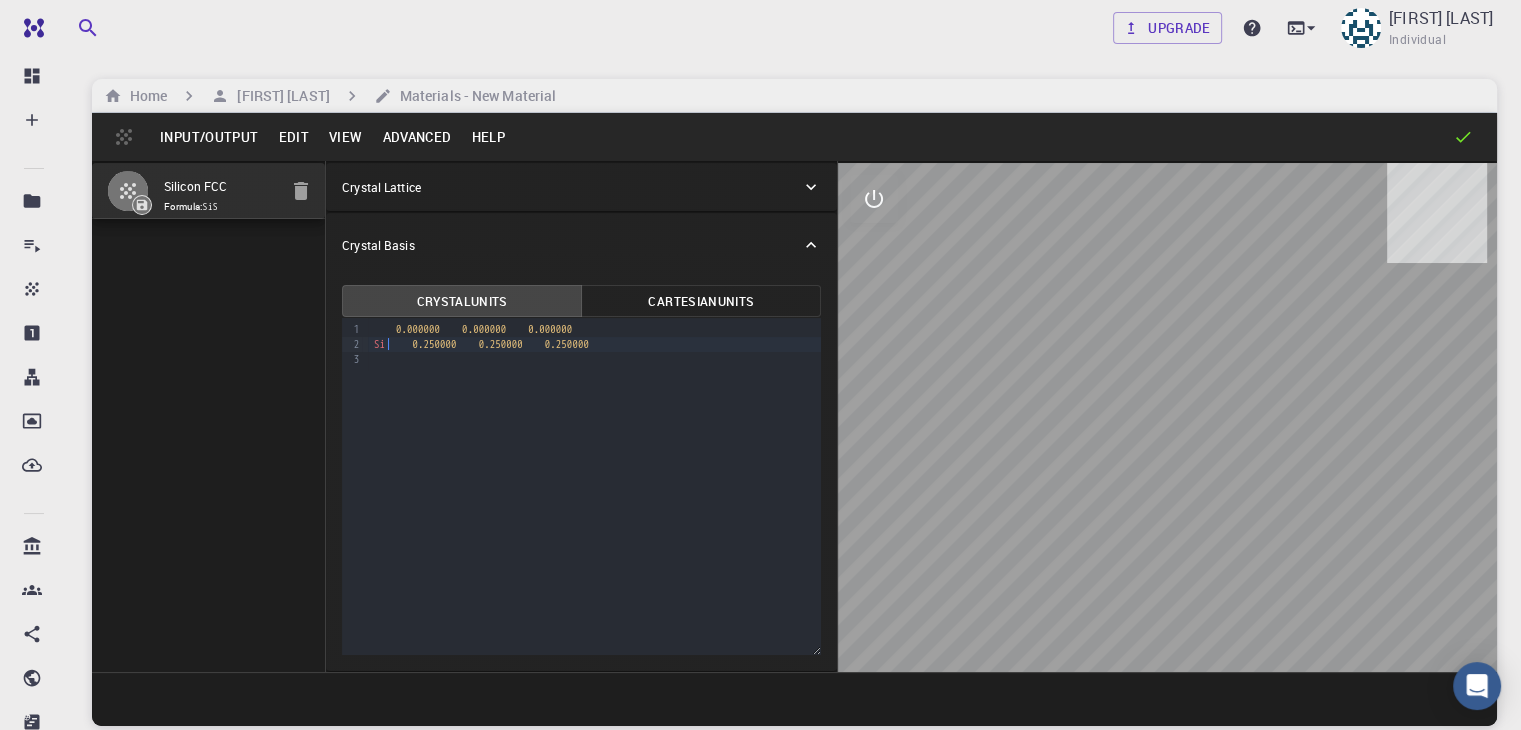 click on "Si       0.250000      0.250000      0.250000" at bounding box center (595, 344) 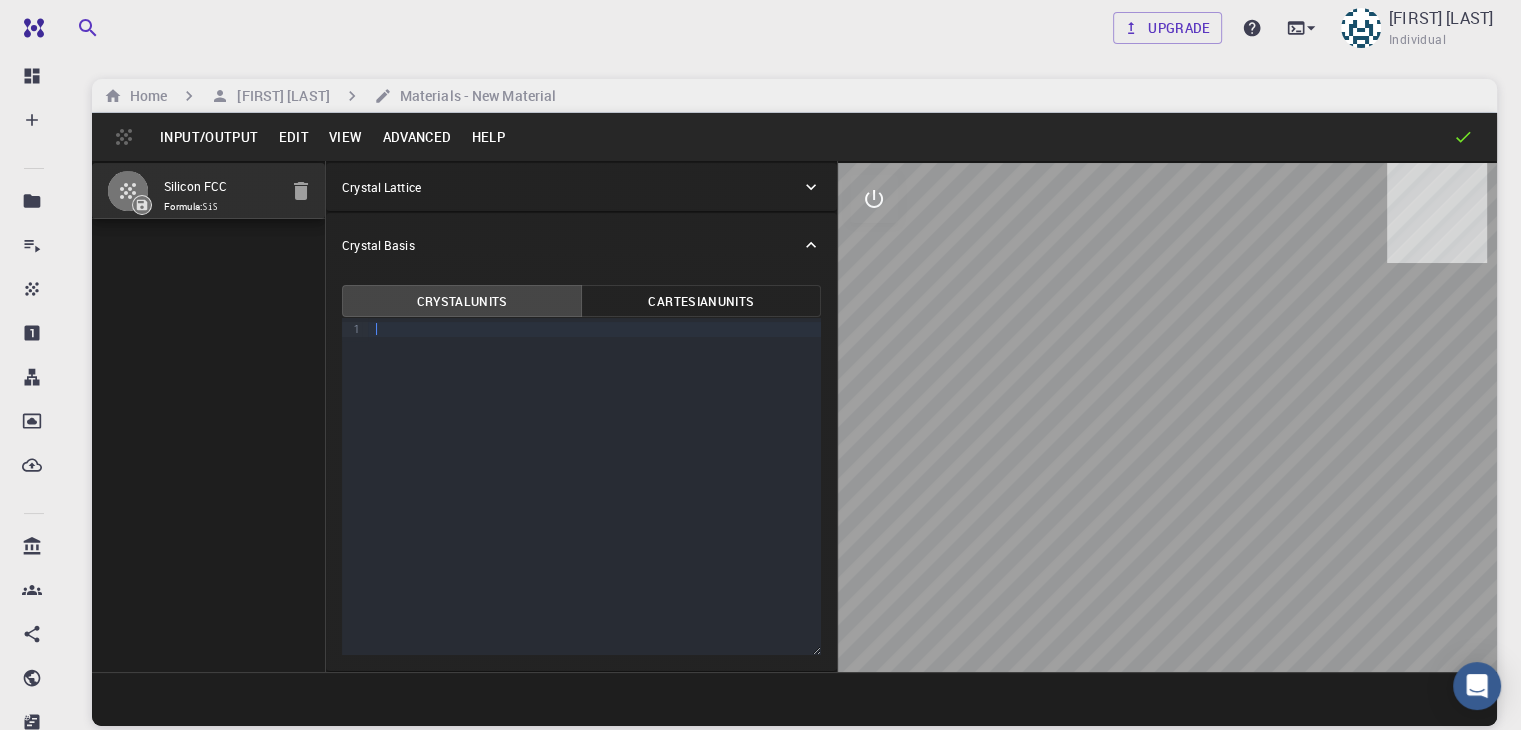 click on "Crystal Basis" at bounding box center [581, 245] 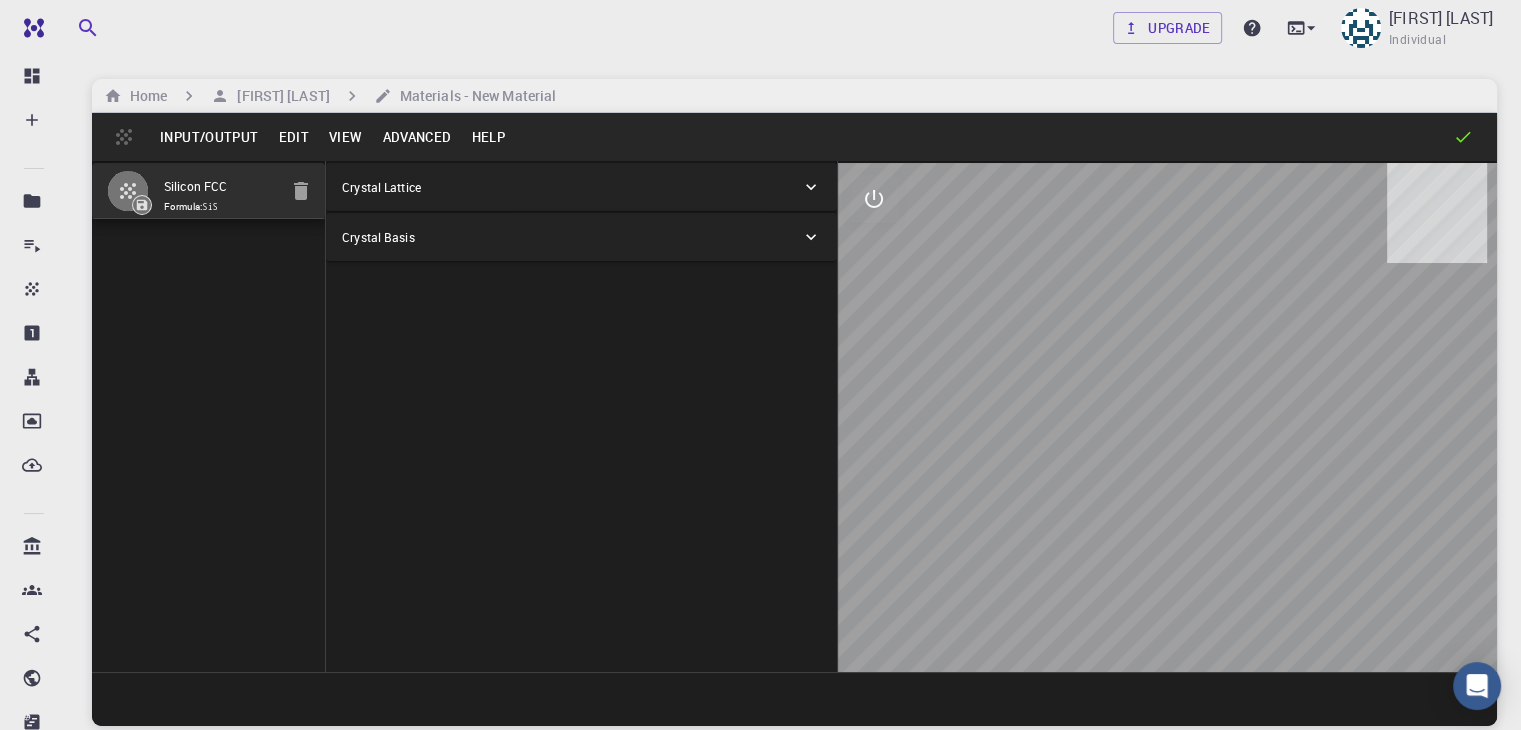 click on "Crystal Basis" at bounding box center [581, 237] 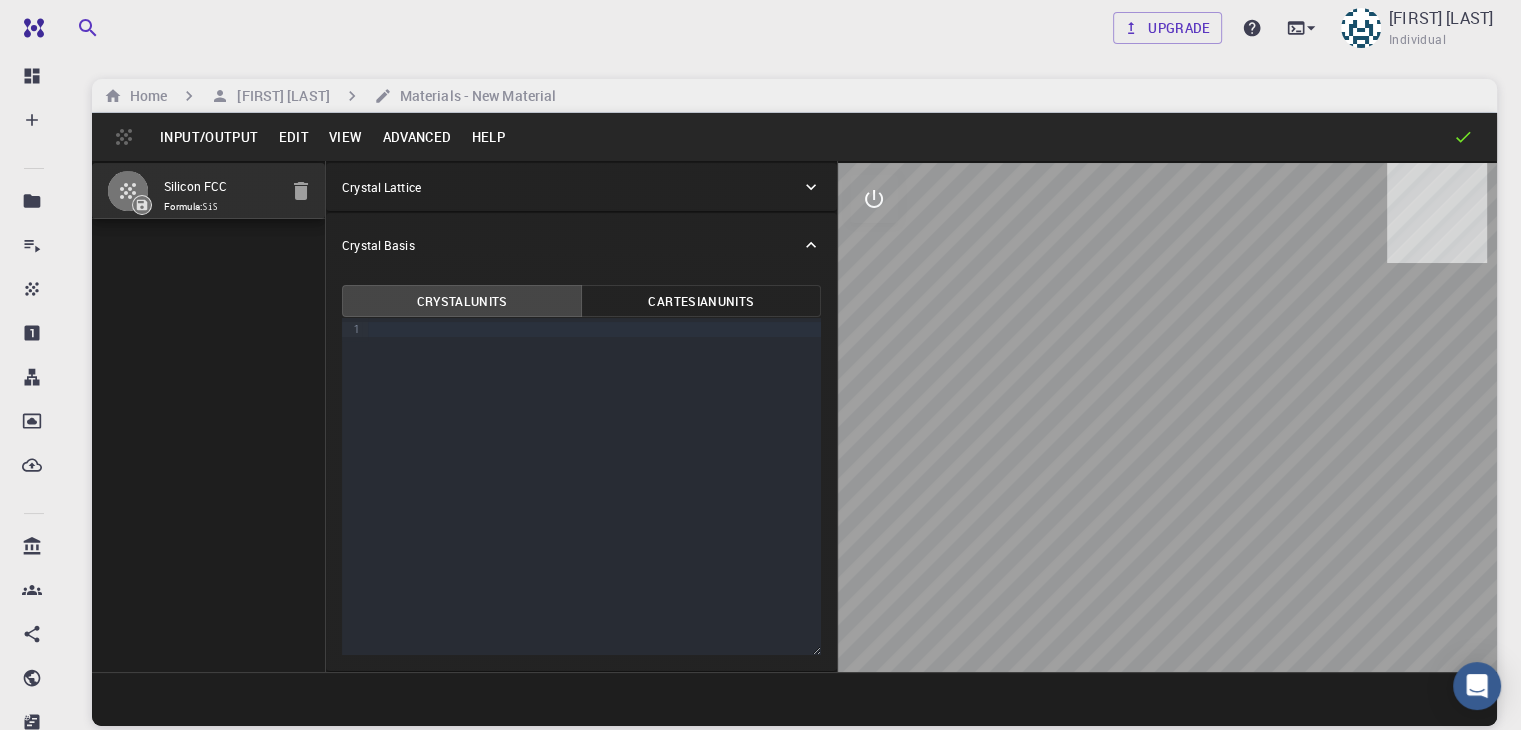 click on "Input/Output" at bounding box center (209, 137) 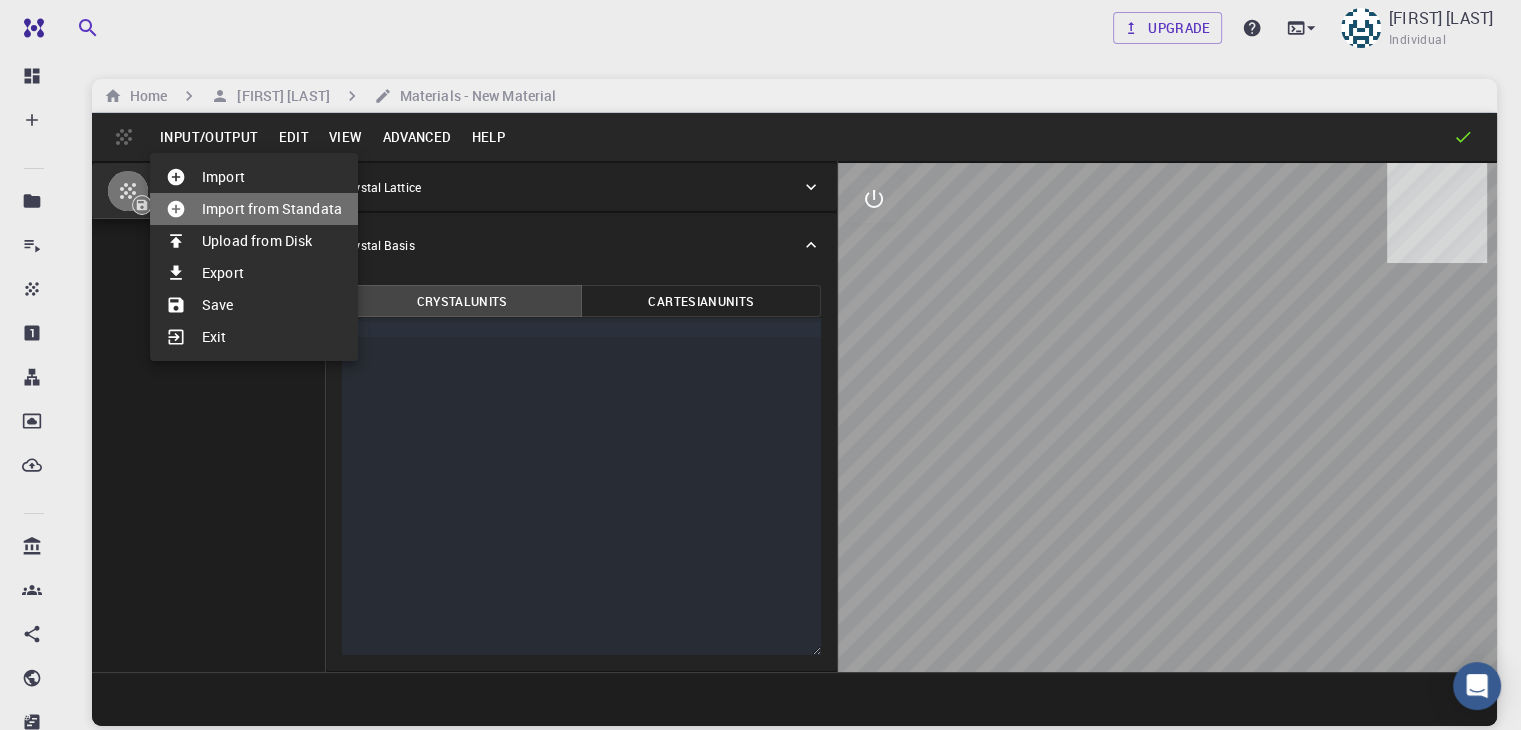 click on "Import from Standata" at bounding box center [254, 209] 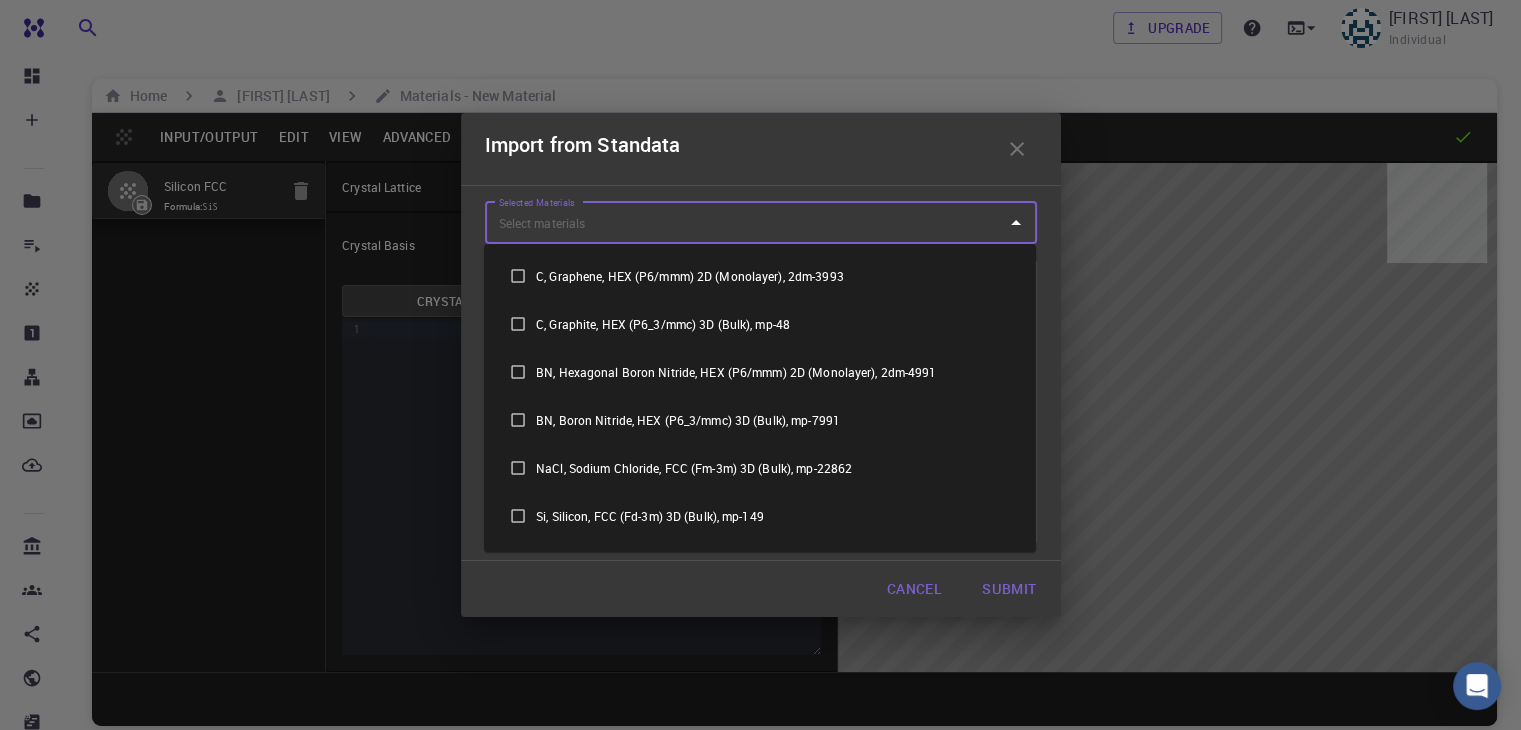 click on "Selected Materials" at bounding box center (746, 223) 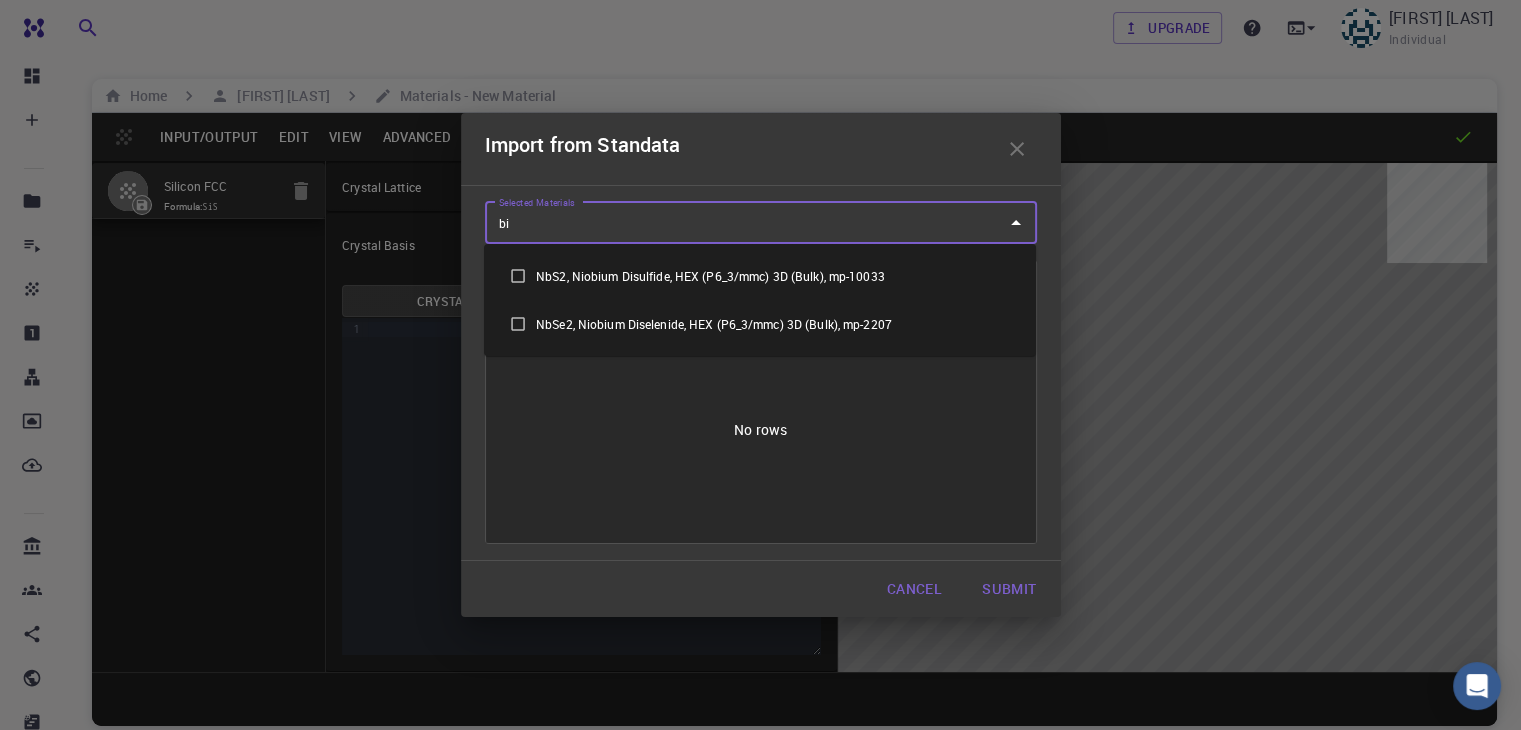 type on "b" 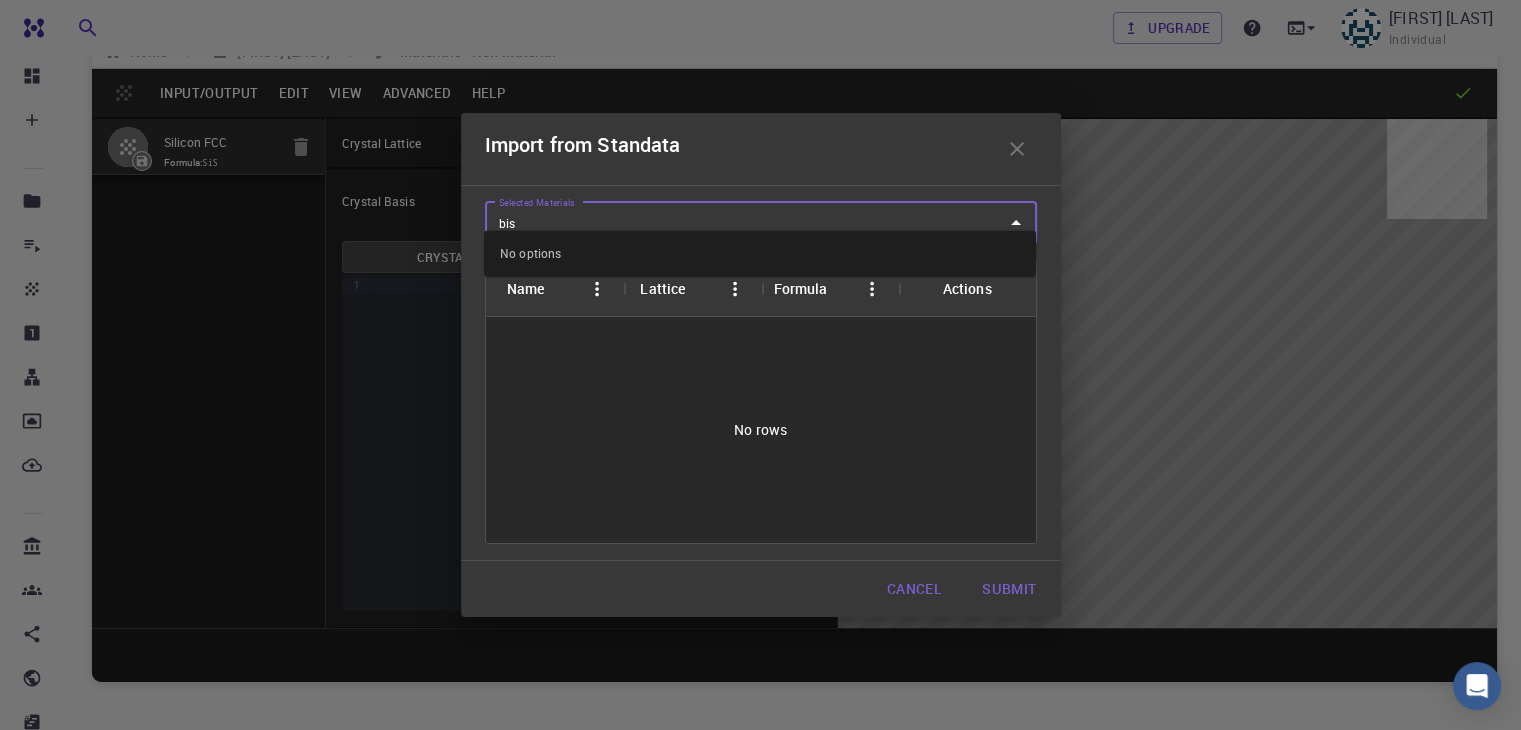 scroll, scrollTop: 20, scrollLeft: 0, axis: vertical 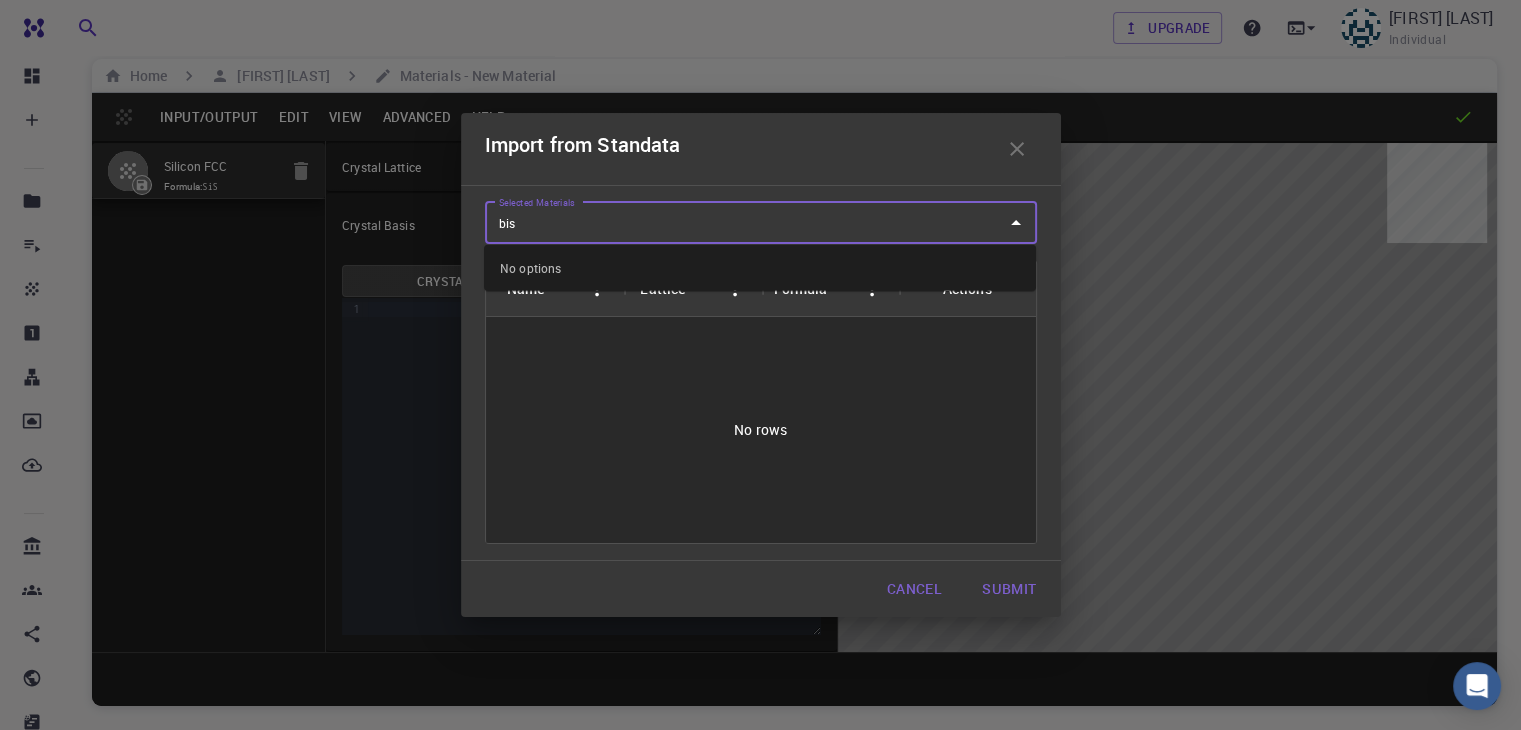 type on "bis" 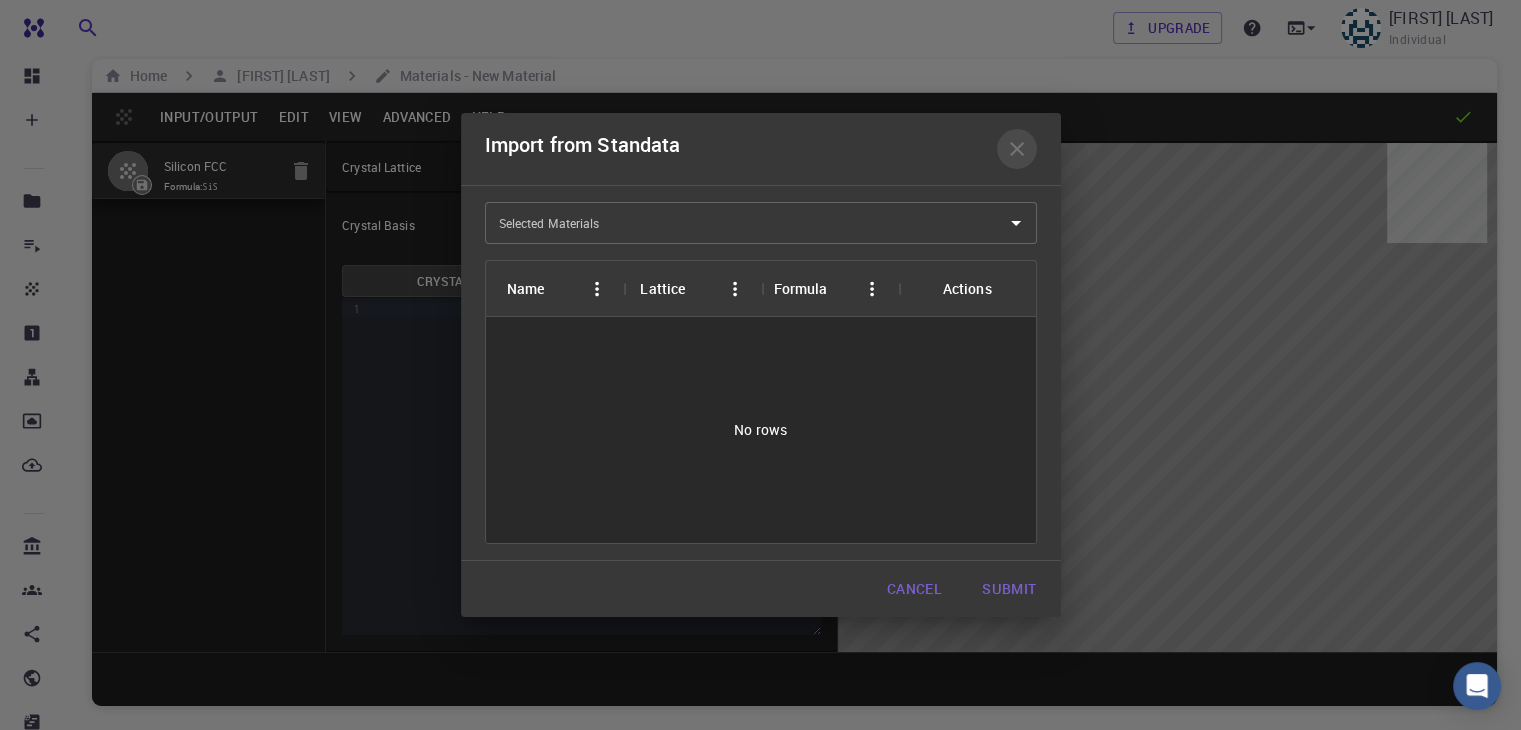 click 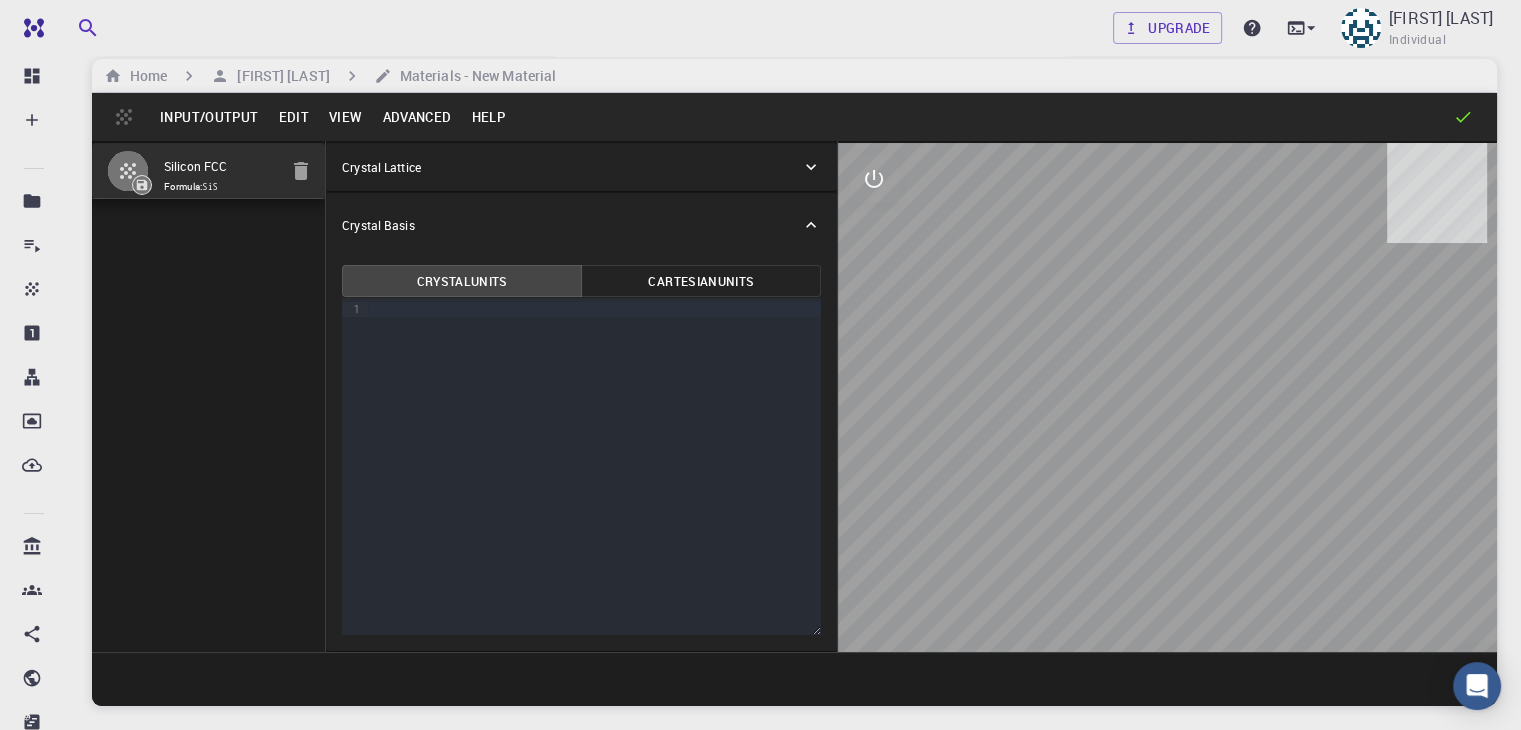 click on "Input/Output" at bounding box center [209, 117] 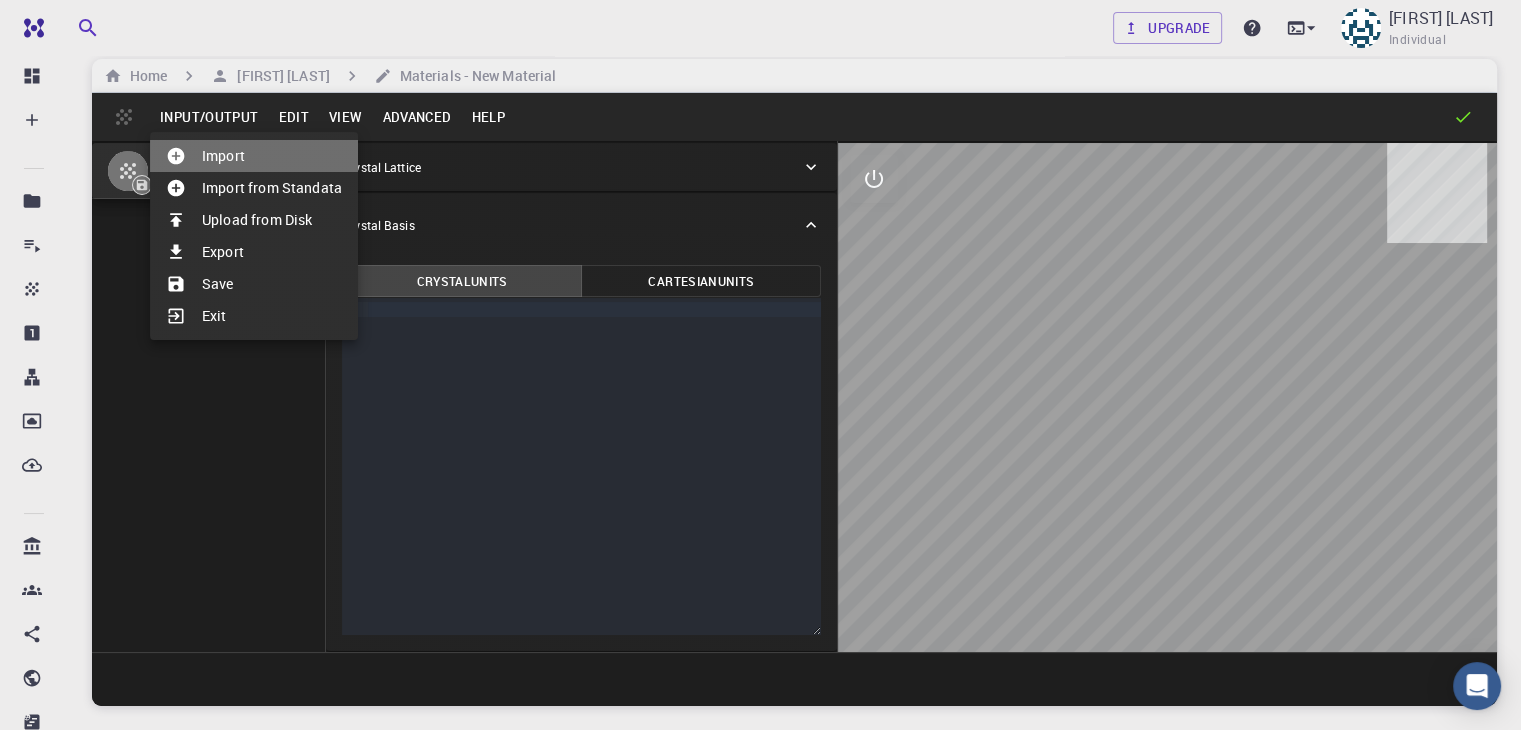 click on "Import" at bounding box center (254, 156) 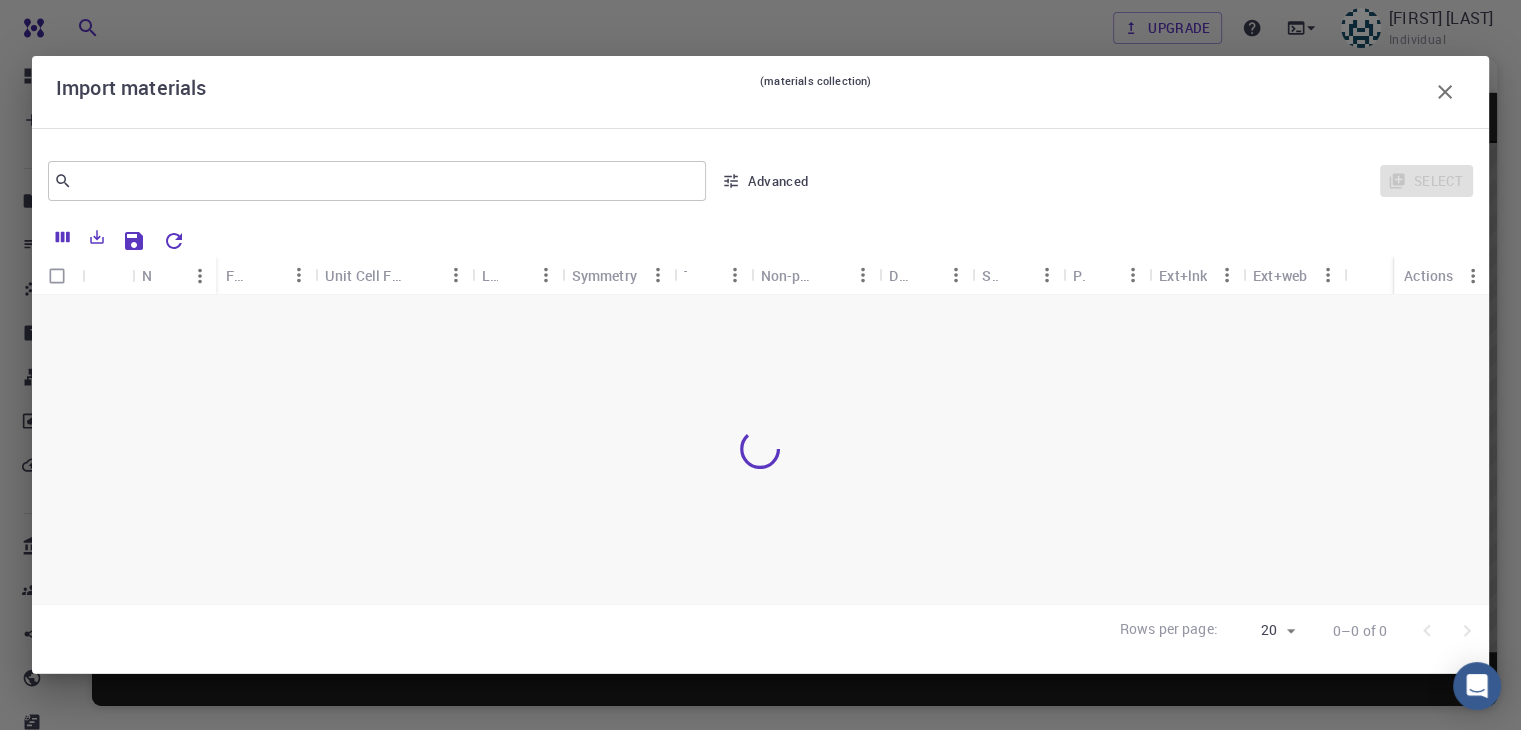 click at bounding box center [1445, 92] 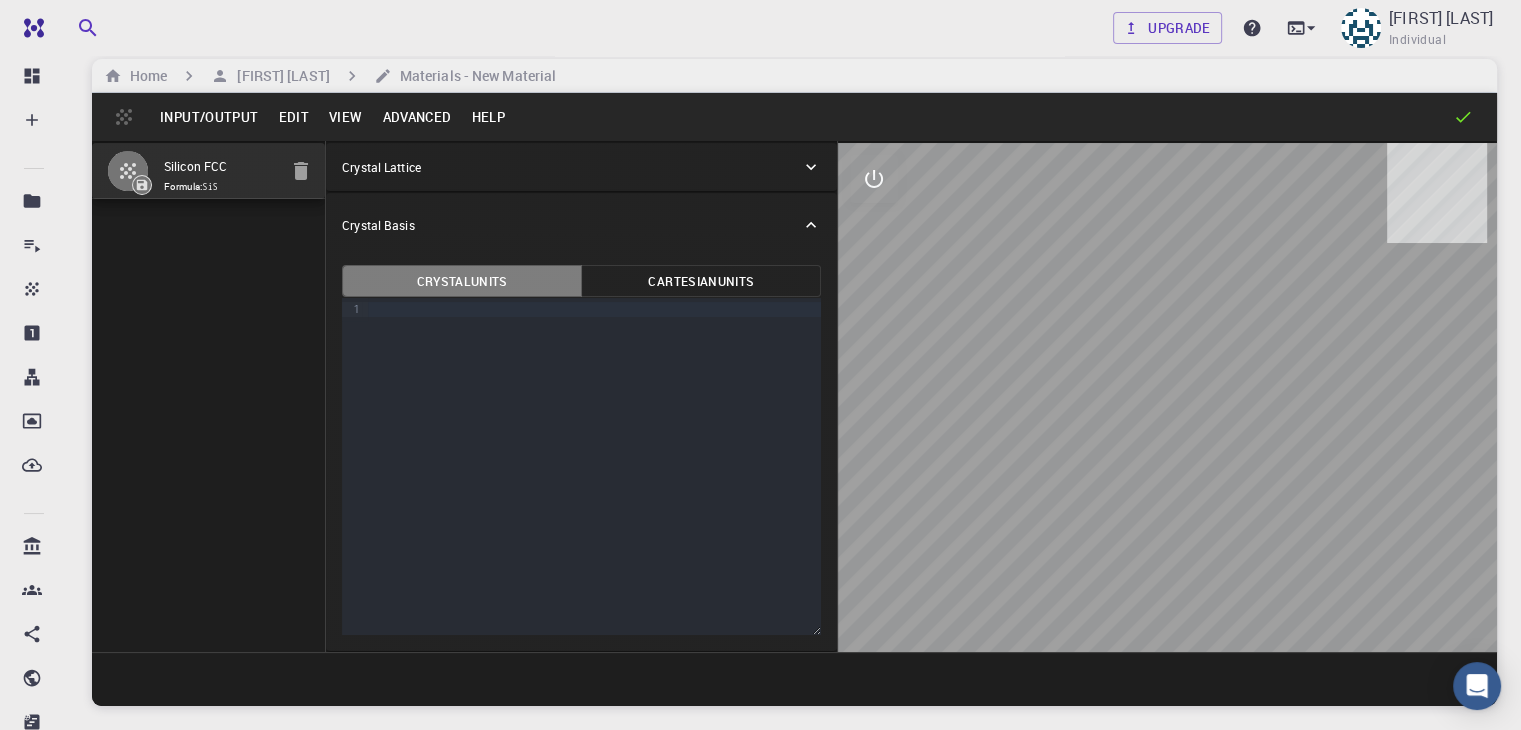 click on "Crystal  Units" at bounding box center [462, 281] 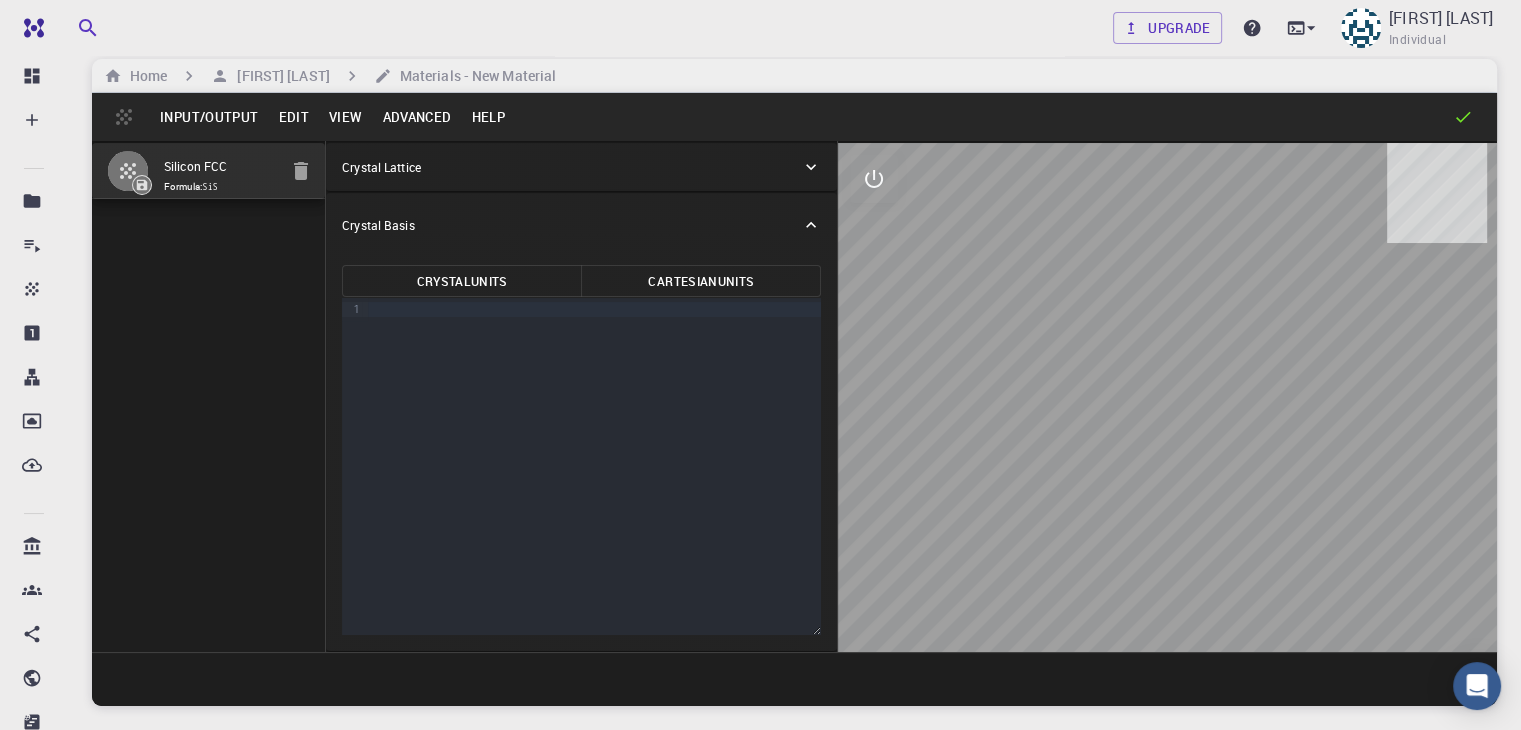 click on "Advanced" at bounding box center (416, 117) 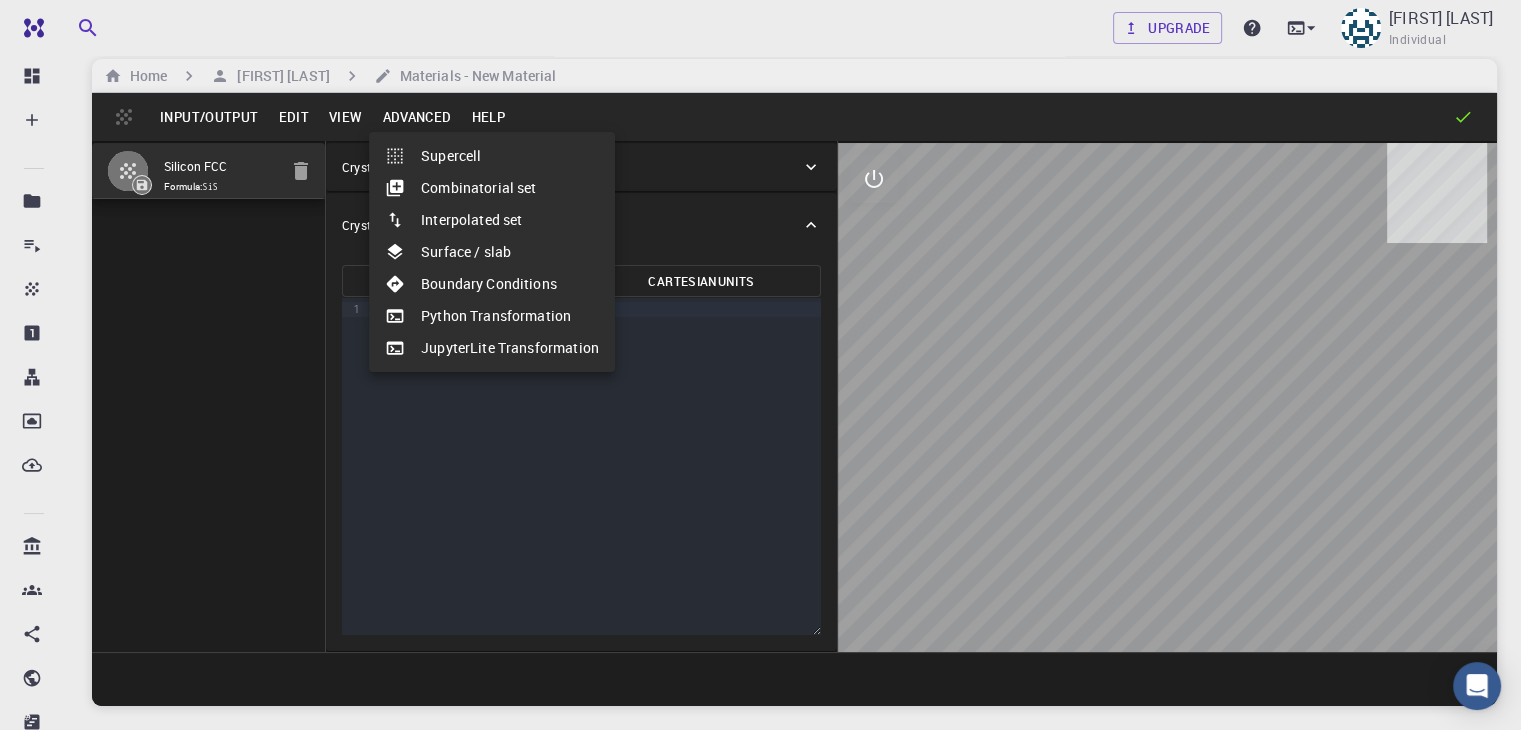 click at bounding box center (760, 365) 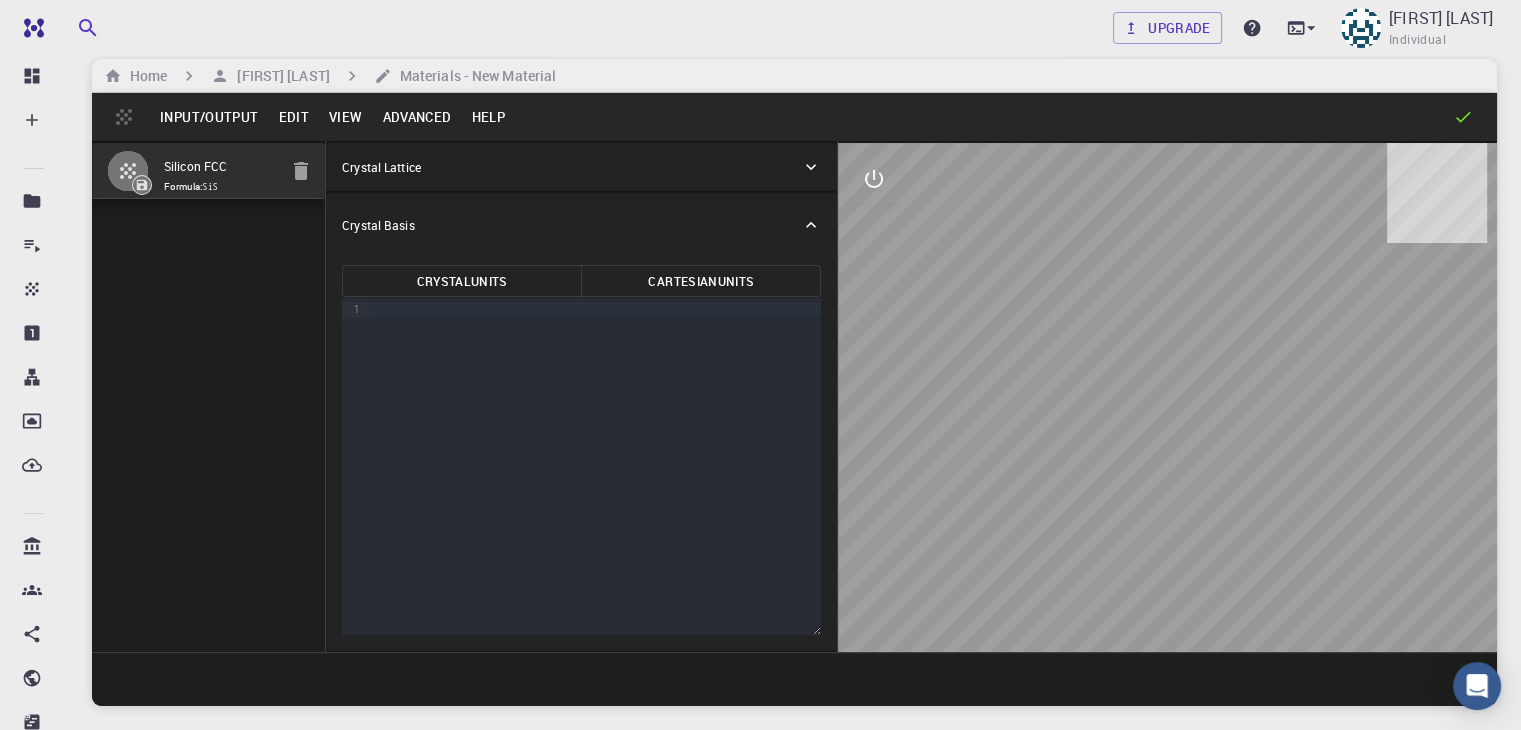 click on "Input/Output" at bounding box center [209, 117] 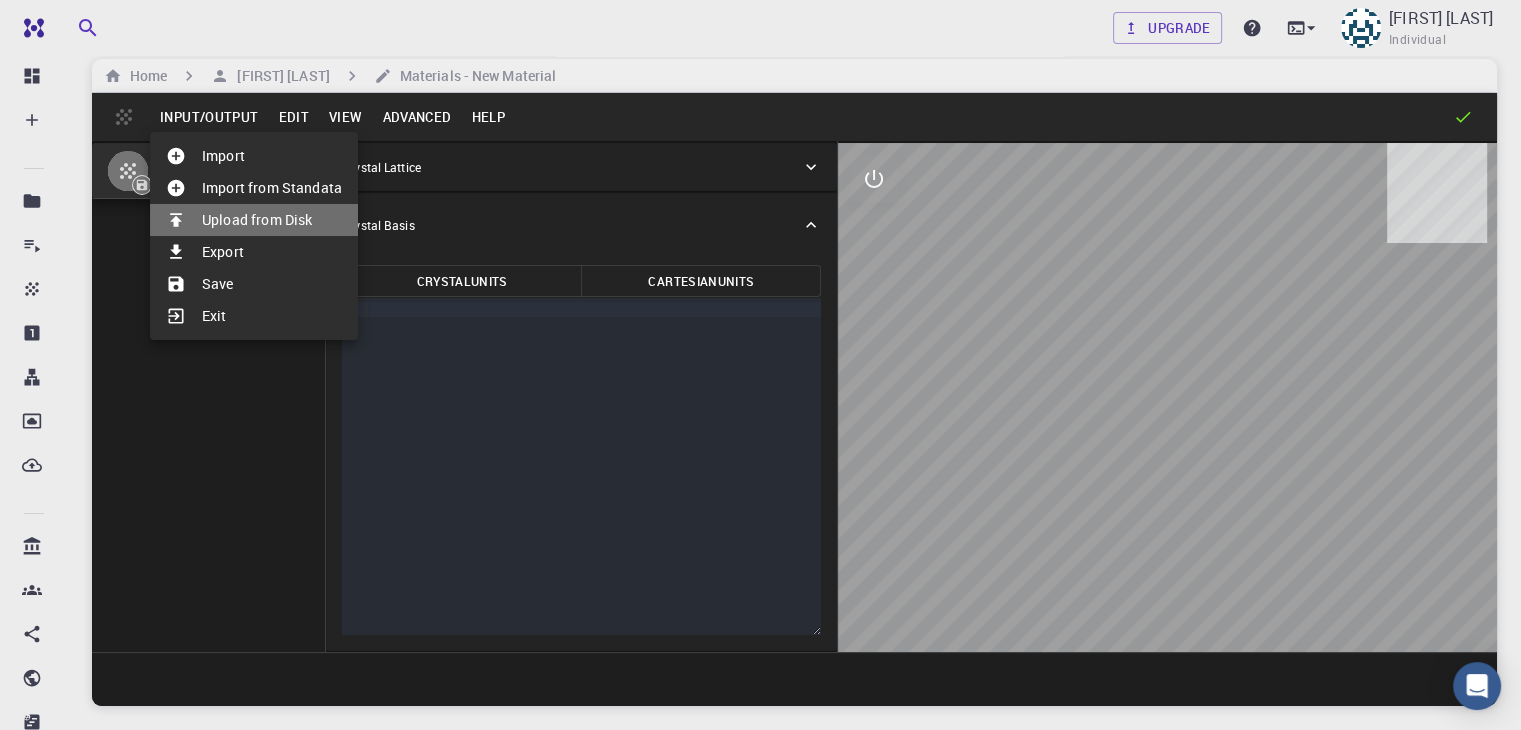 click on "Upload from Disk" at bounding box center [254, 220] 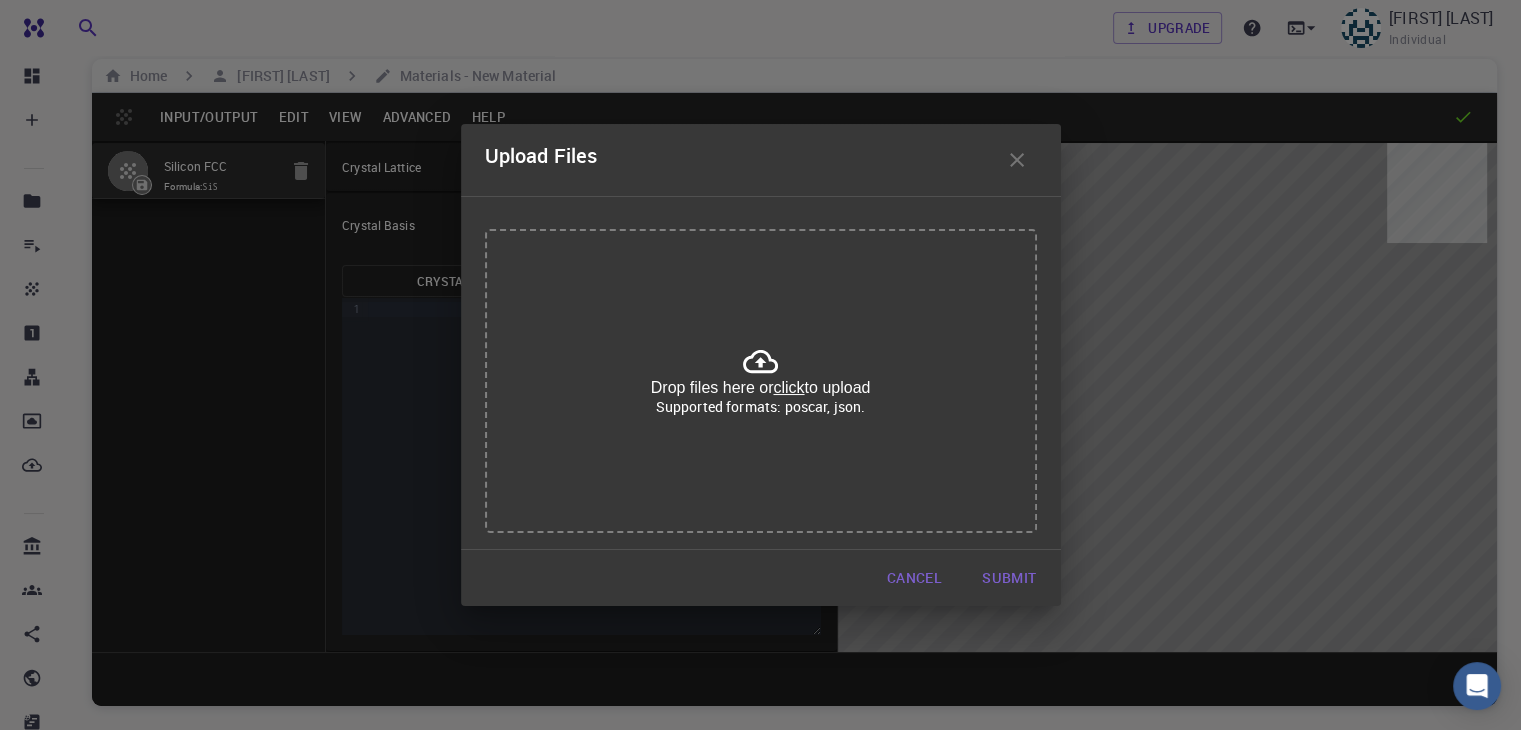 click on "Drop files here or  click  to upload Supported formats: poscar, json." at bounding box center (761, 381) 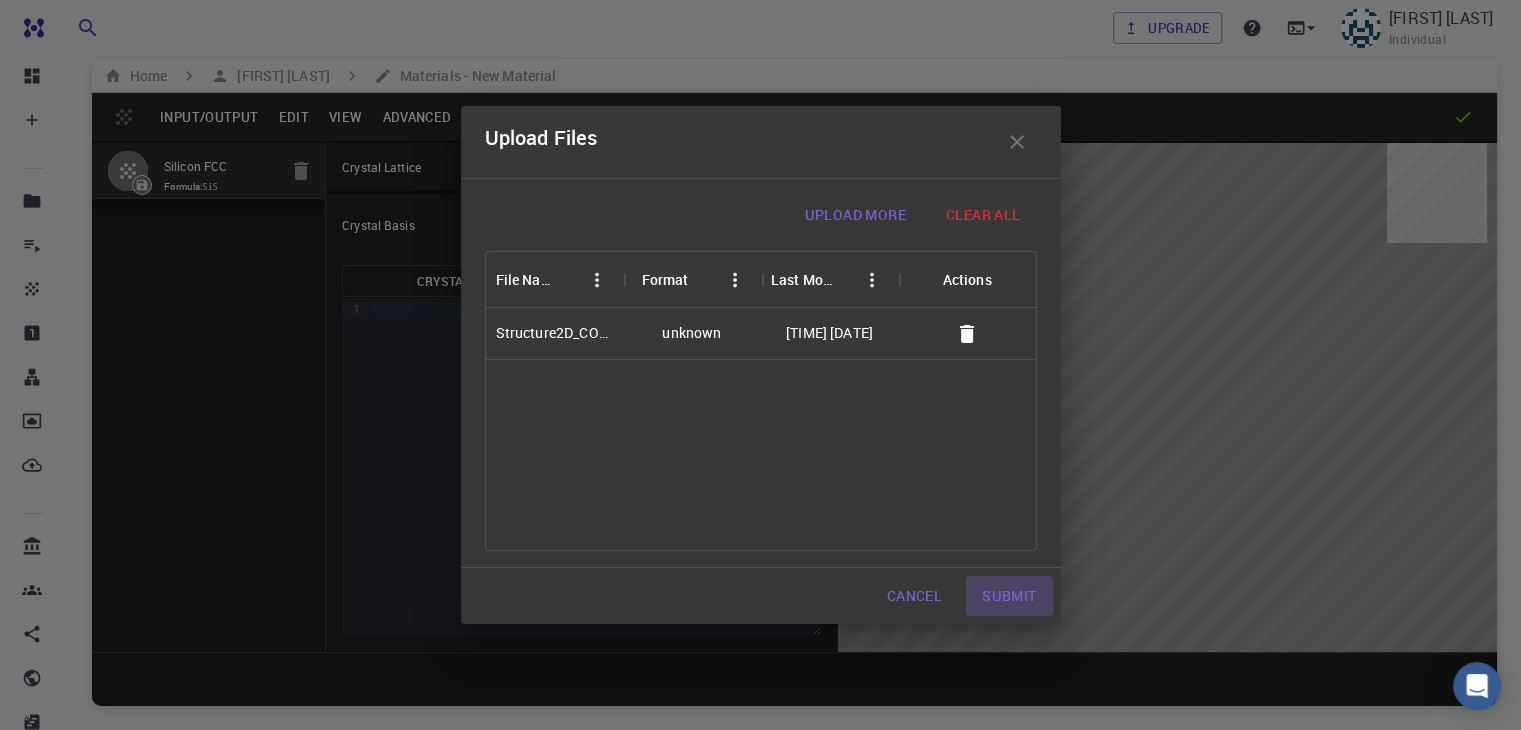 click on "Submit" at bounding box center [1009, 596] 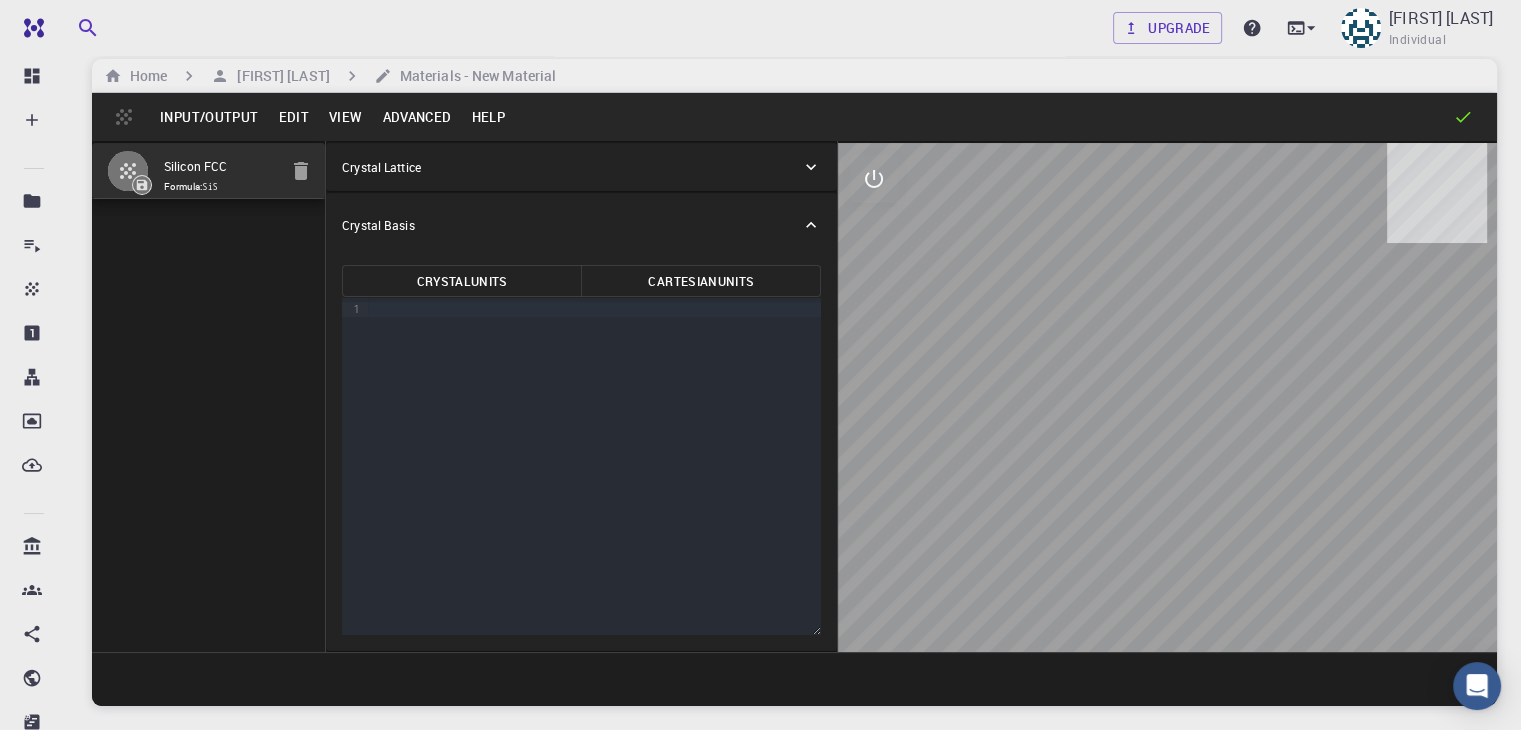 click on "Advanced" at bounding box center (416, 117) 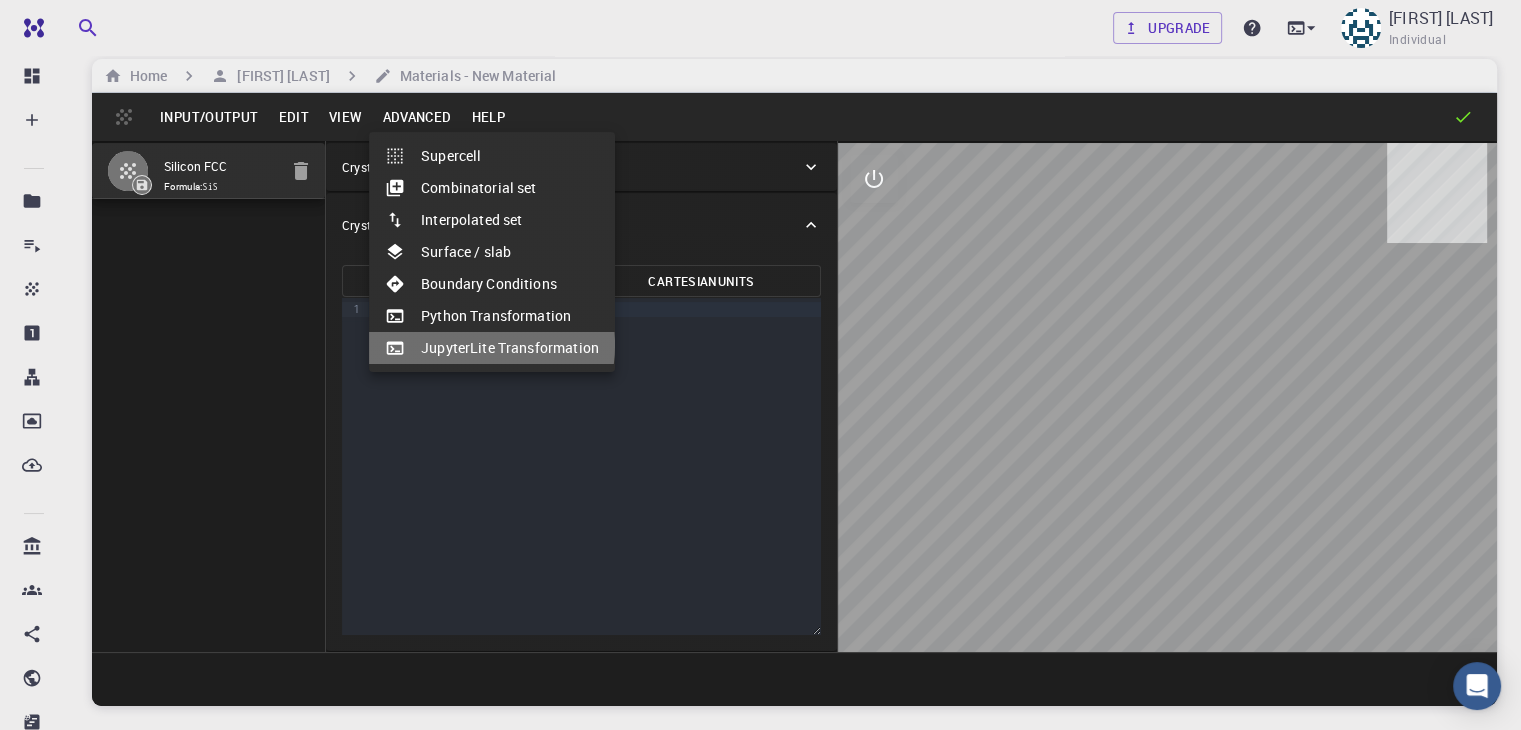 click on "JupyterLite Transformation" at bounding box center (492, 348) 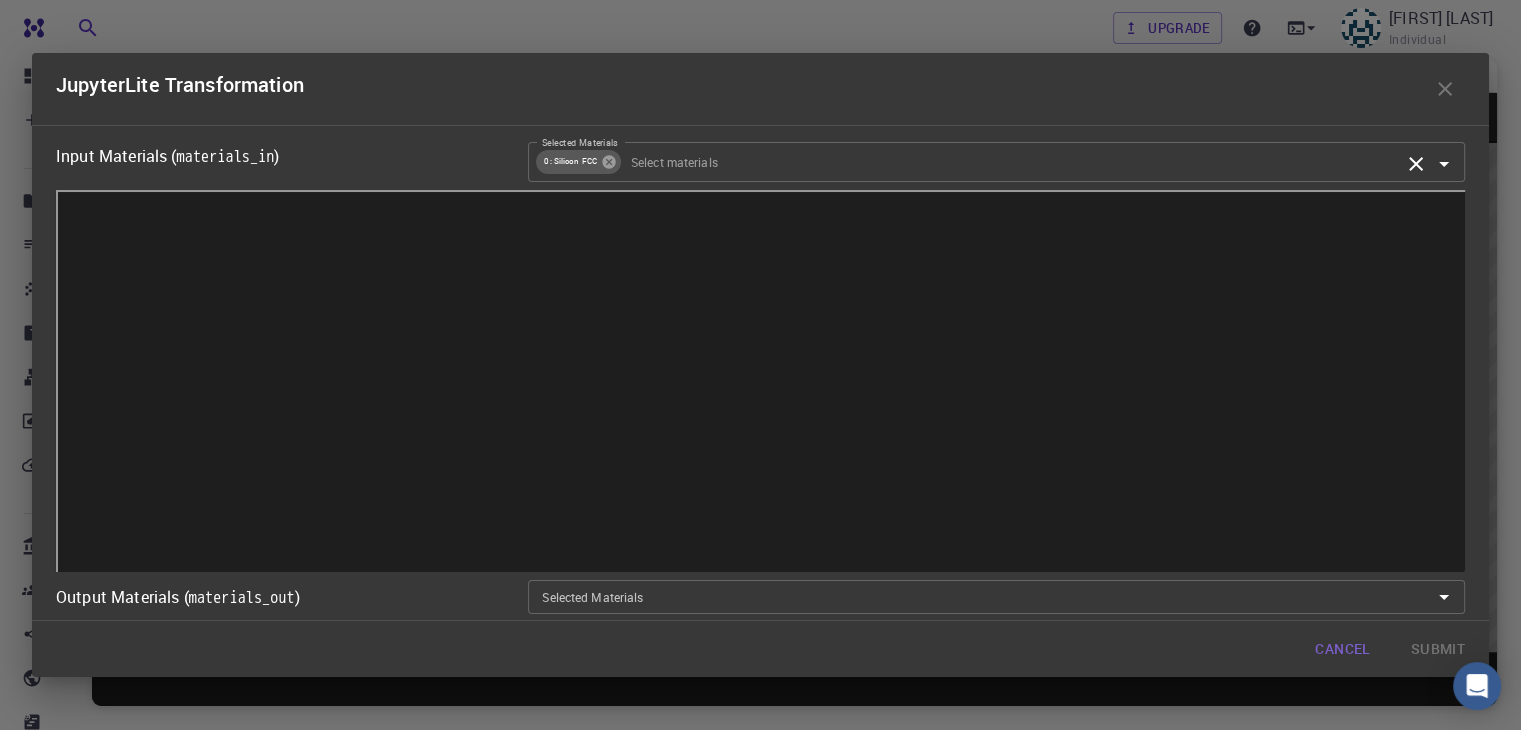 click 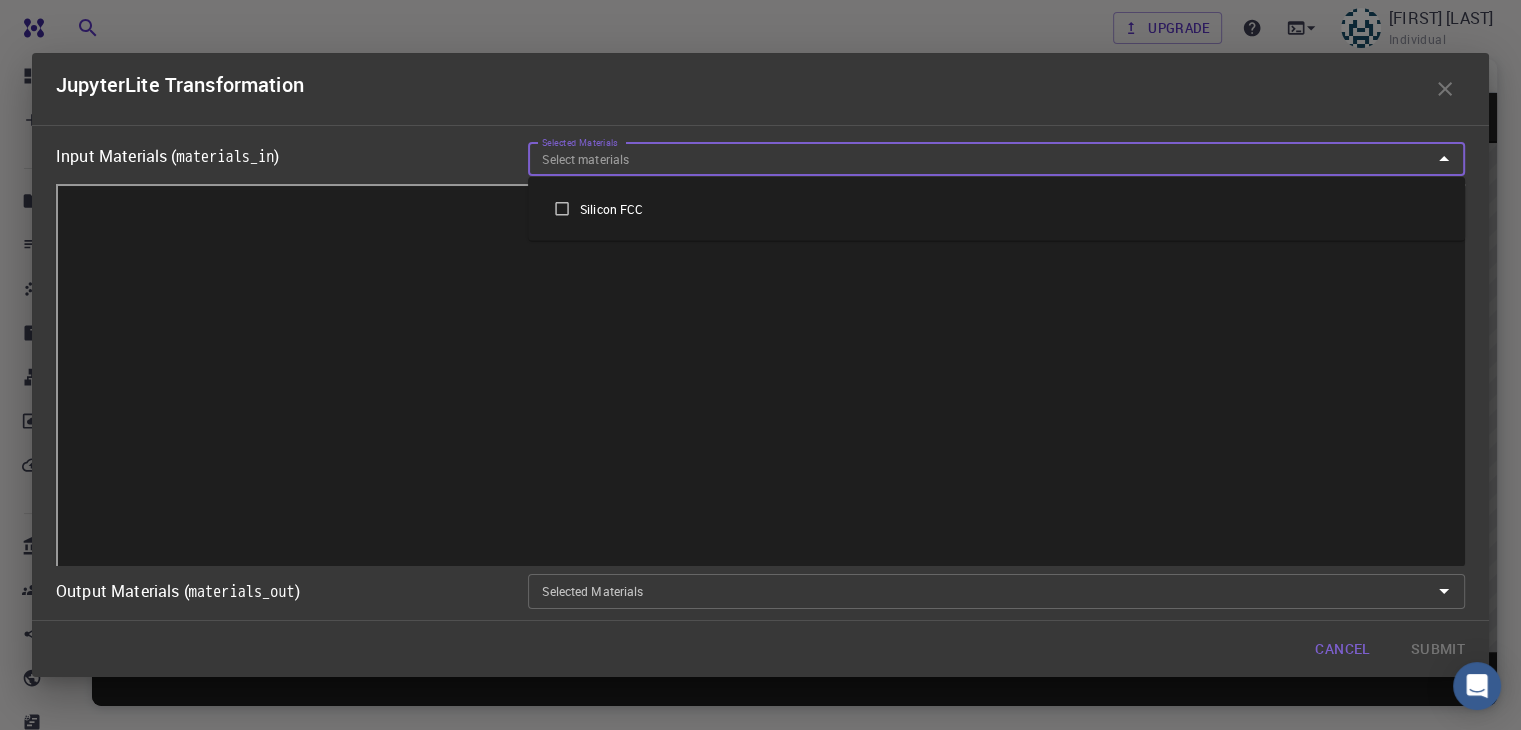click on "Selected Materials" at bounding box center [980, 159] 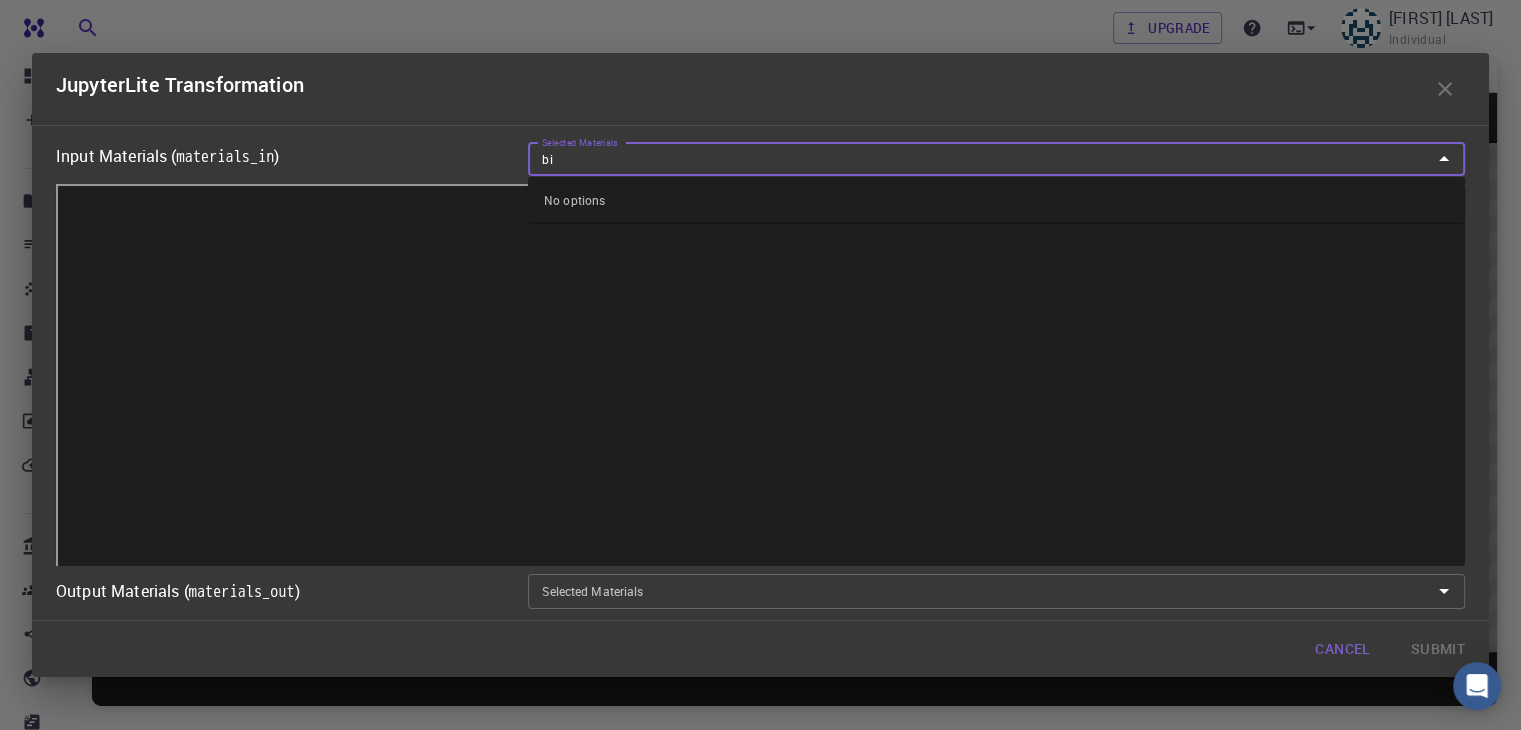 type on "b" 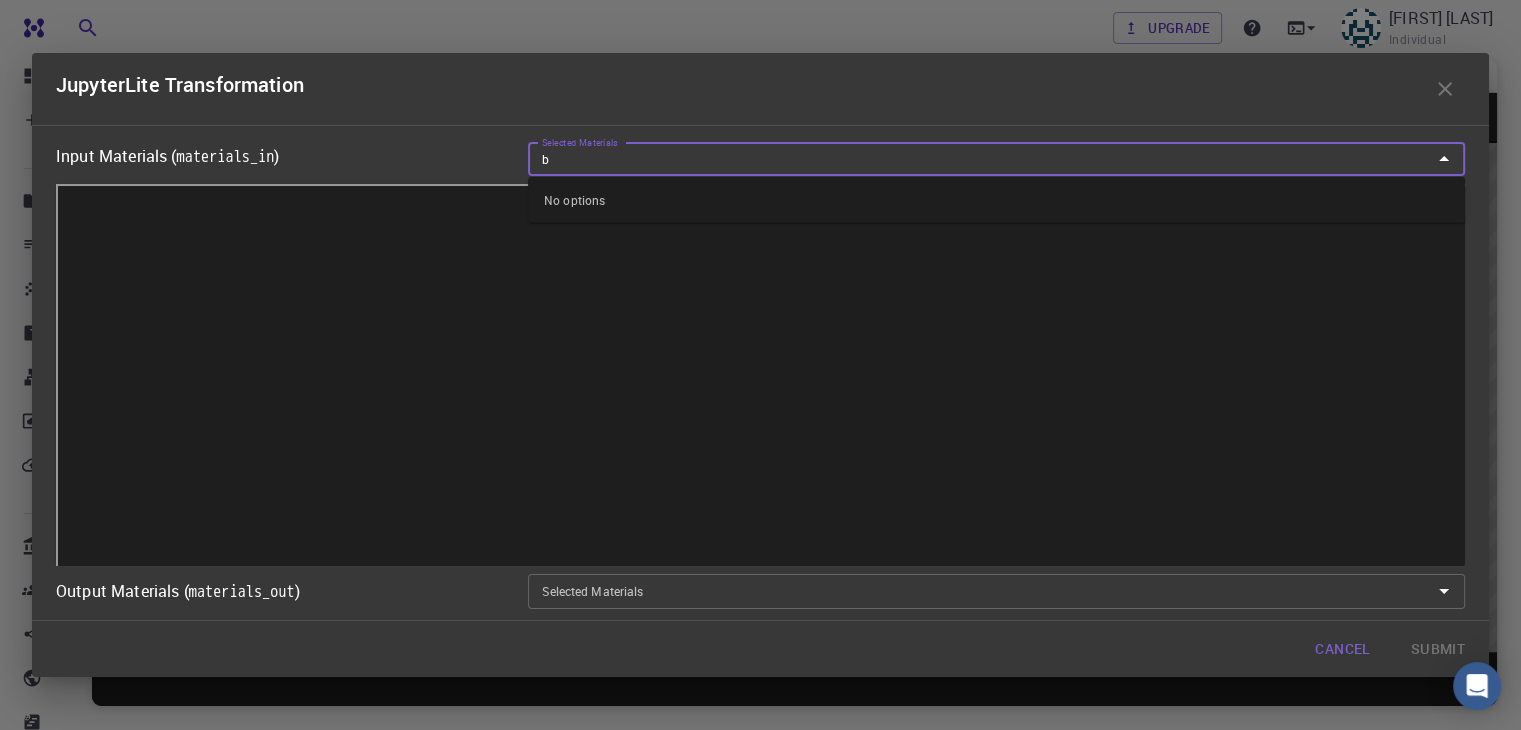 type 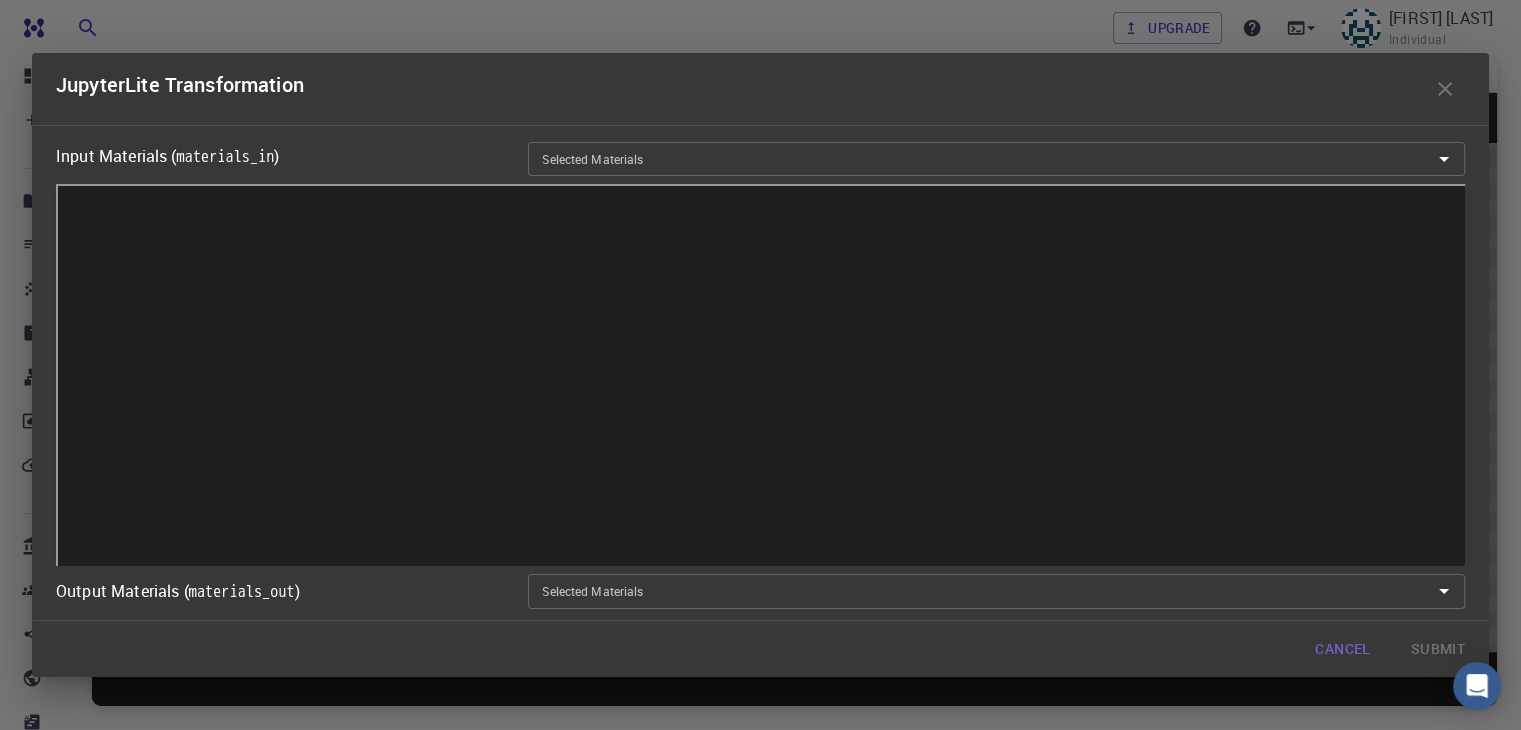 click on "JupyterLite Transformation" at bounding box center (760, 89) 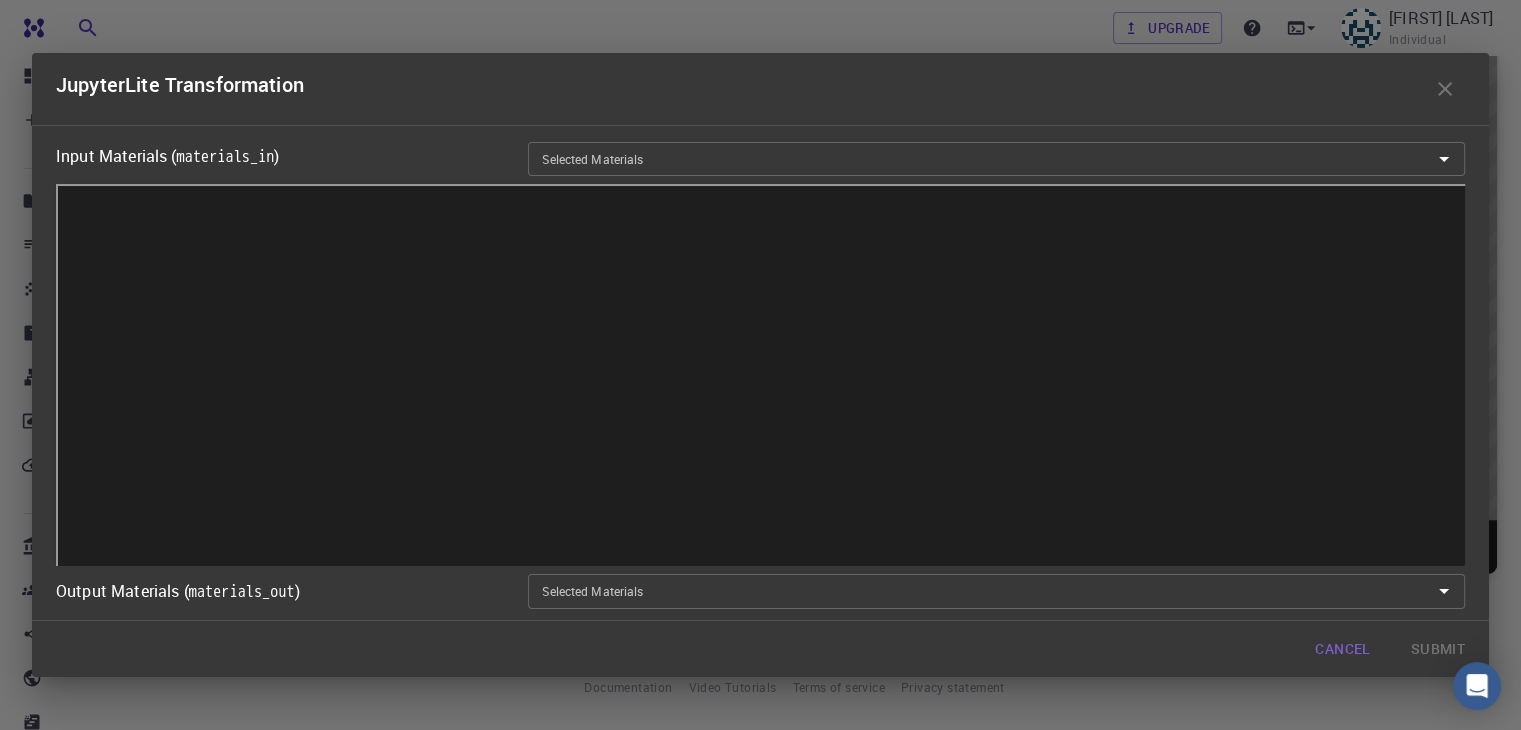 scroll, scrollTop: 1, scrollLeft: 0, axis: vertical 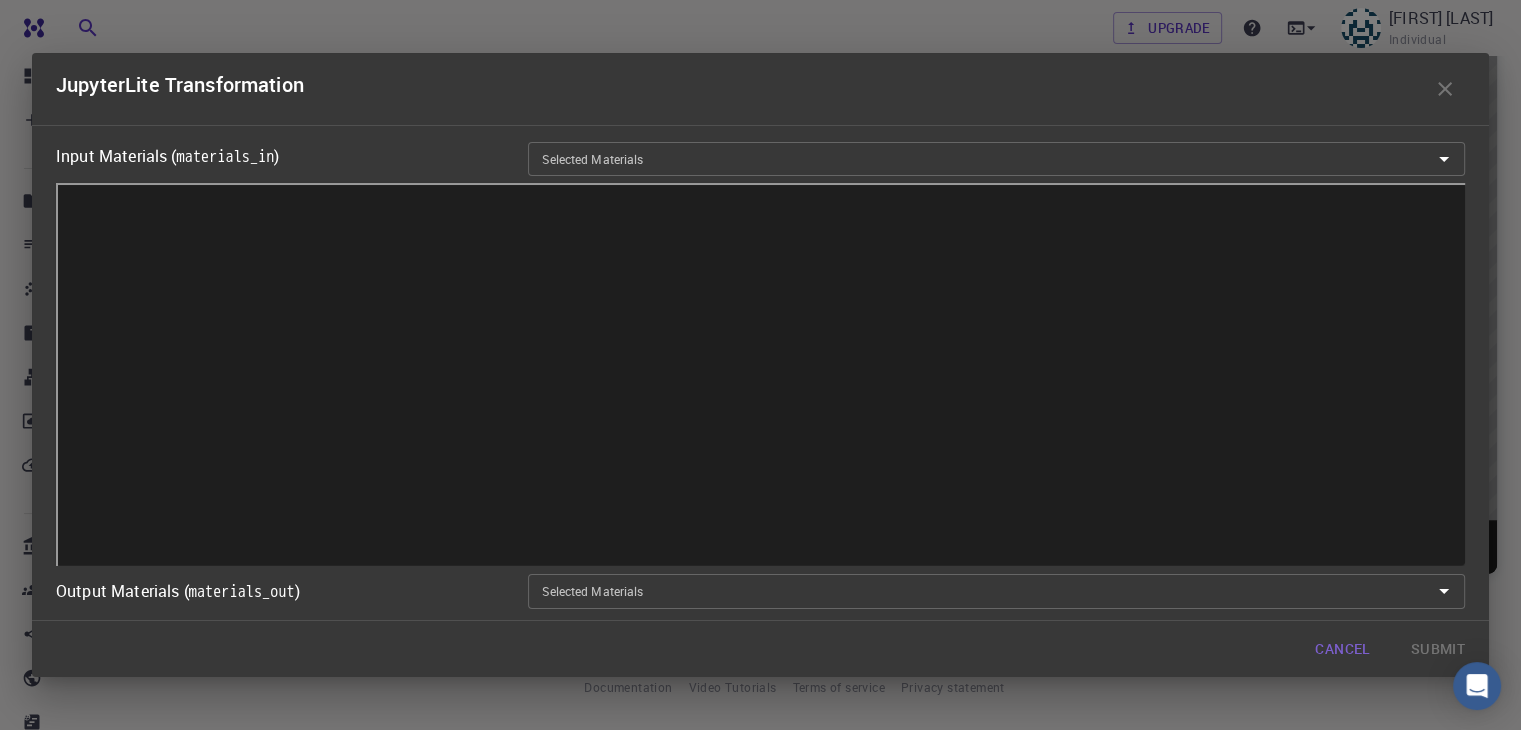 click on "JupyterLite Transformation" at bounding box center (760, 89) 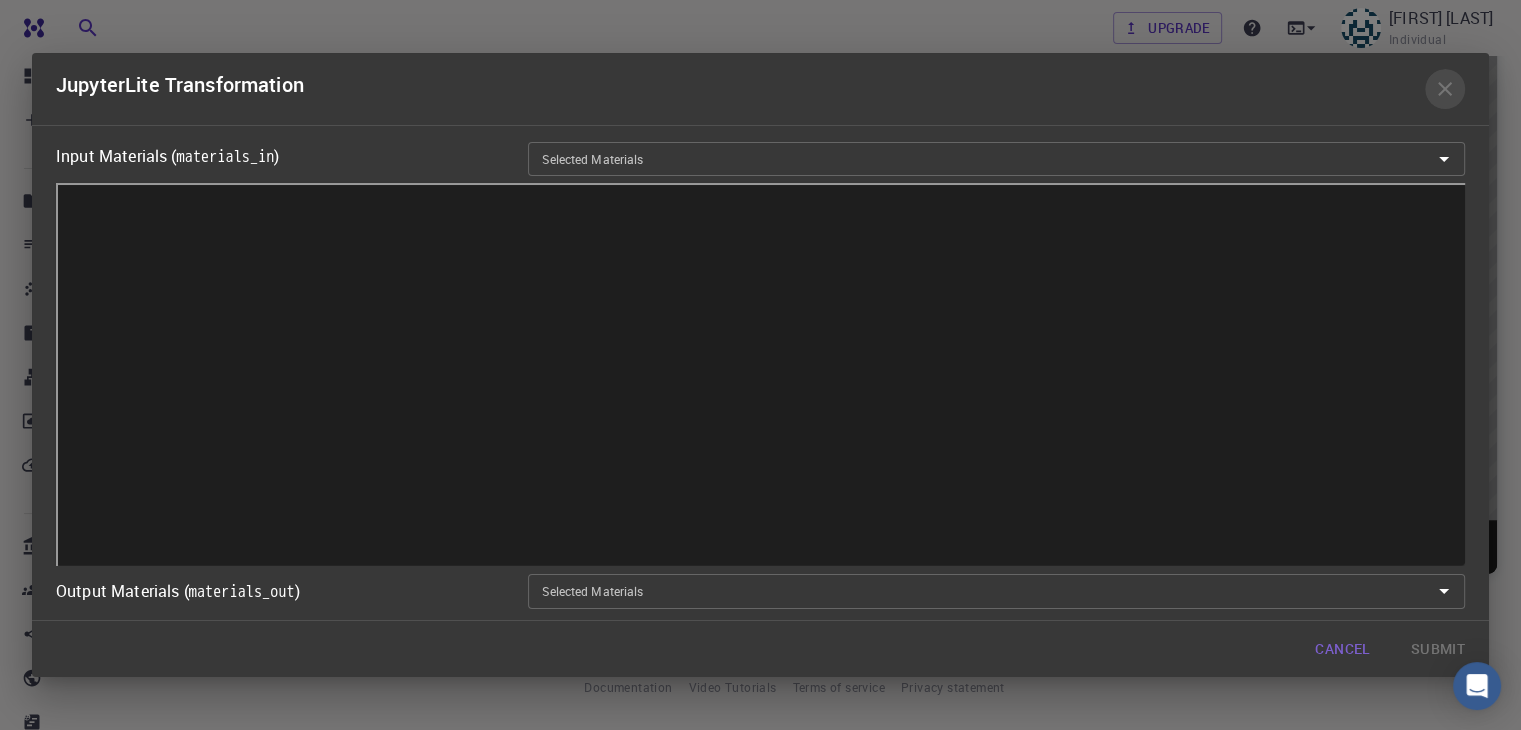 click 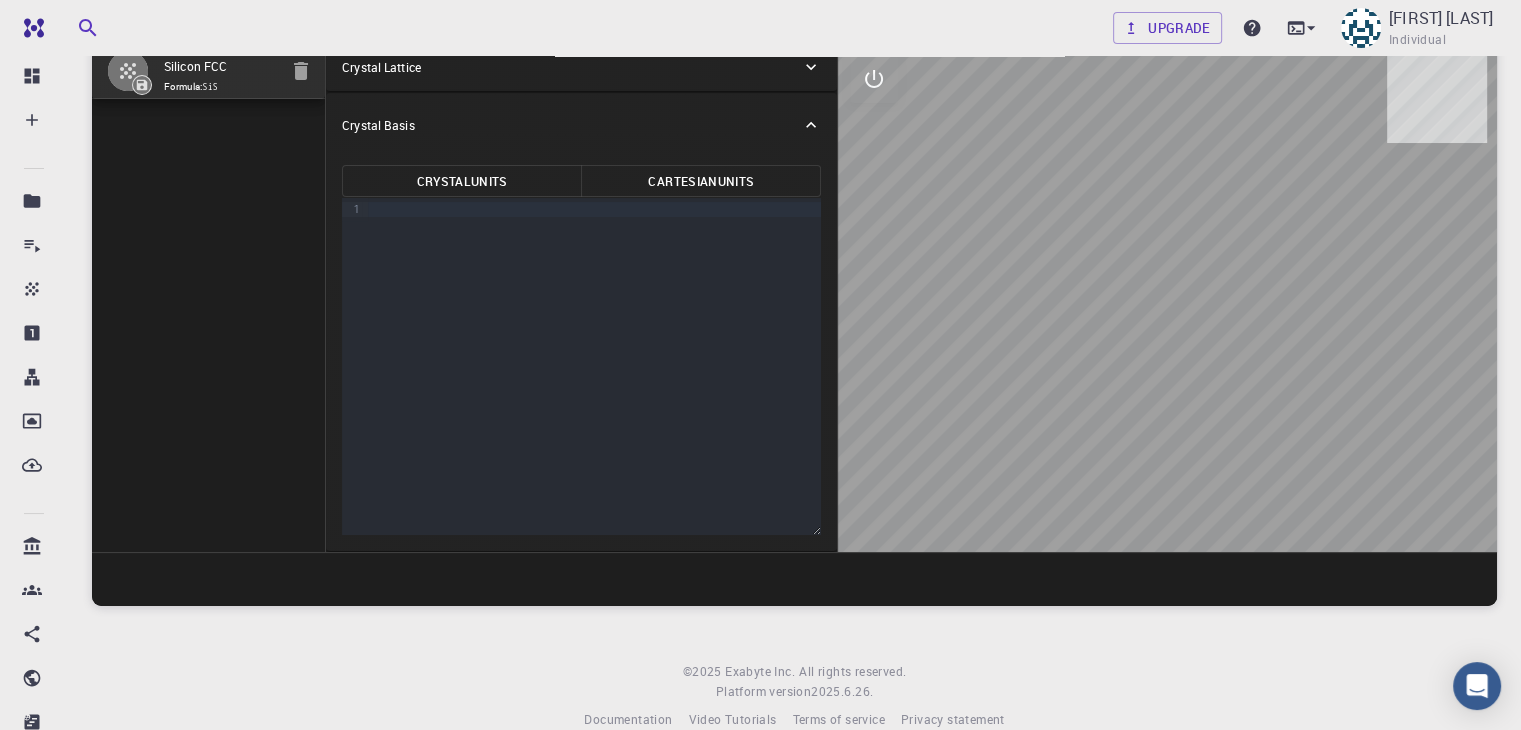 scroll, scrollTop: 0, scrollLeft: 0, axis: both 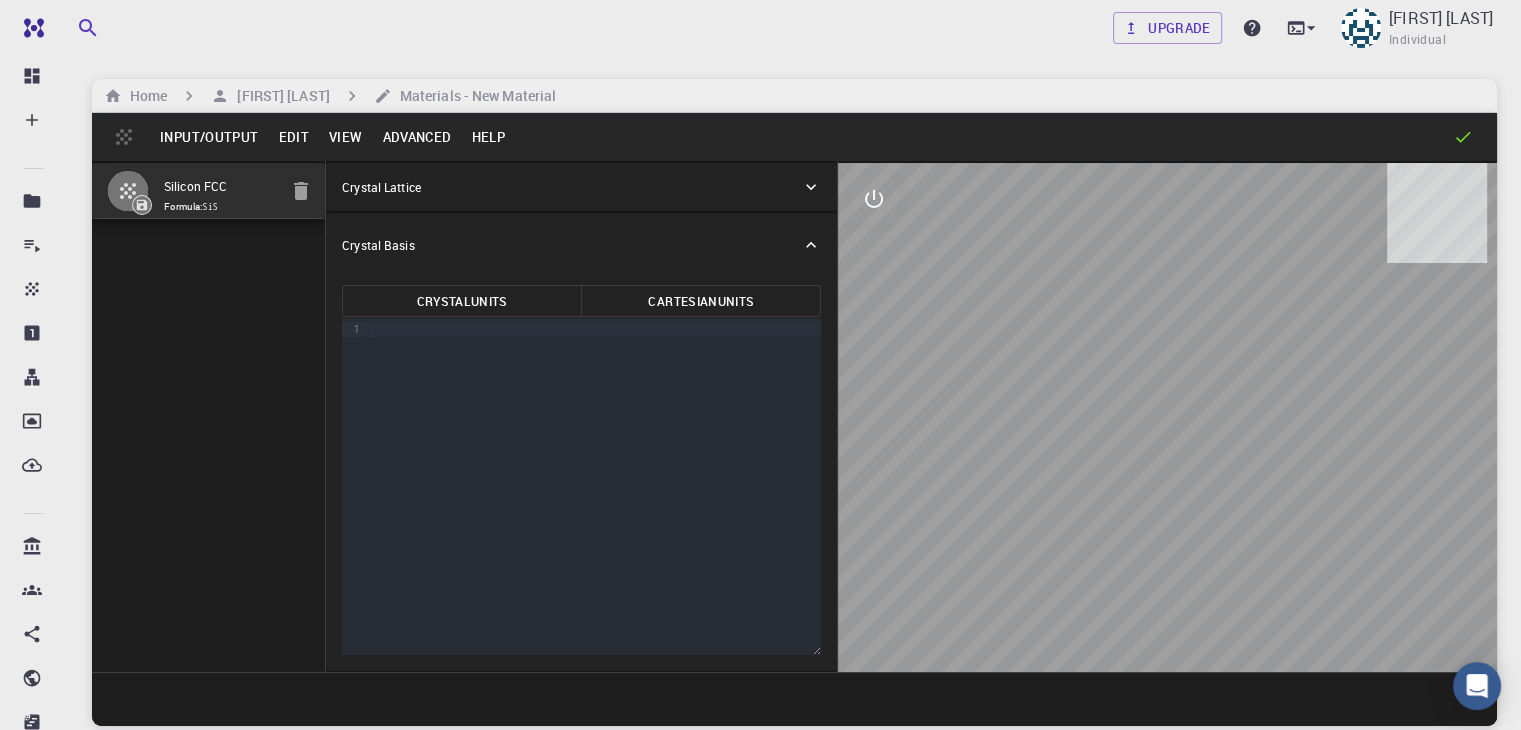 click on "Advanced" at bounding box center [416, 137] 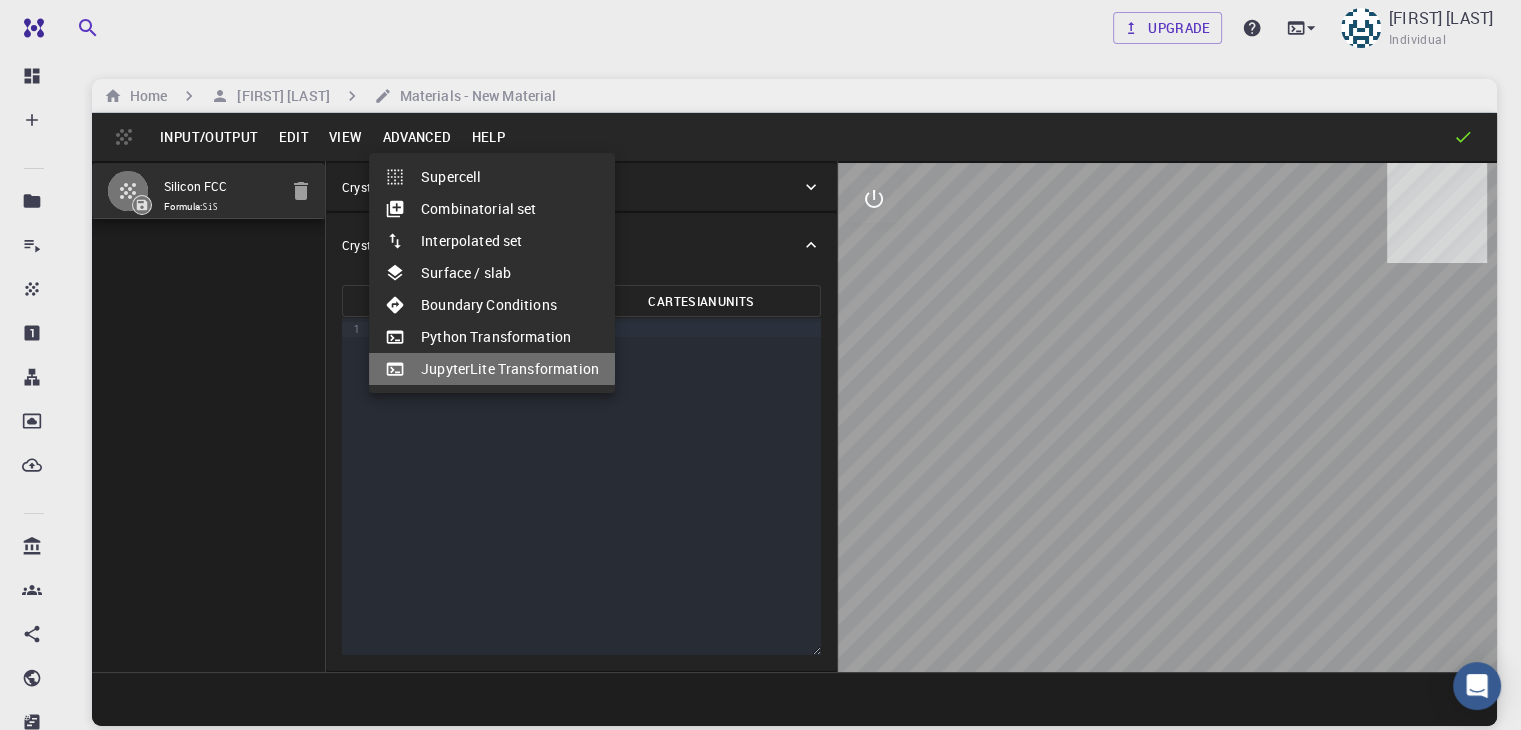 click on "JupyterLite Transformation" at bounding box center (492, 369) 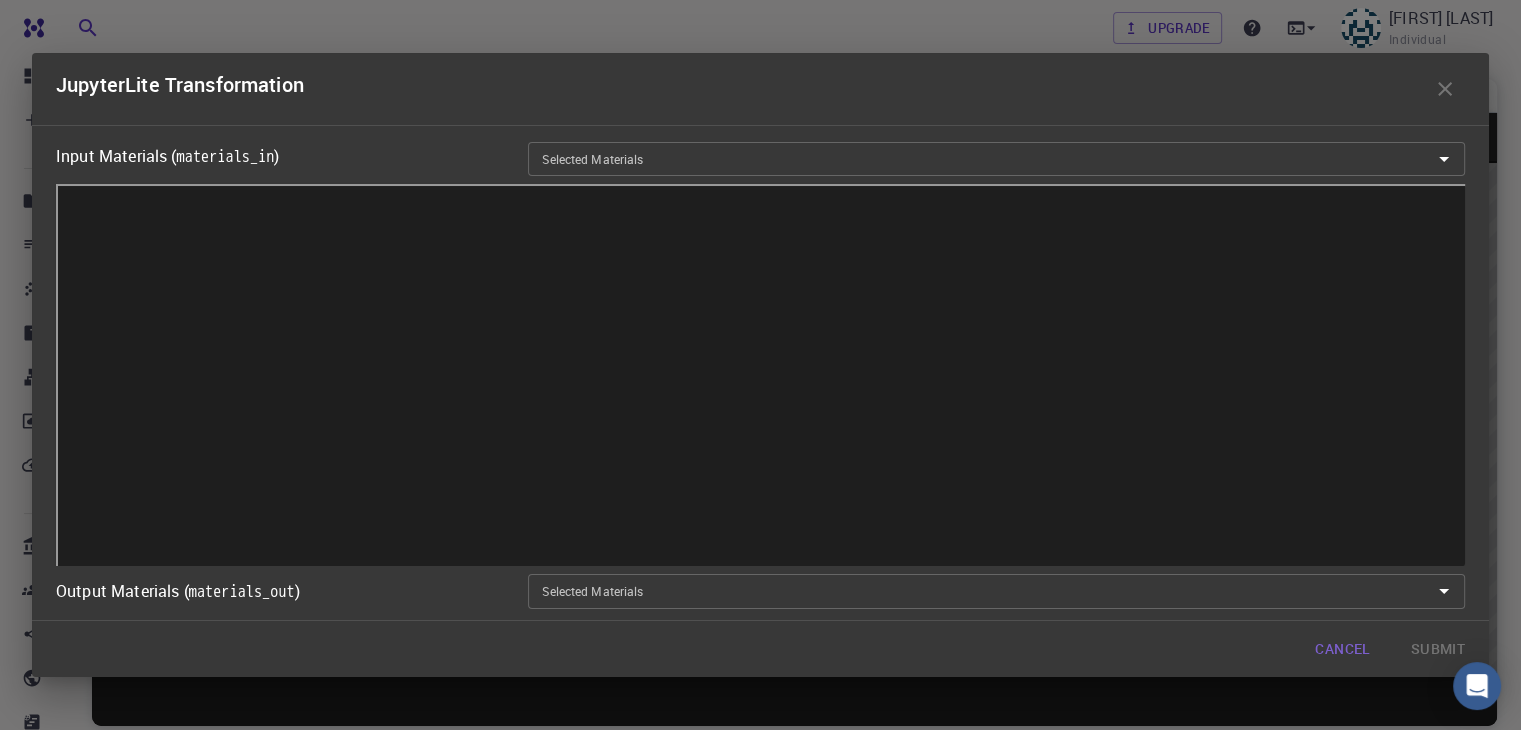 scroll, scrollTop: 4, scrollLeft: 0, axis: vertical 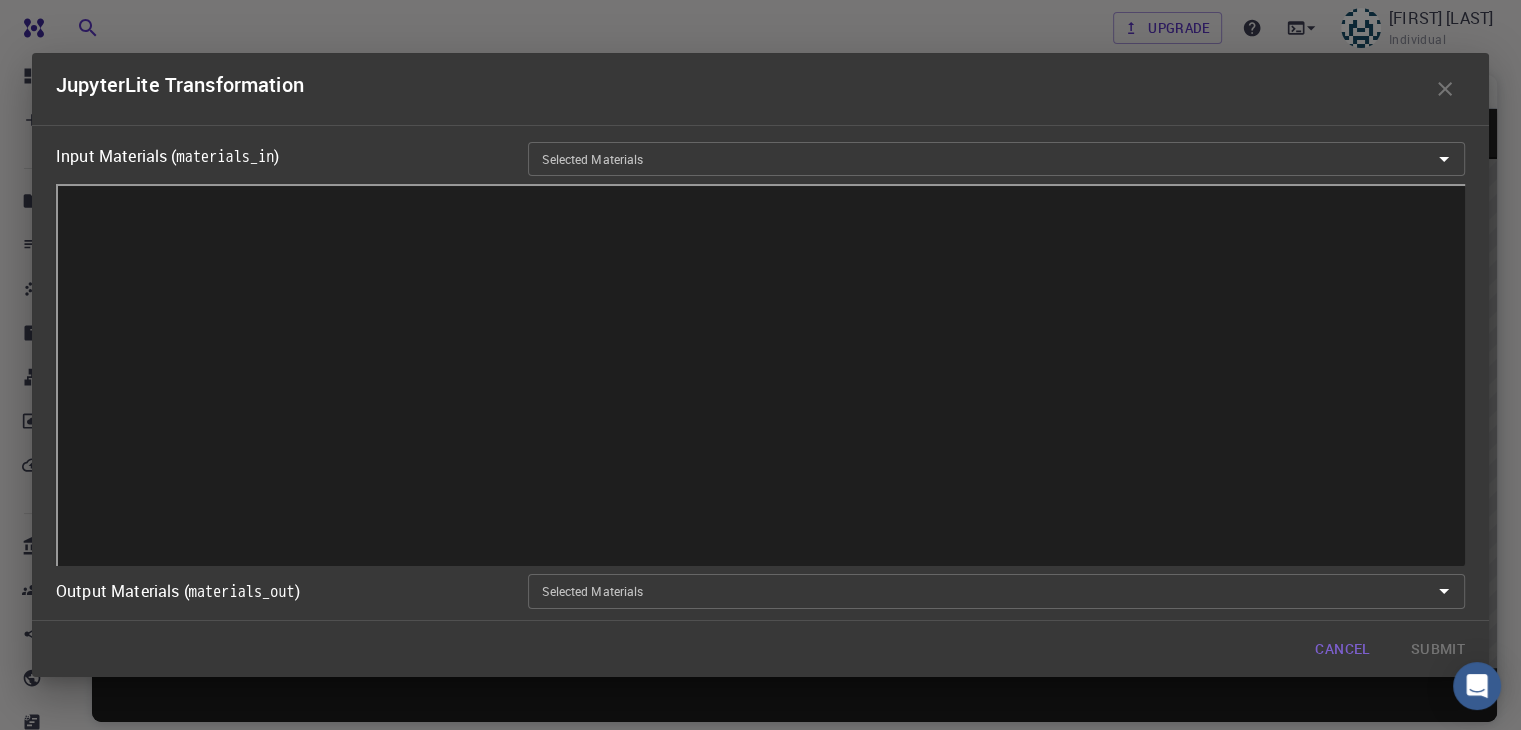 click on "JupyterLite Transformation Input Materials ( materials_in ) Selected Materials Selected Materials Output Materials ( materials_out ) Selected Materials Selected Materials Cancel Submit" at bounding box center [760, 365] 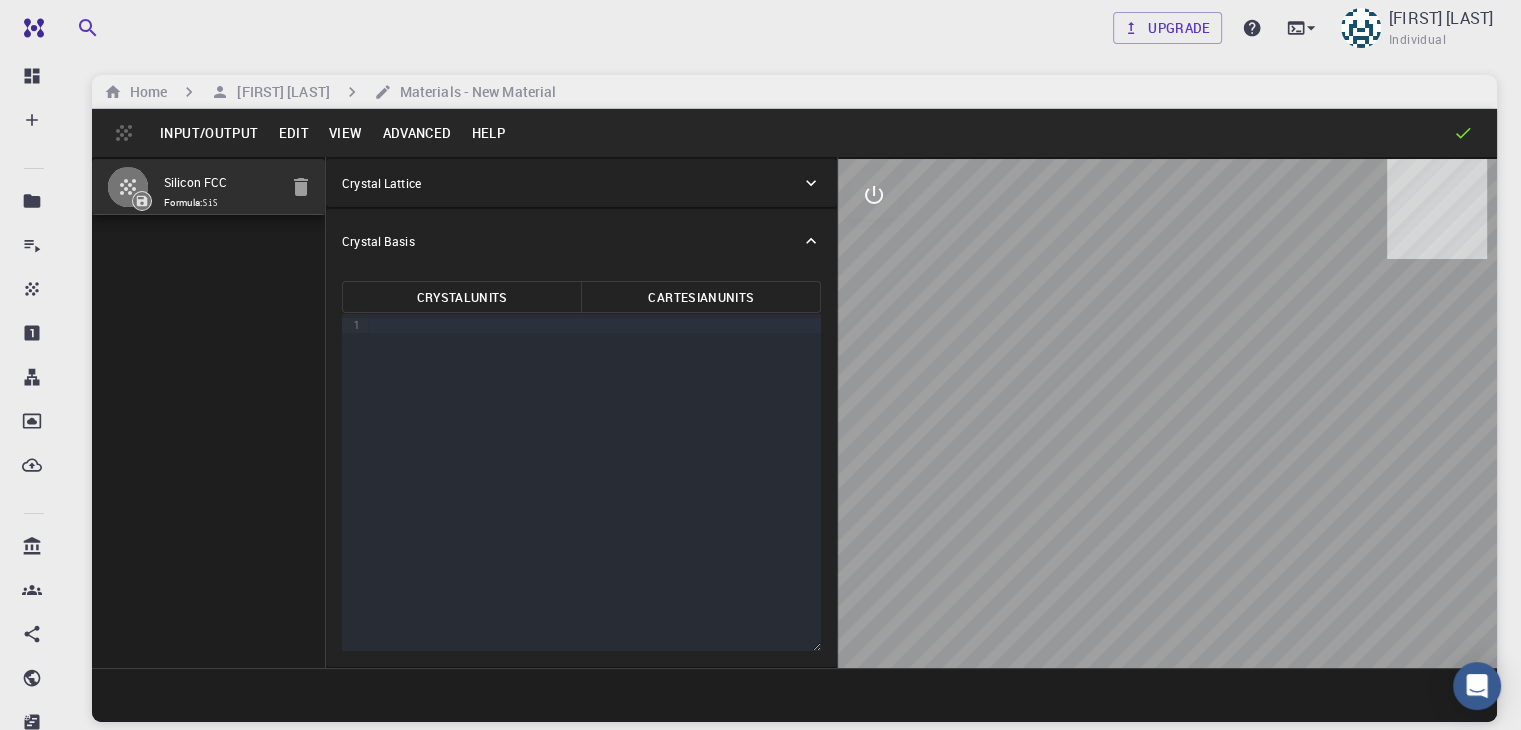 click on "Edit" at bounding box center [293, 133] 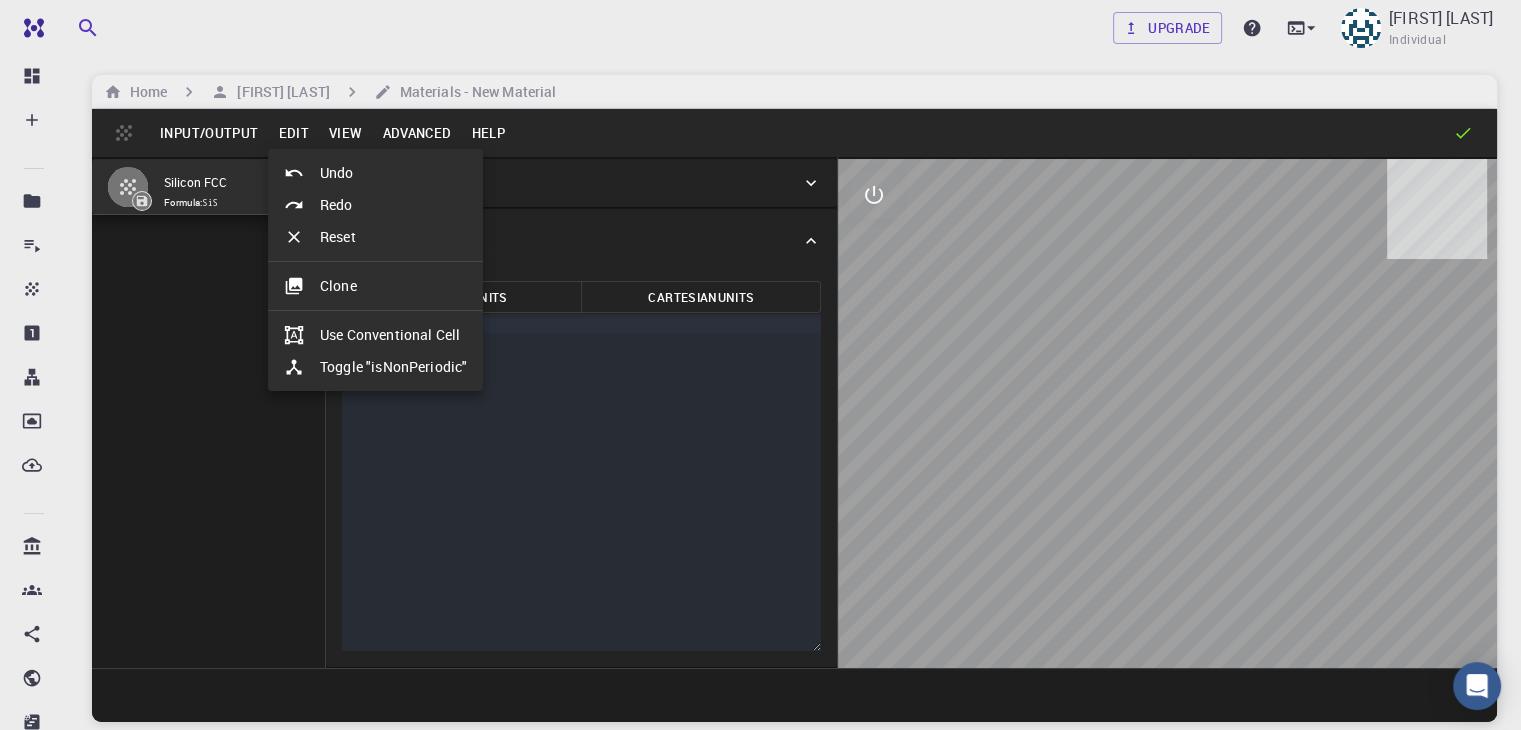 click at bounding box center [760, 365] 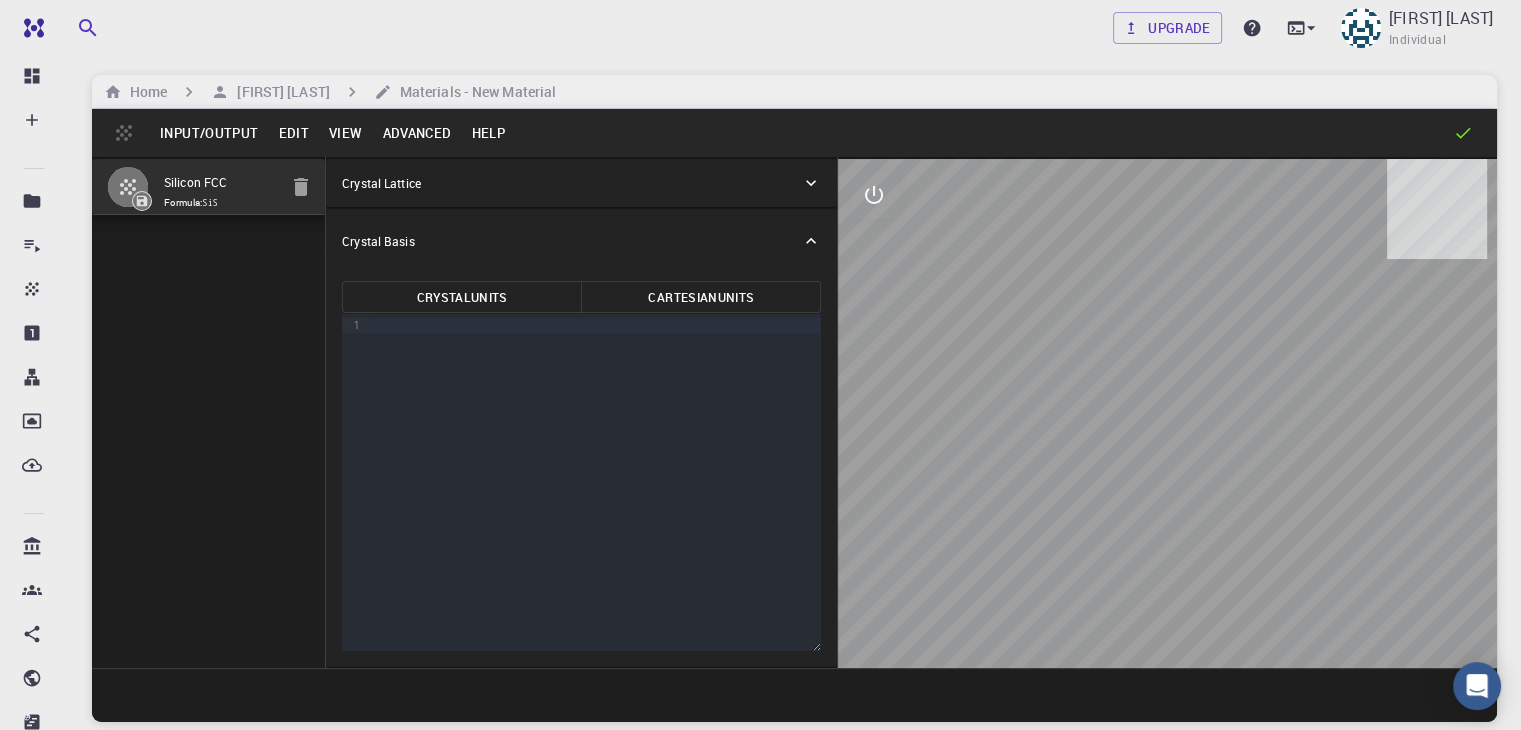 click on "Input/Output" at bounding box center (209, 133) 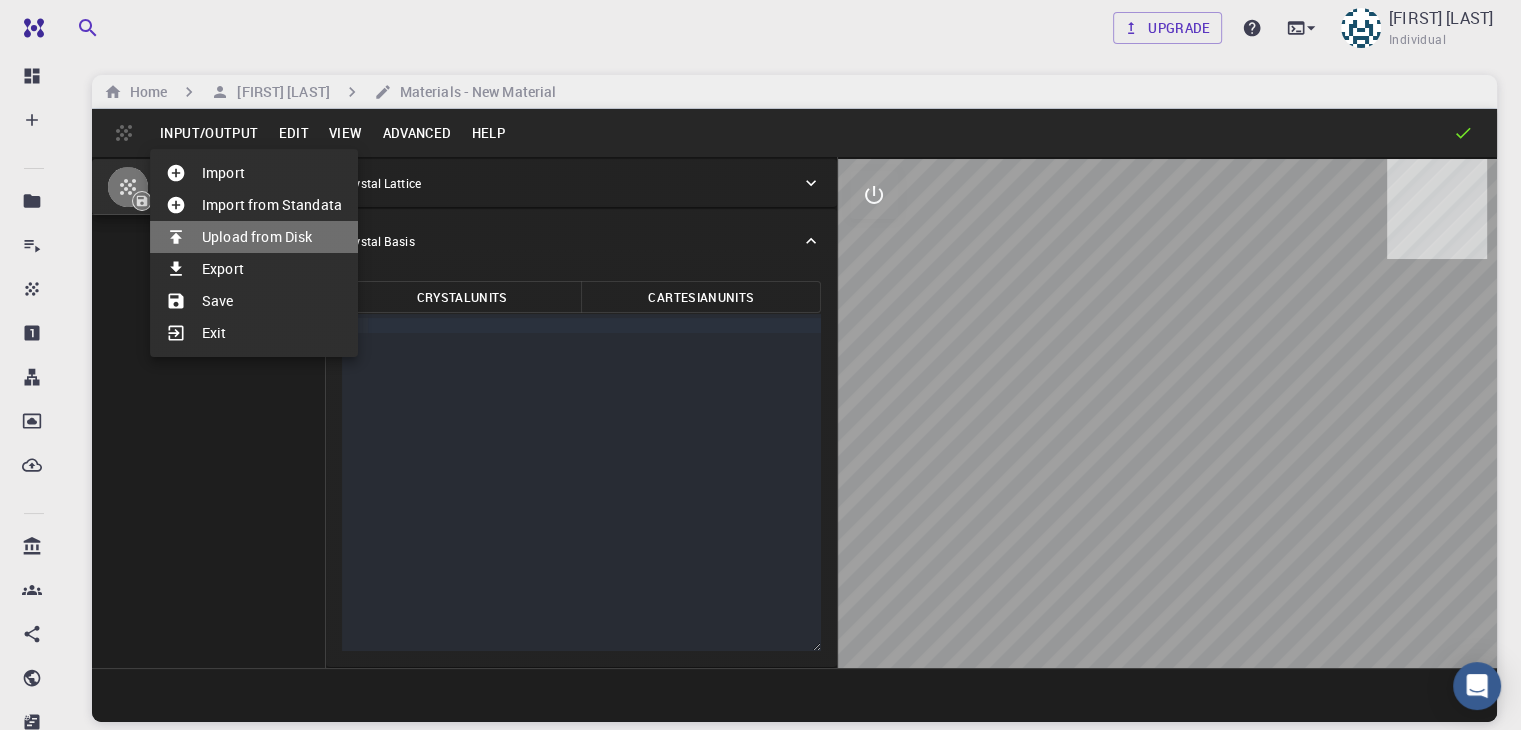 click on "Upload from Disk" at bounding box center [254, 237] 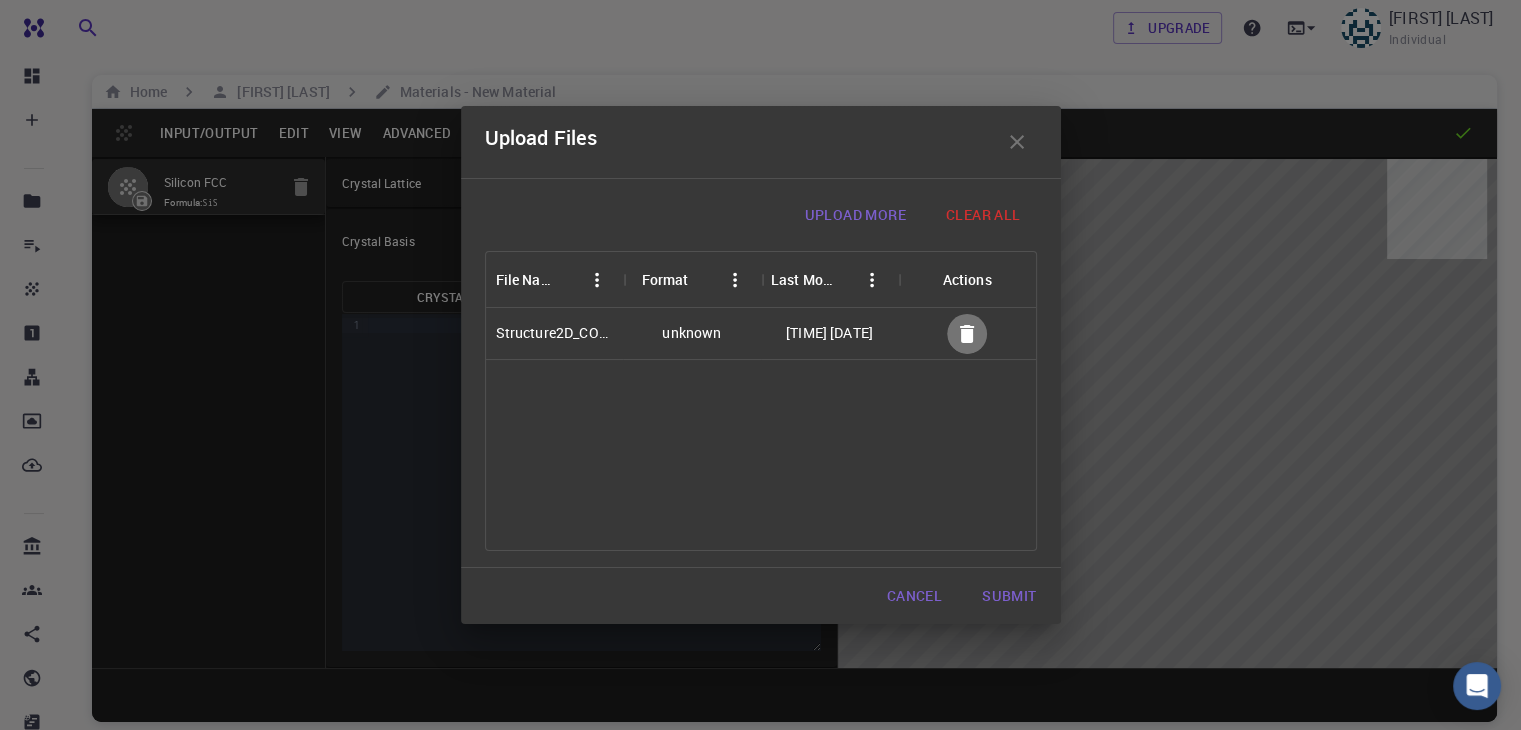 click 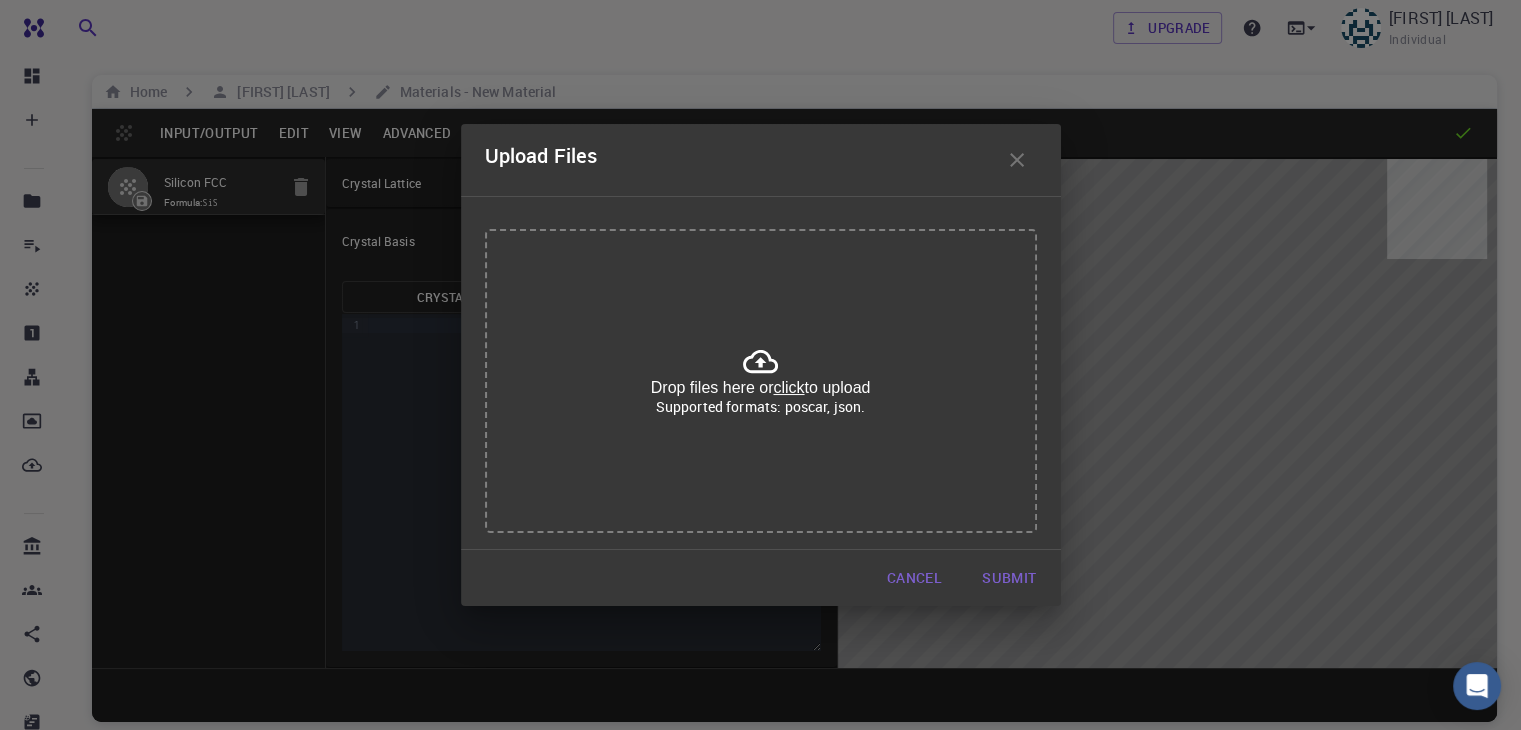 click on "Drop files here or  click  to upload Supported formats: poscar, json." at bounding box center (761, 381) 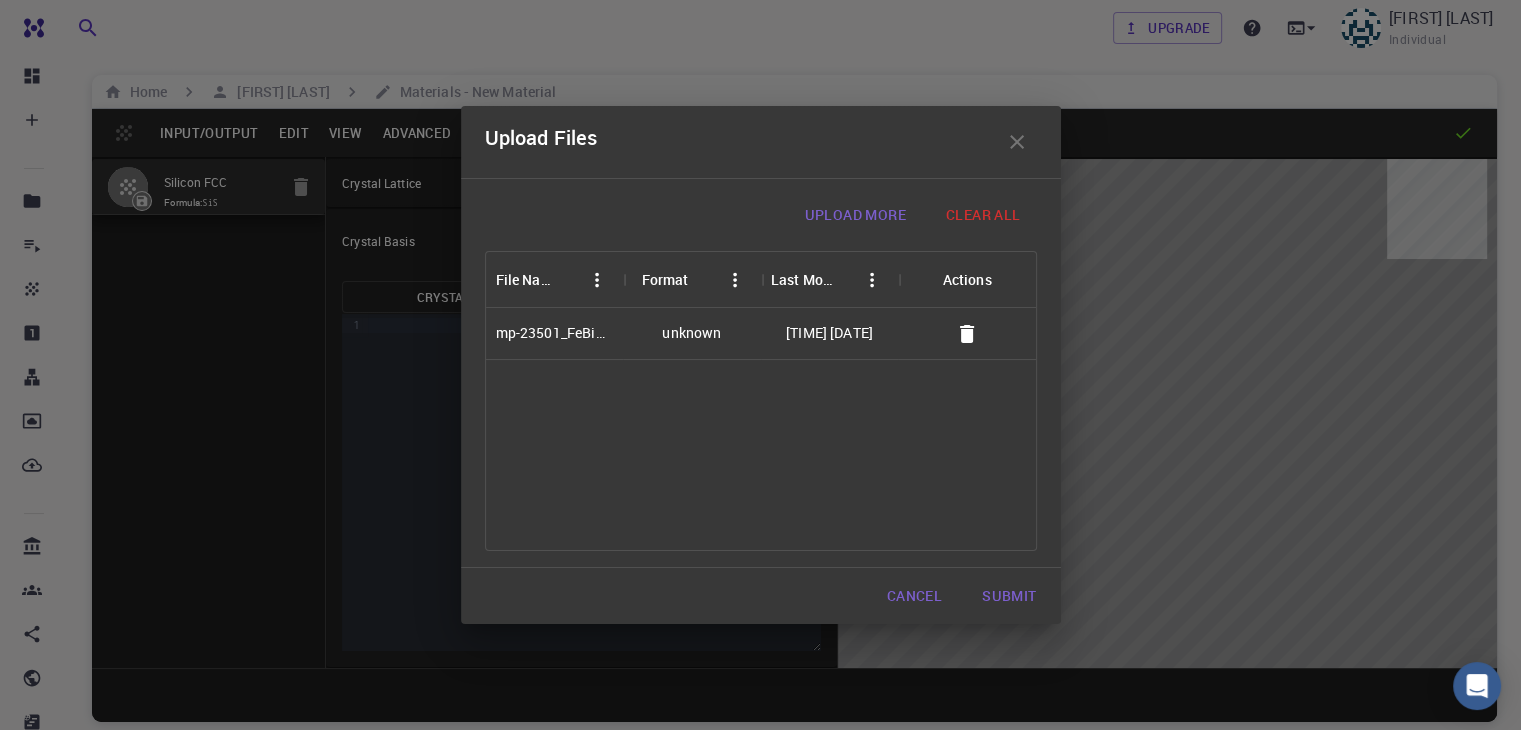 click on "Submit" at bounding box center [1009, 596] 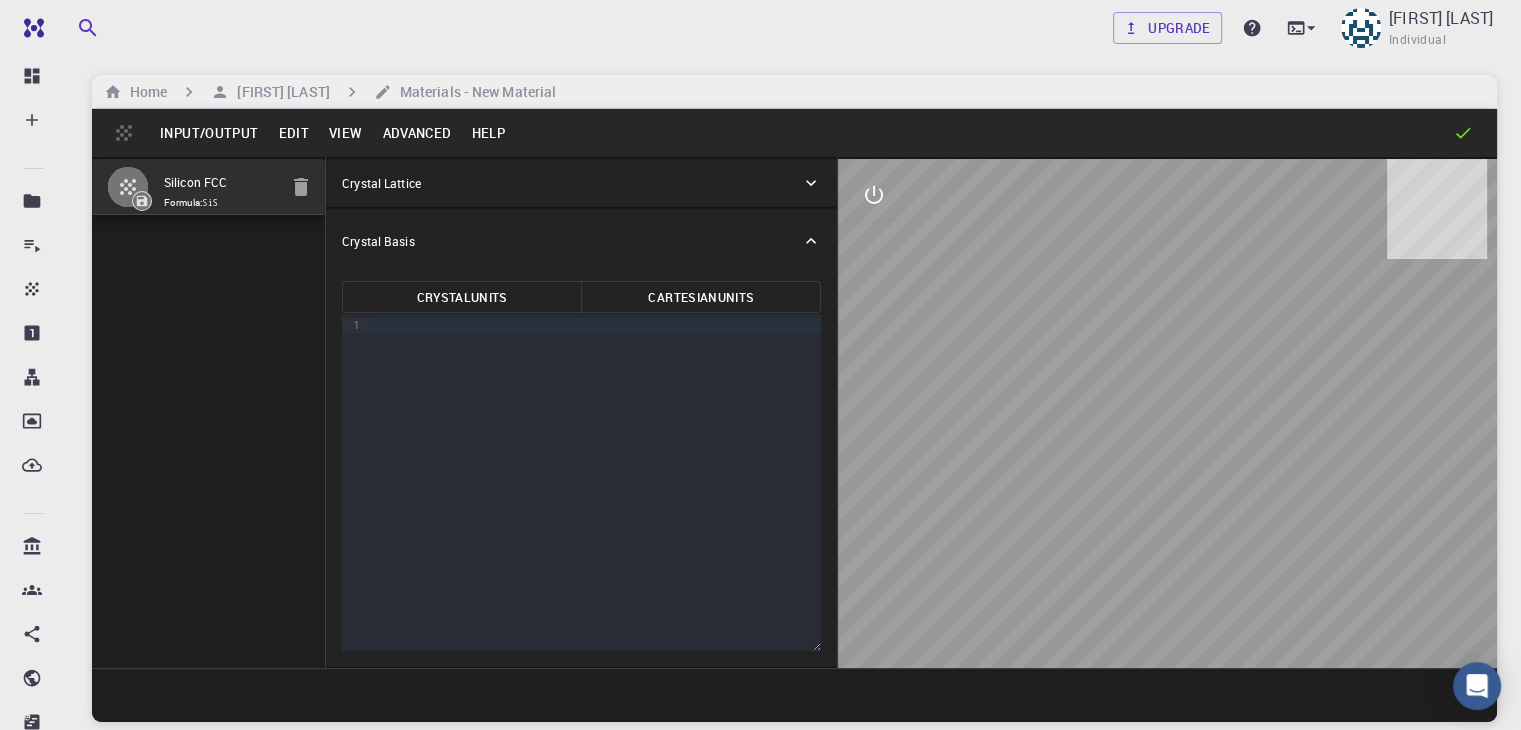 click on "Input/Output" at bounding box center (209, 133) 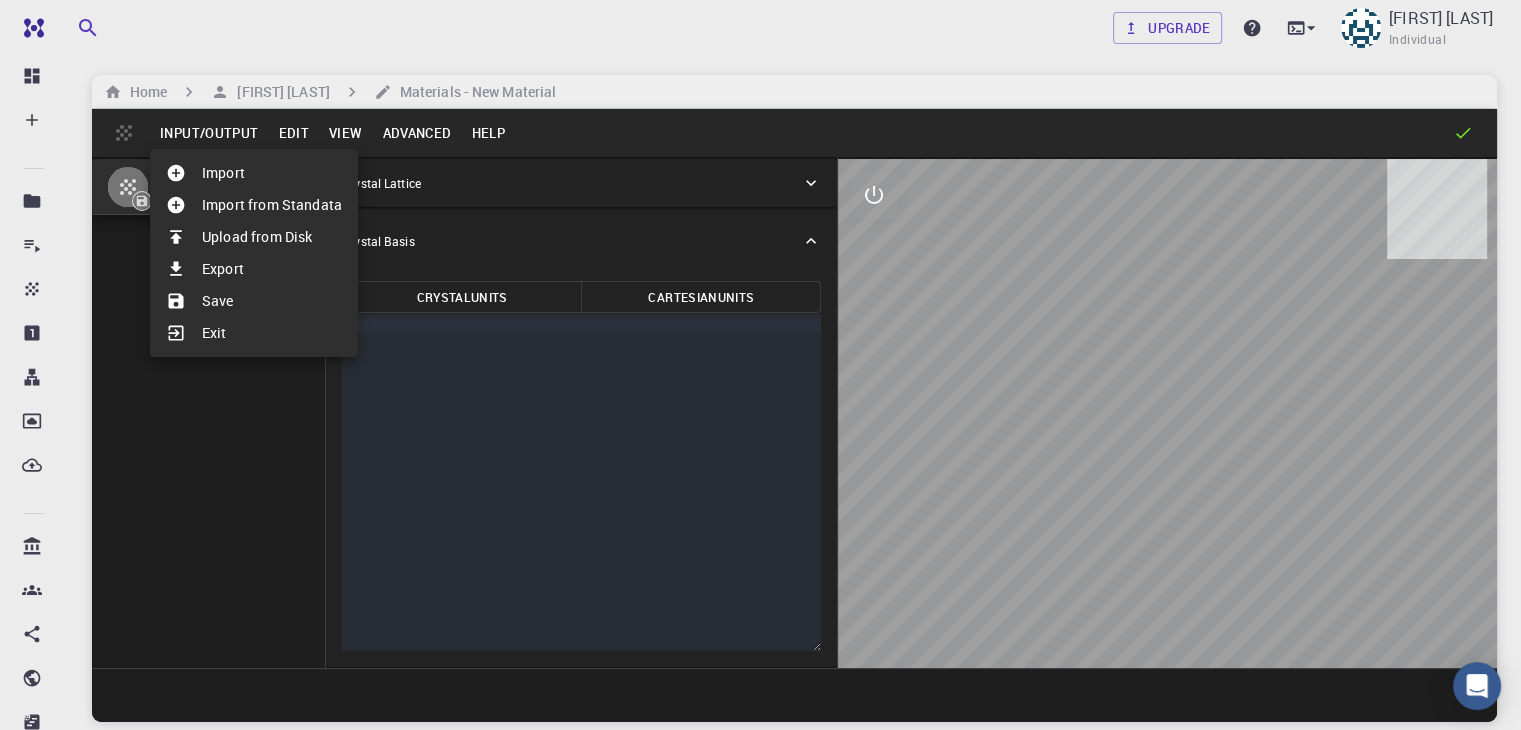 click at bounding box center [760, 365] 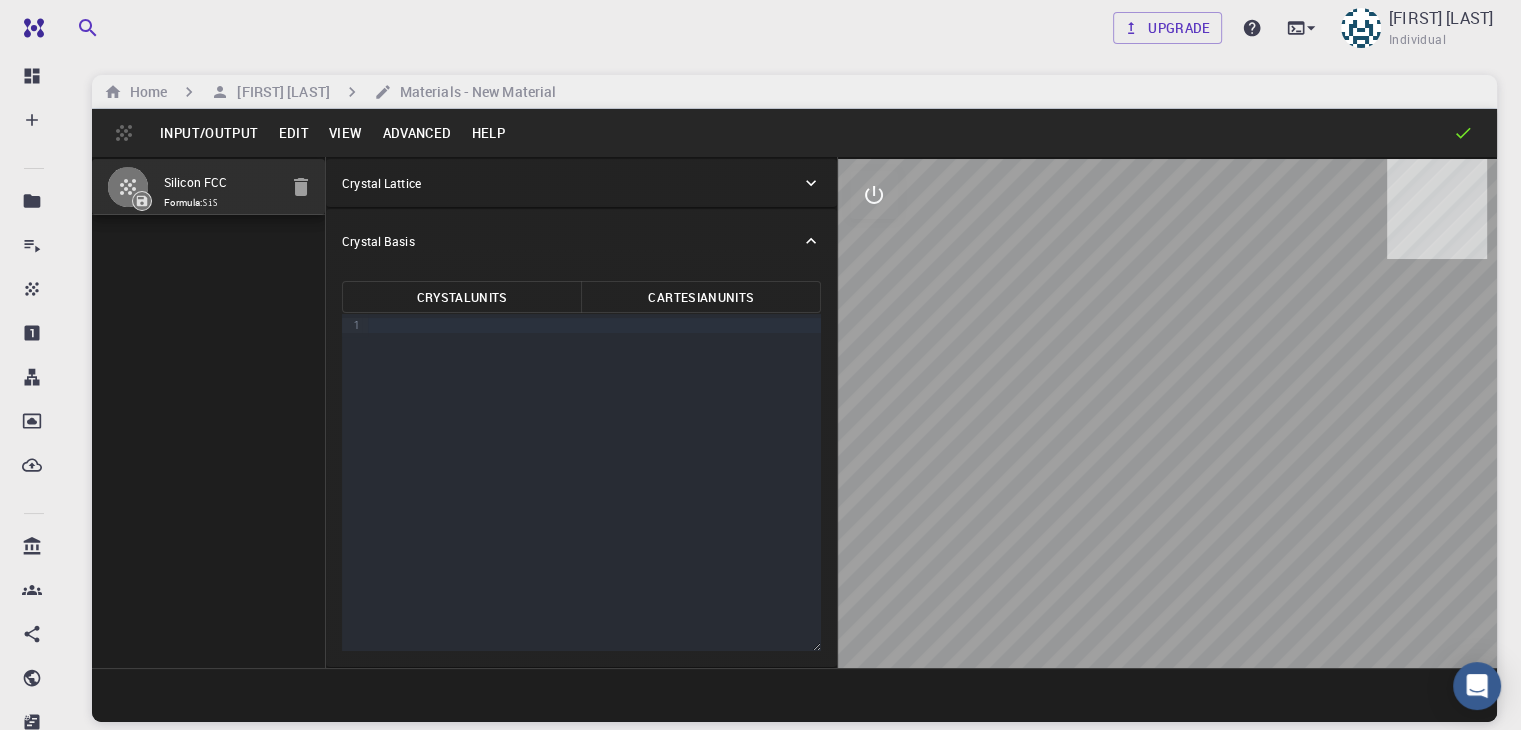 click on "Advanced" at bounding box center [416, 133] 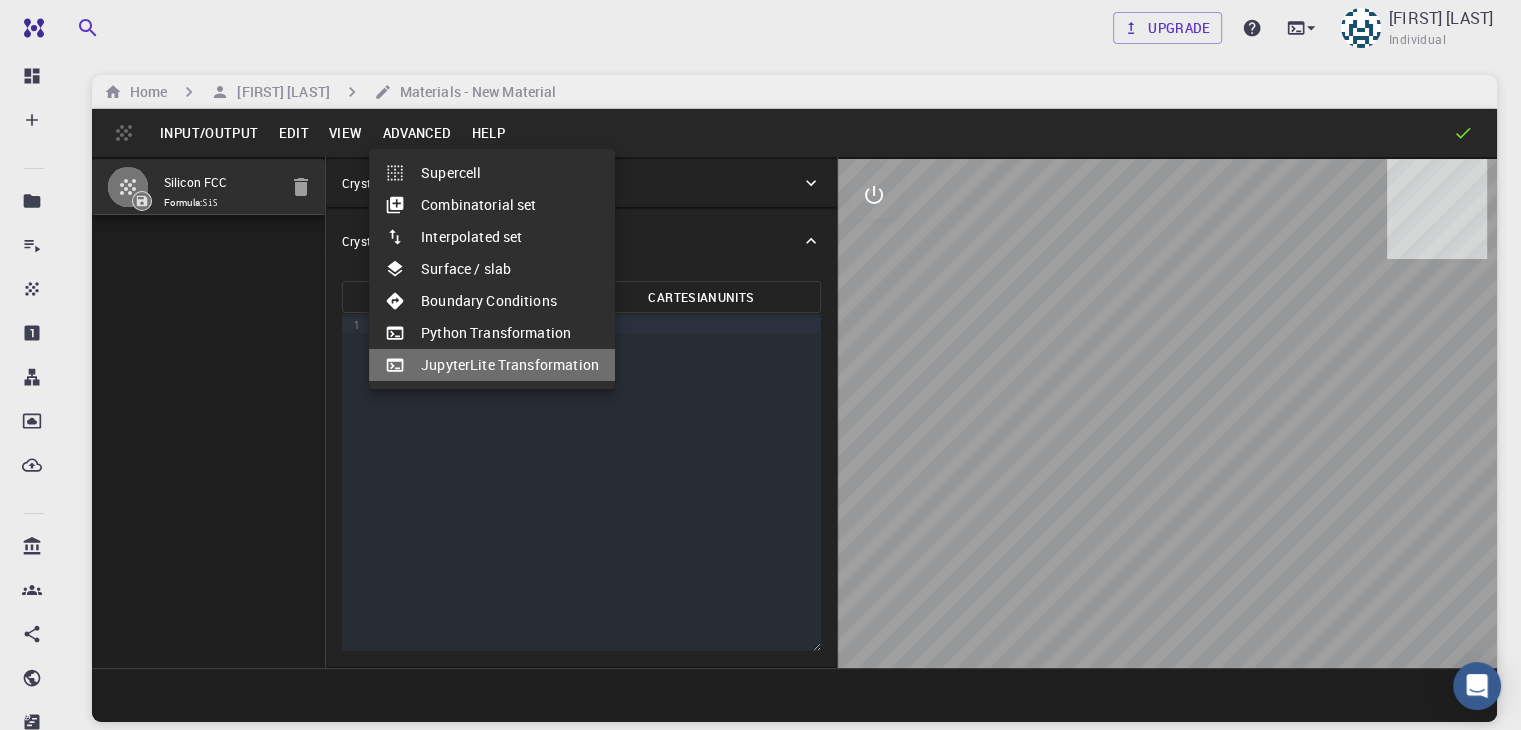 click on "JupyterLite Transformation" at bounding box center [492, 365] 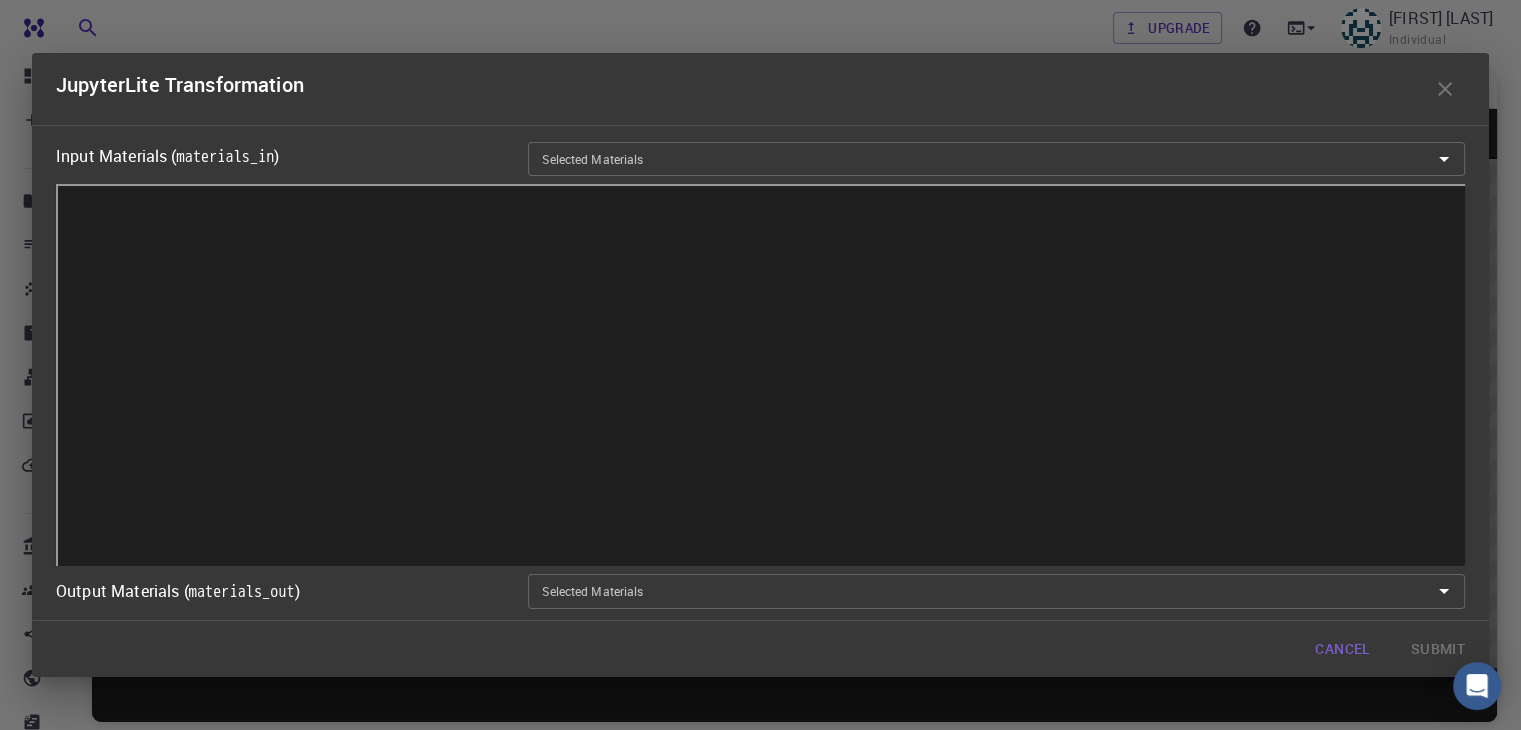scroll, scrollTop: 1, scrollLeft: 0, axis: vertical 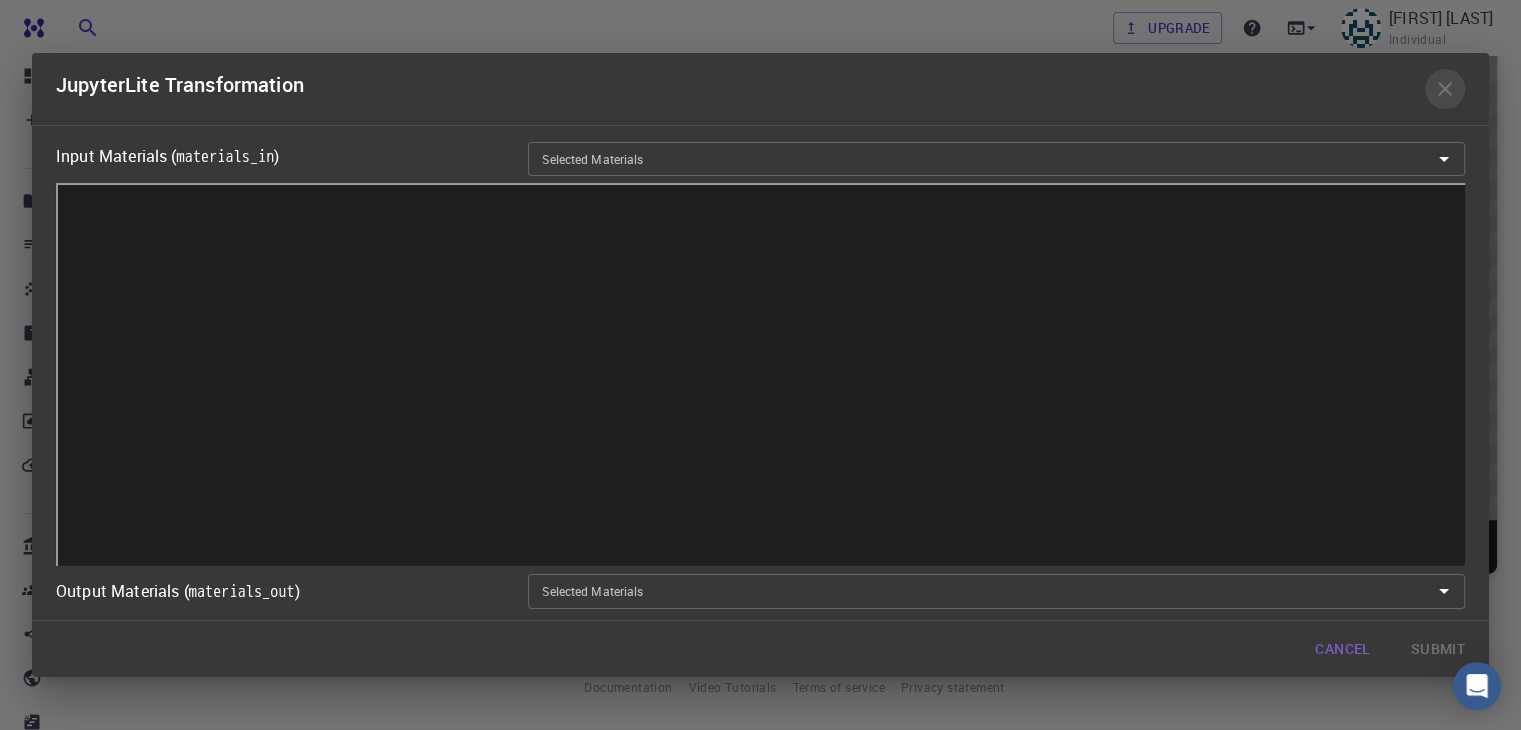 click at bounding box center (1445, 89) 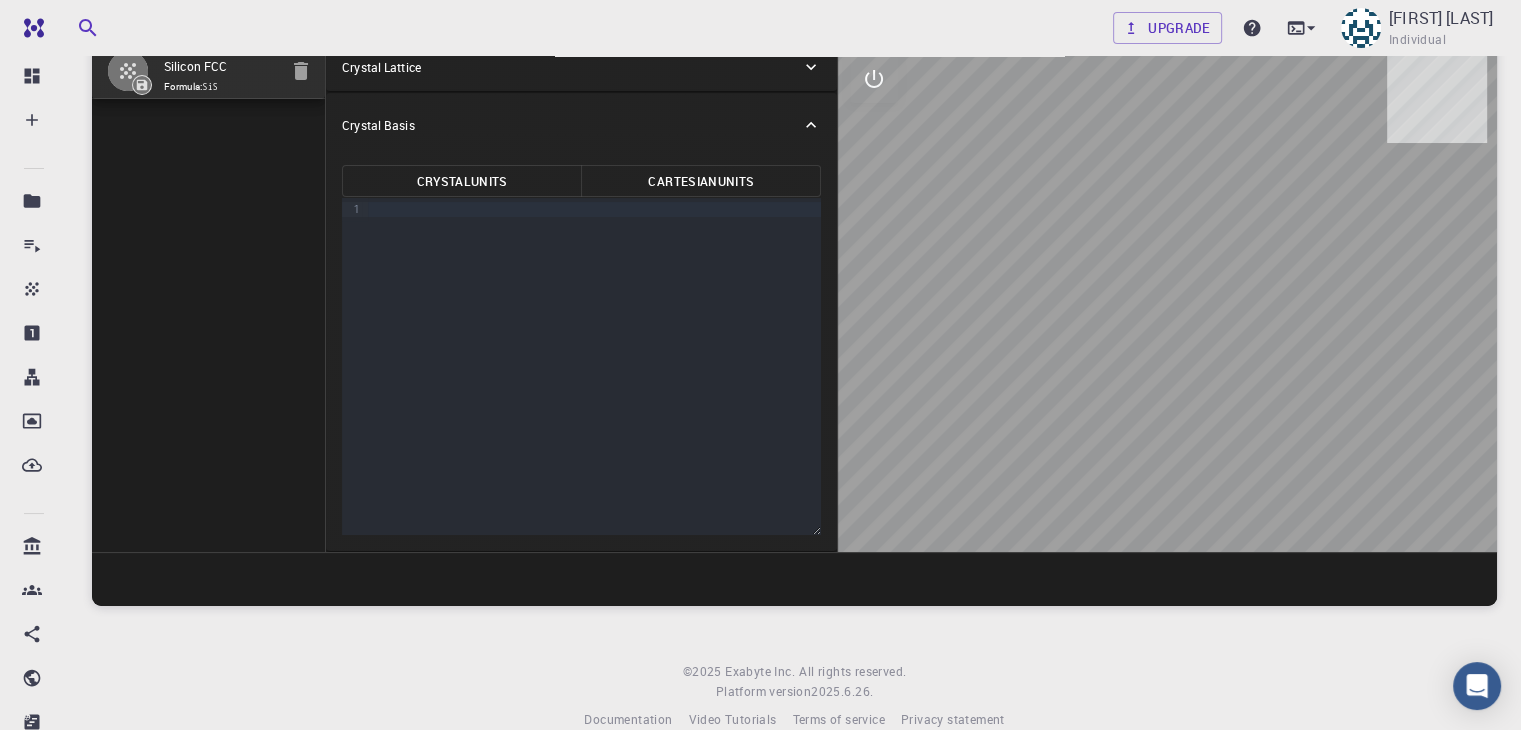 scroll, scrollTop: 0, scrollLeft: 0, axis: both 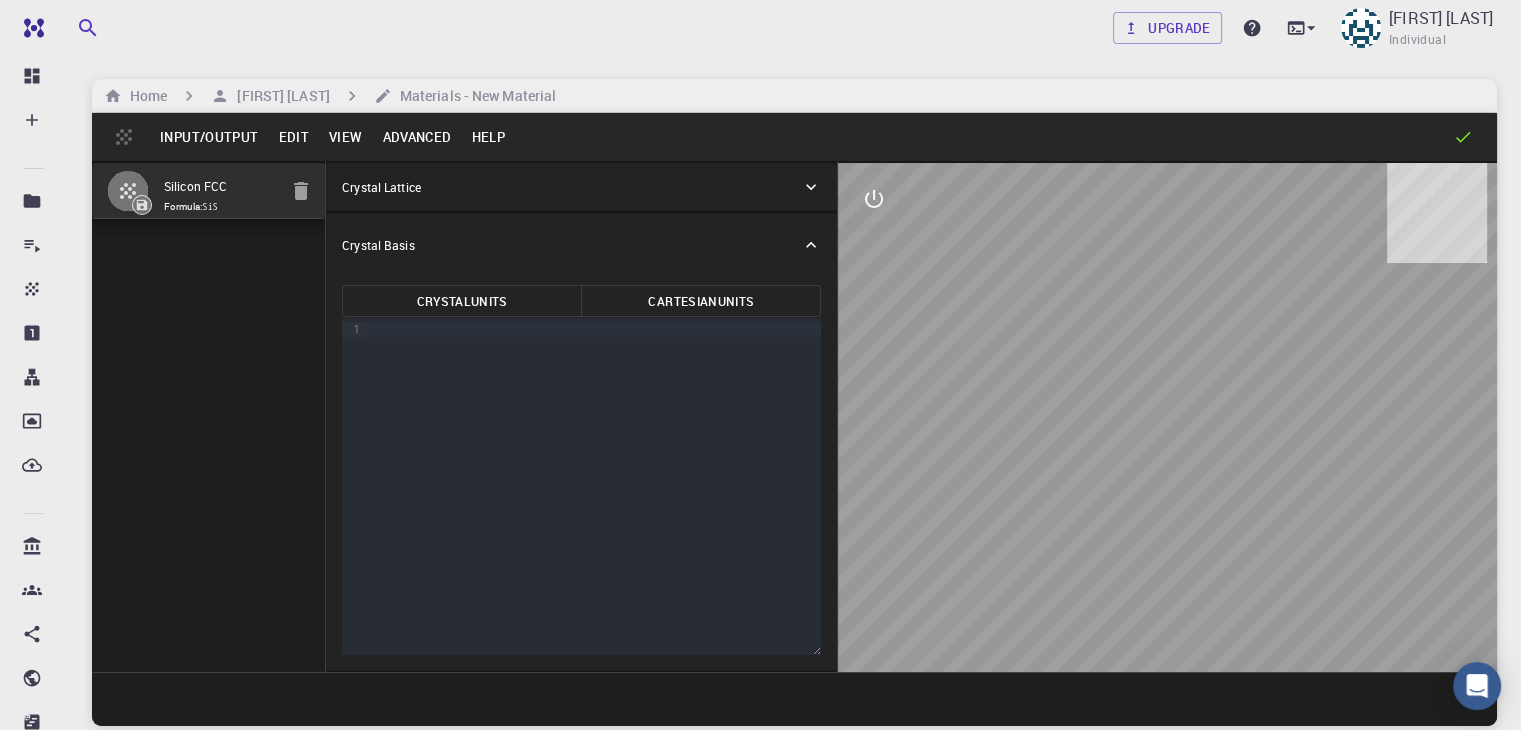 click on "Crystal Lattice" at bounding box center (381, 187) 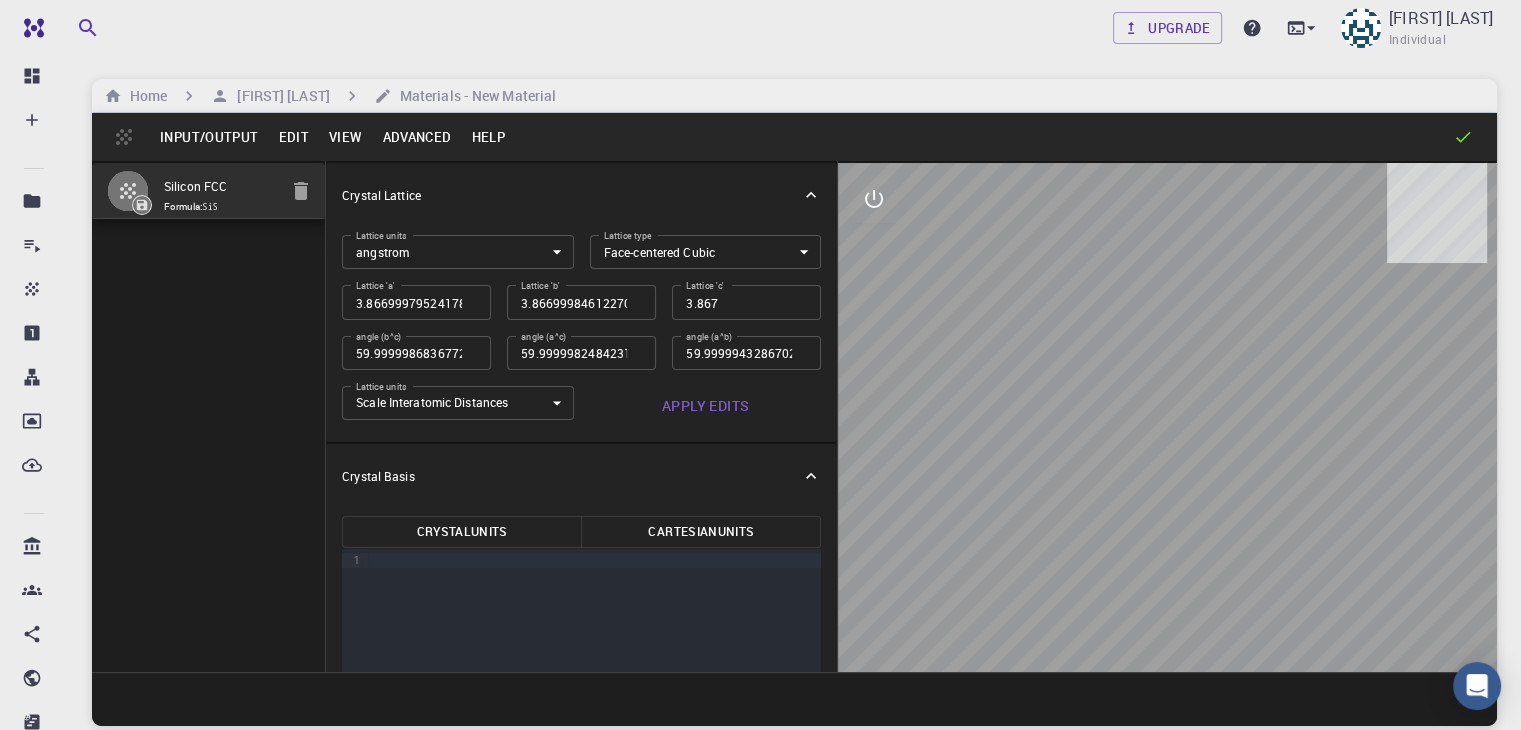 click on "Crystal Lattice" at bounding box center (581, 195) 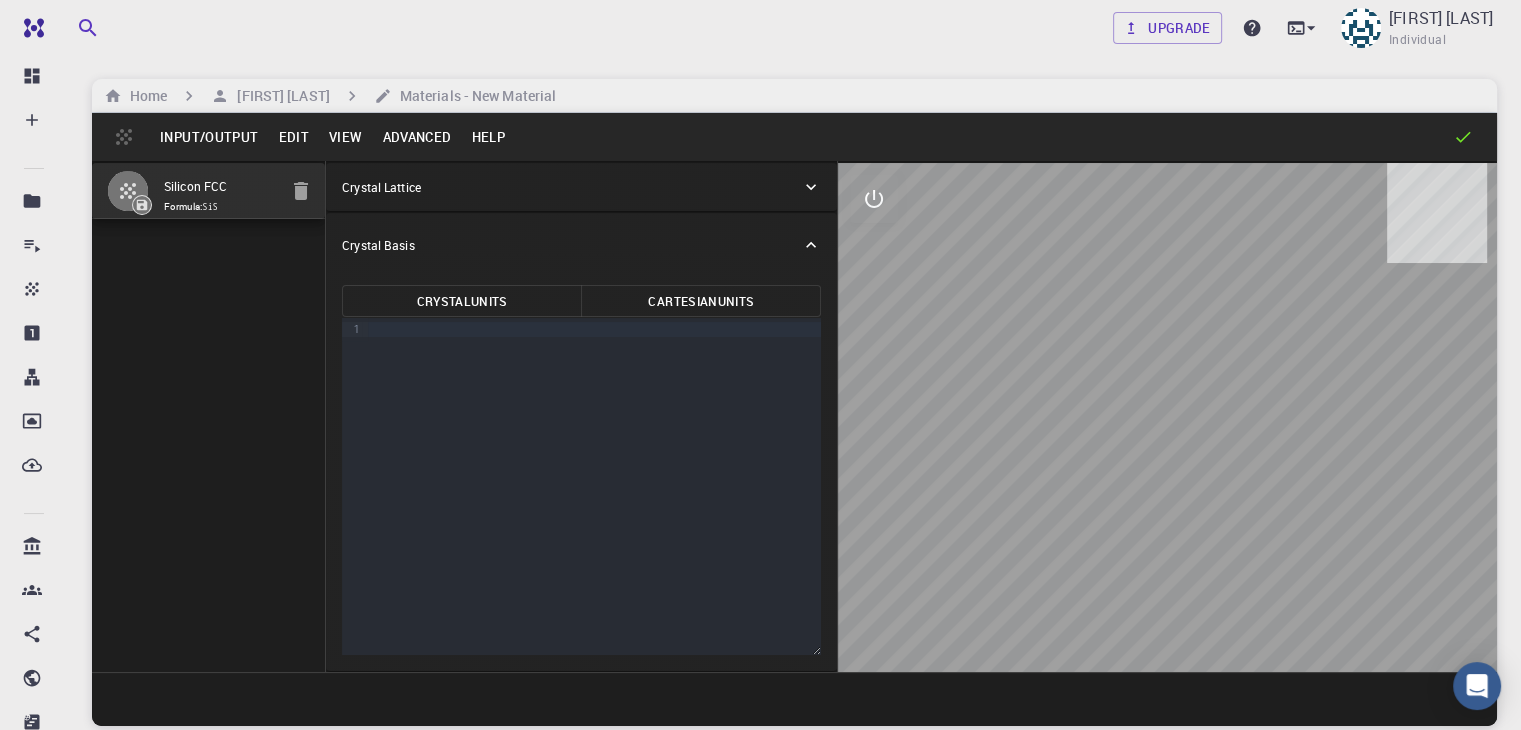 click at bounding box center [595, 329] 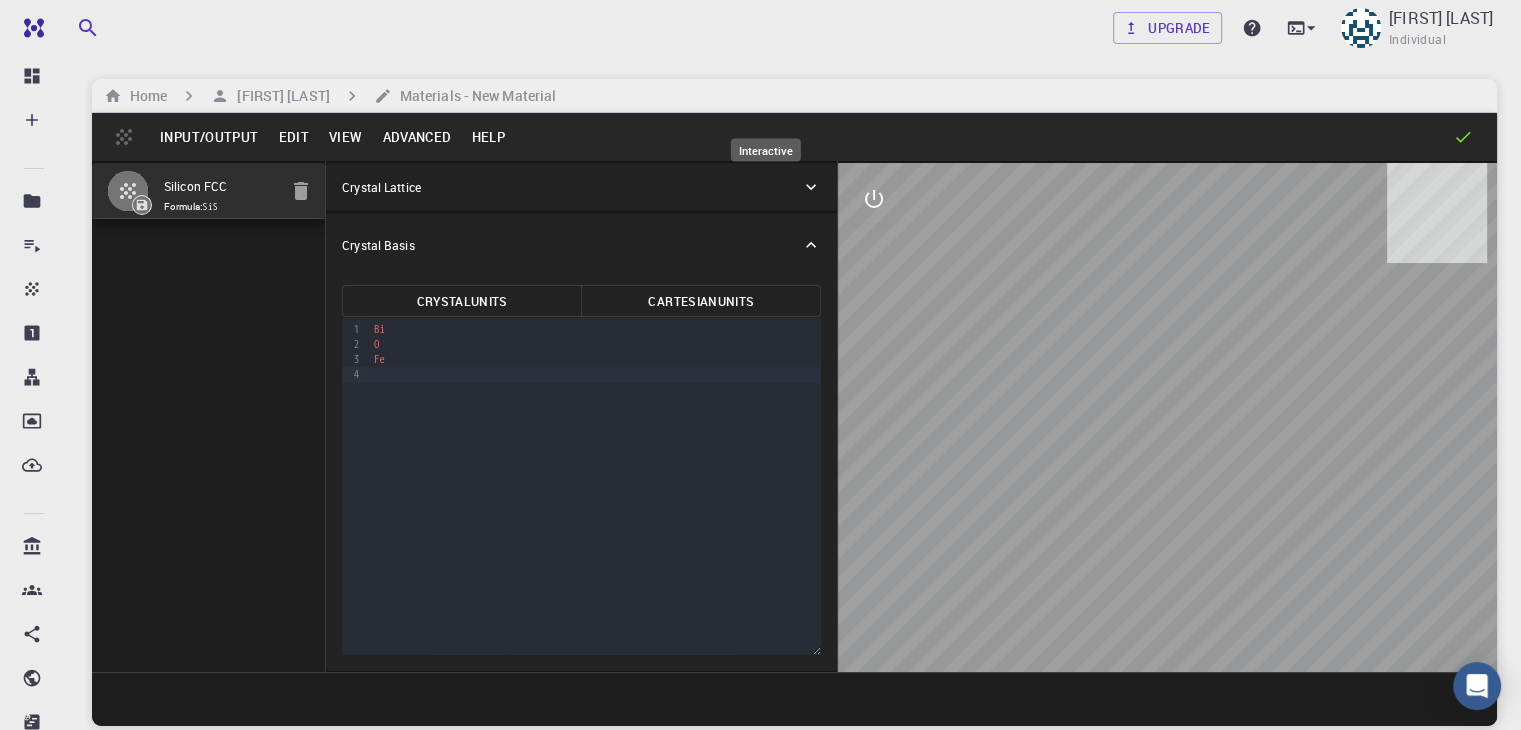 click at bounding box center (874, 199) 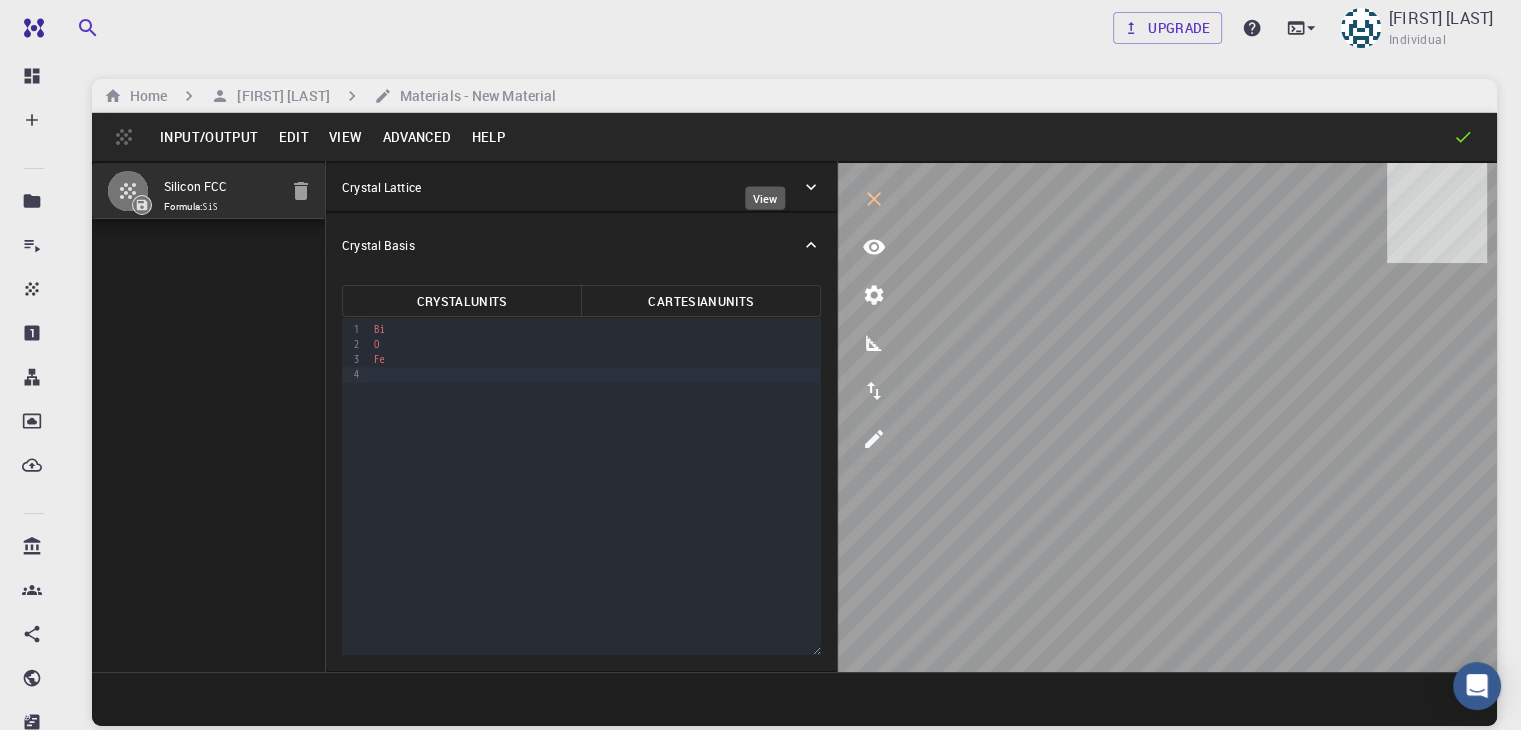 click 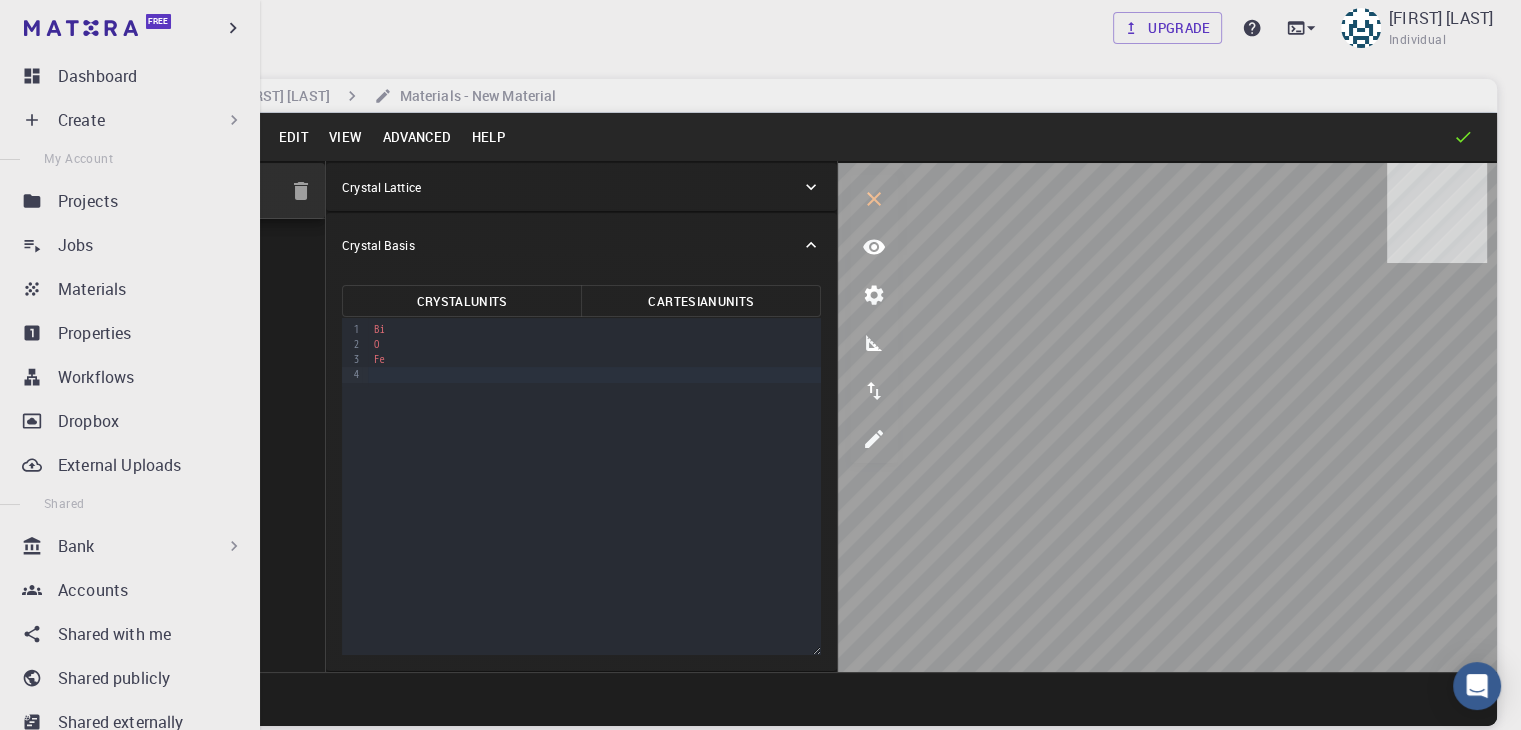 click on "Dashboard Create New Job New Material Create Material Upload File Import from Bank Import from 3rd Party New Workflow New Project My Account Projects Jobs Materials Properties Workflows Dropbox External Uploads Shared Bank Materials Workflows Accounts Shared with me Shared publicly Shared externally Help Documentation Contact Support Status Compute load: Low" at bounding box center (130, 526) 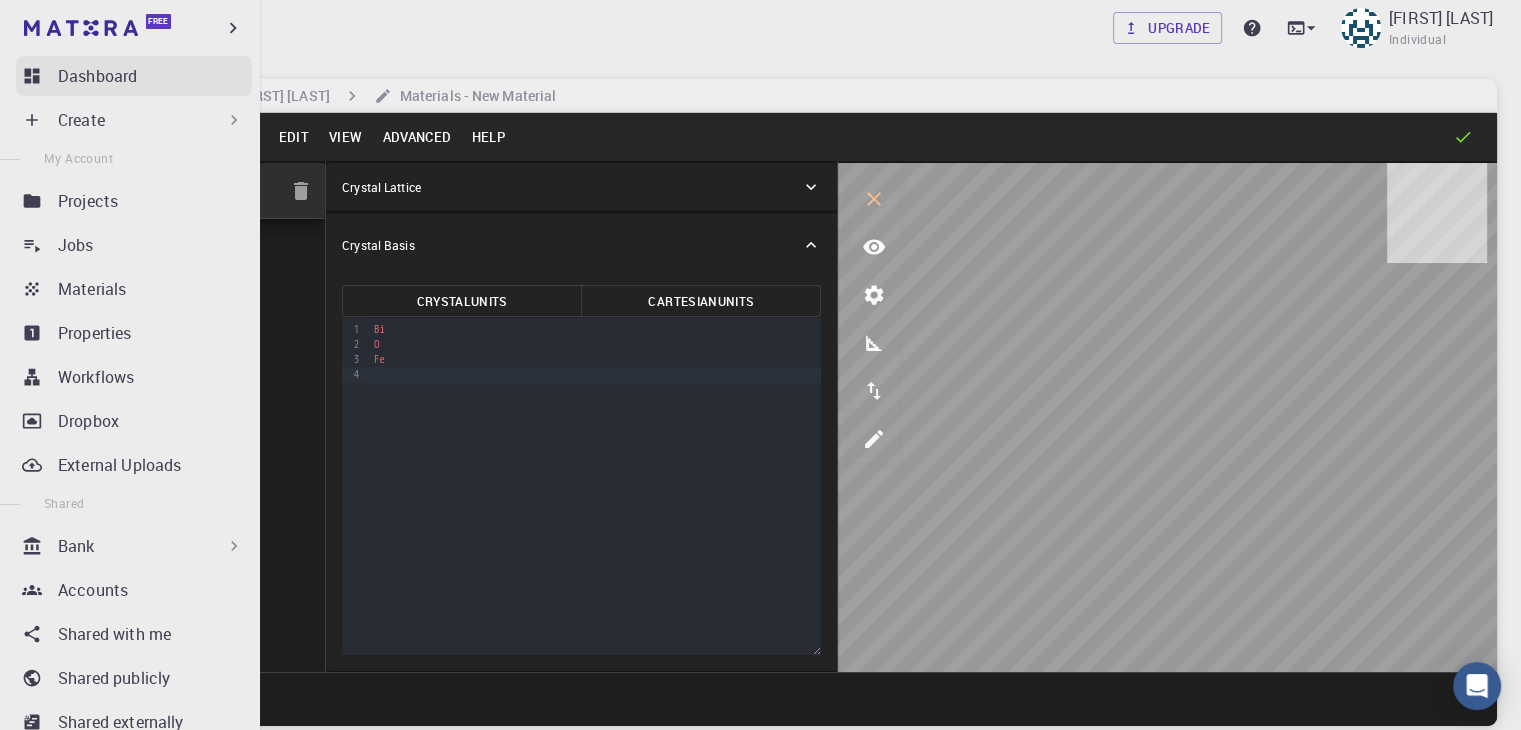 click on "Dashboard" at bounding box center (97, 76) 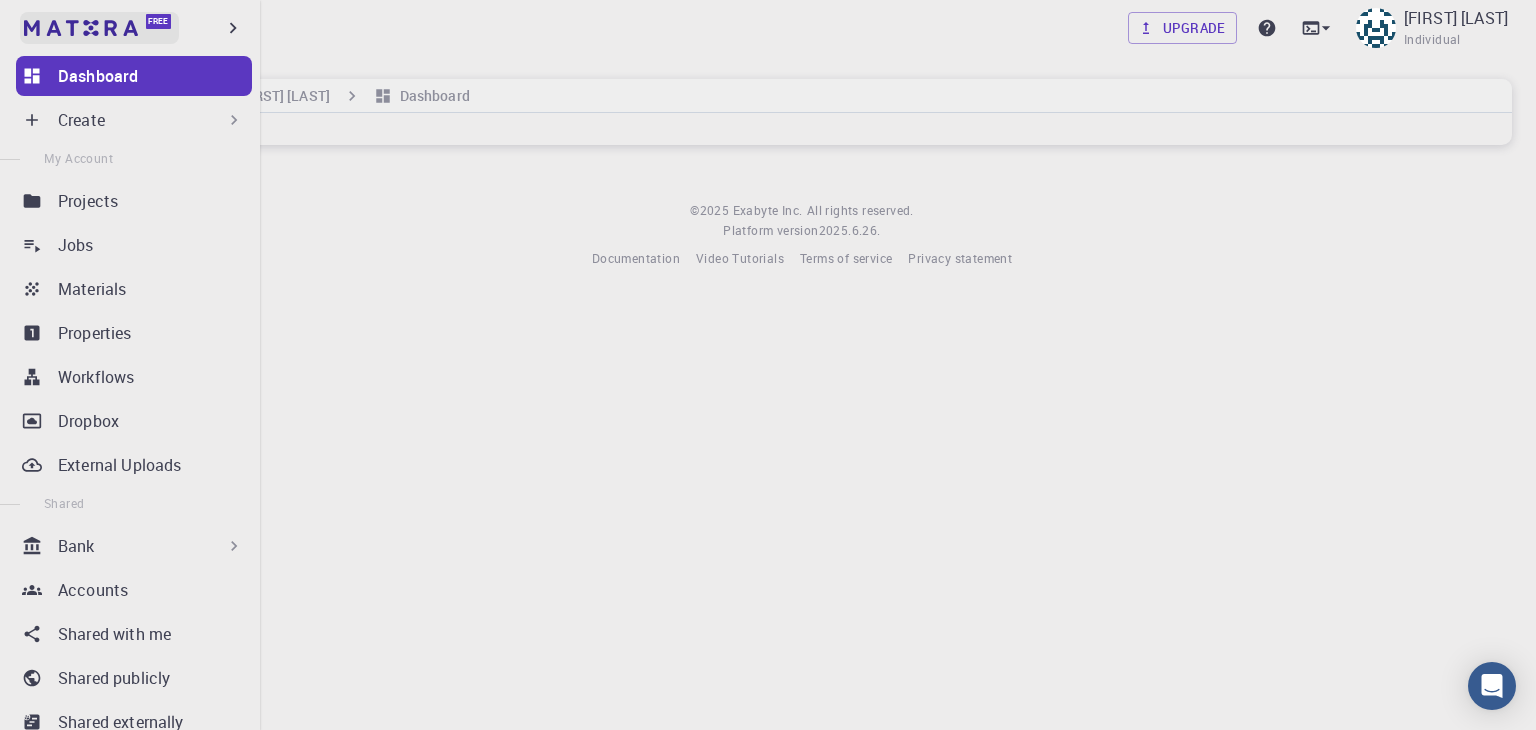 click at bounding box center (81, 28) 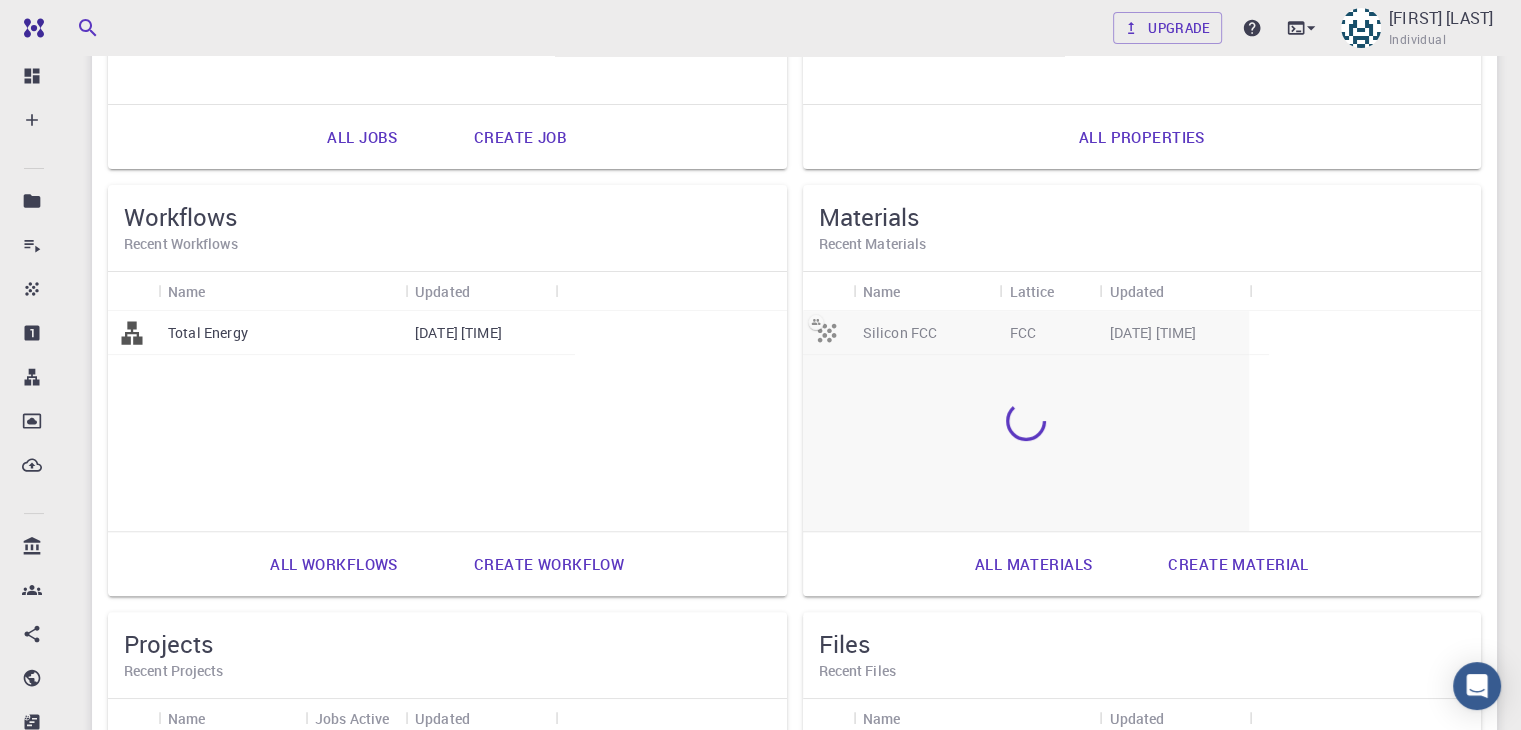 scroll, scrollTop: 467, scrollLeft: 0, axis: vertical 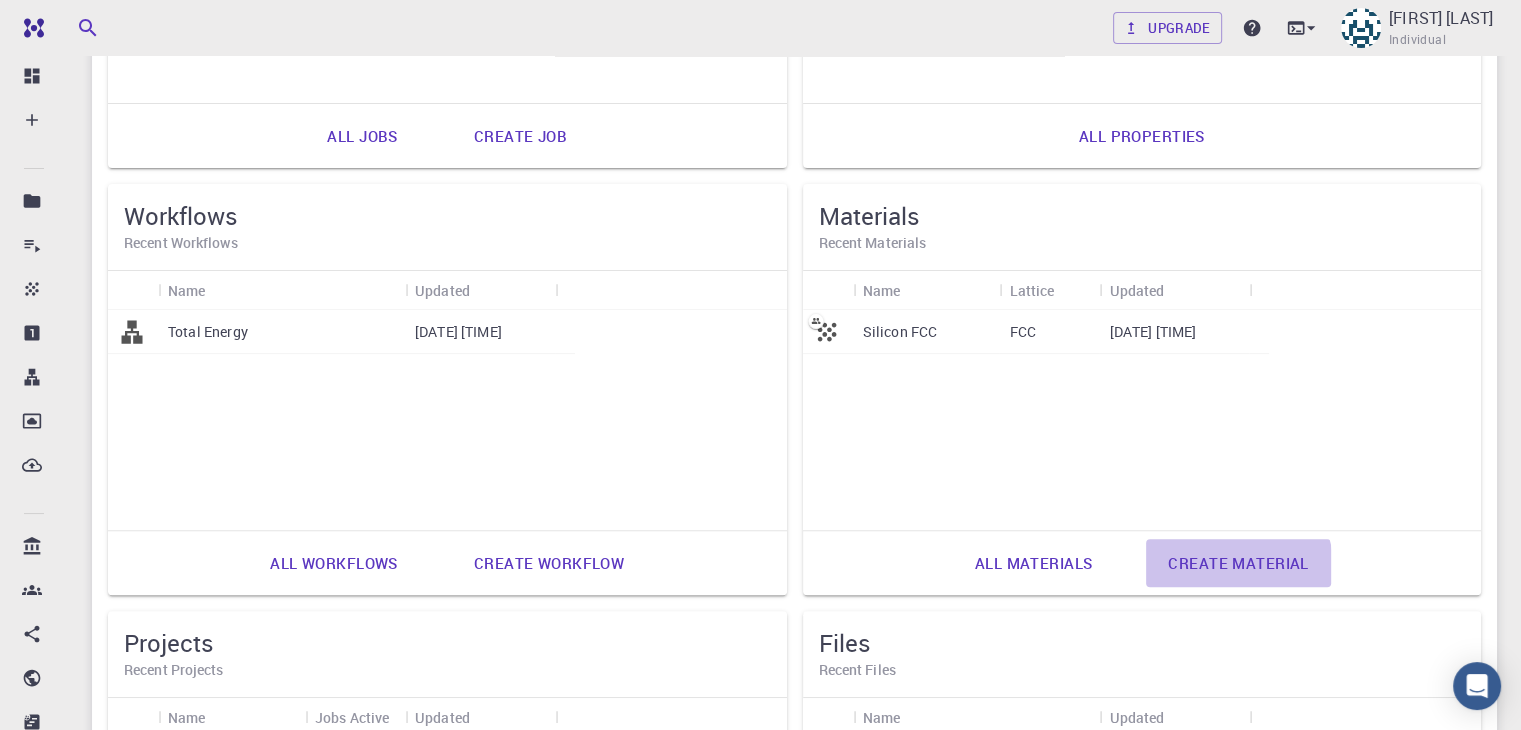 click on "Create material" at bounding box center (1238, 563) 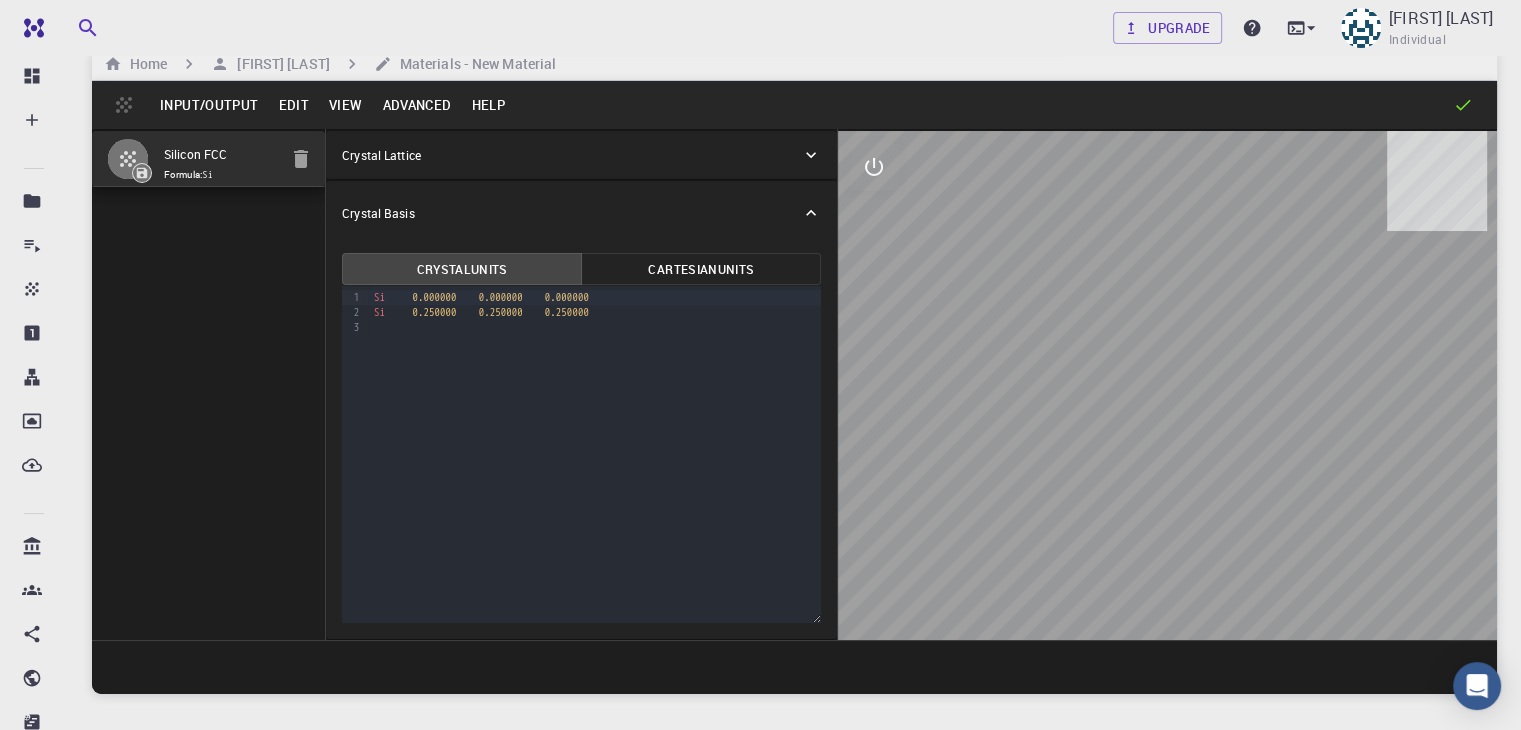 scroll, scrollTop: 11, scrollLeft: 0, axis: vertical 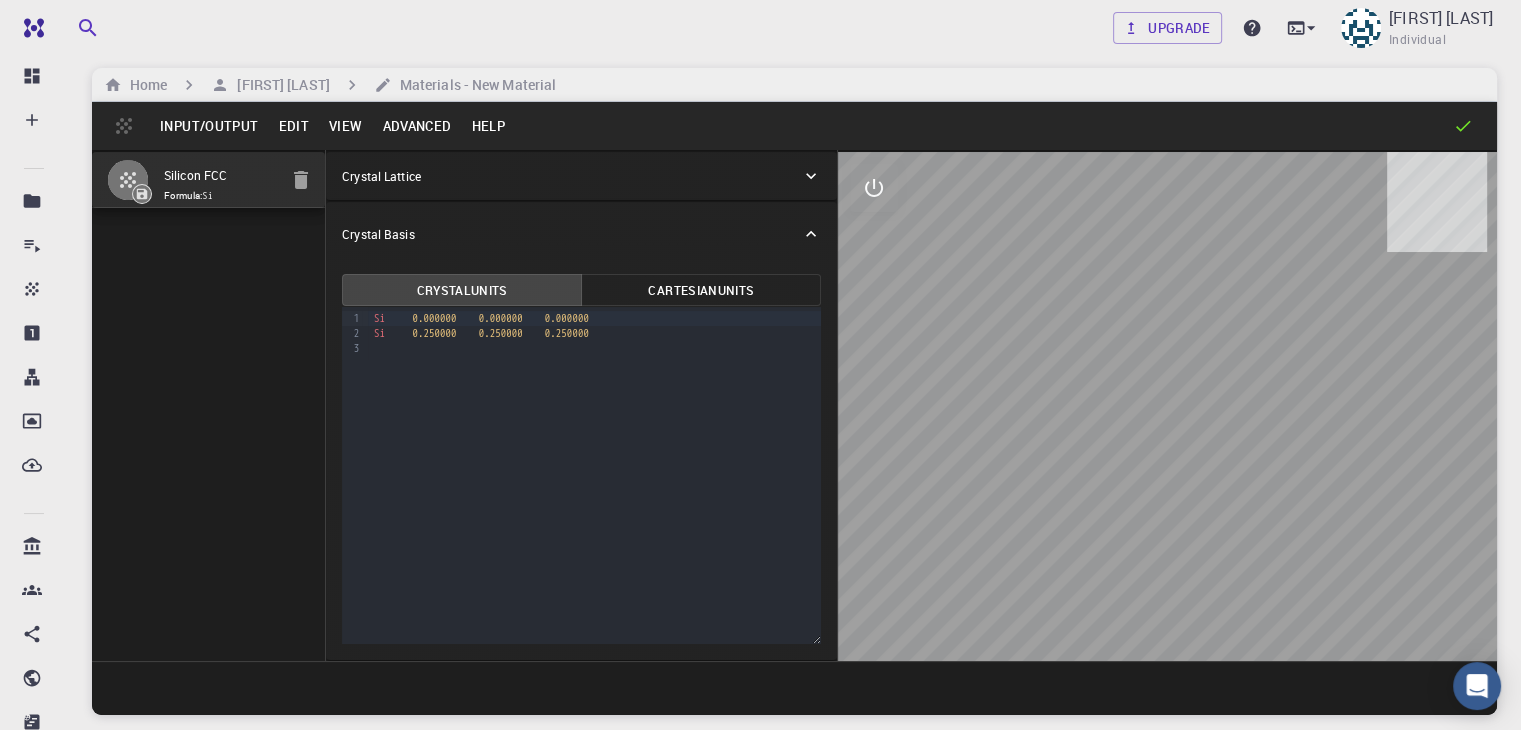 click on "Advanced" at bounding box center (416, 126) 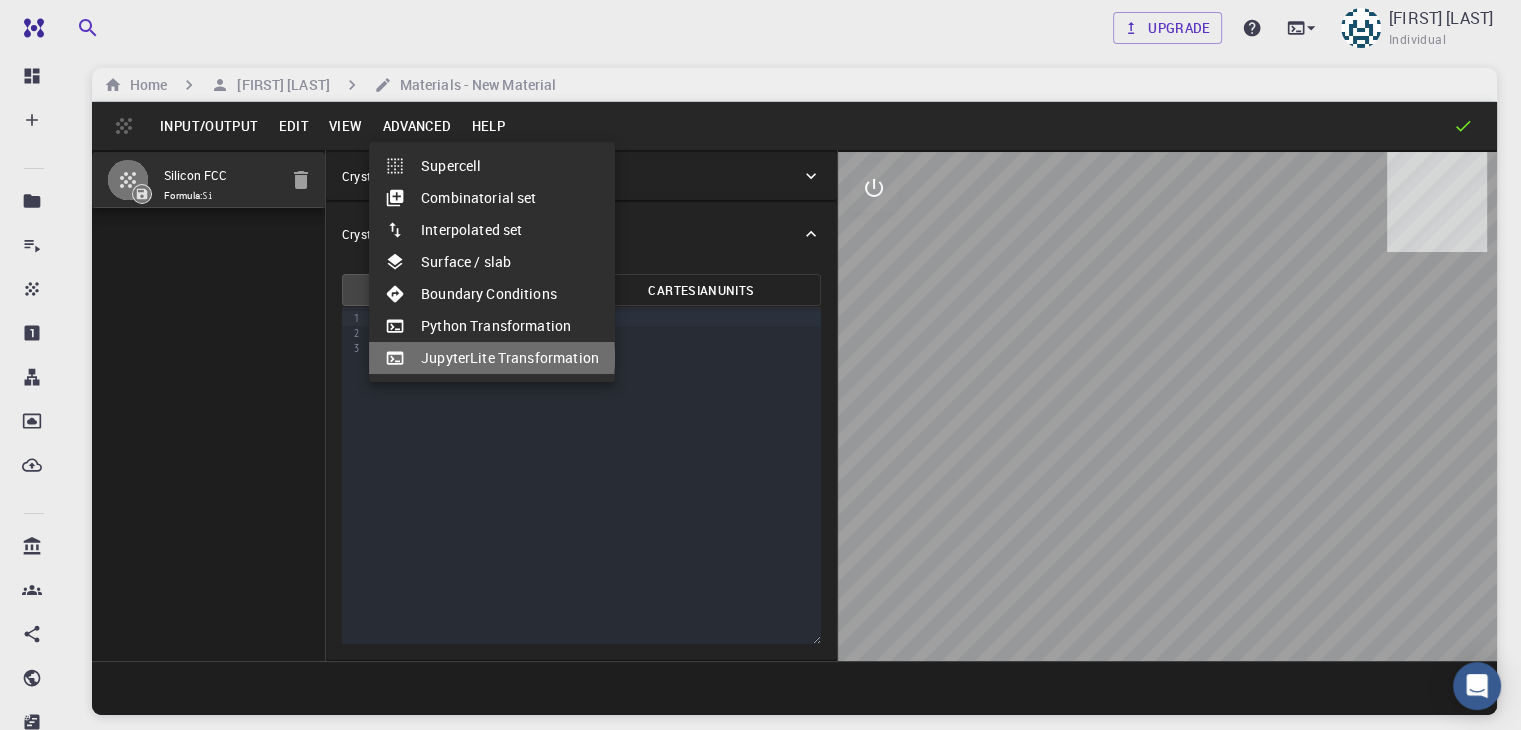click on "JupyterLite Transformation" at bounding box center (492, 358) 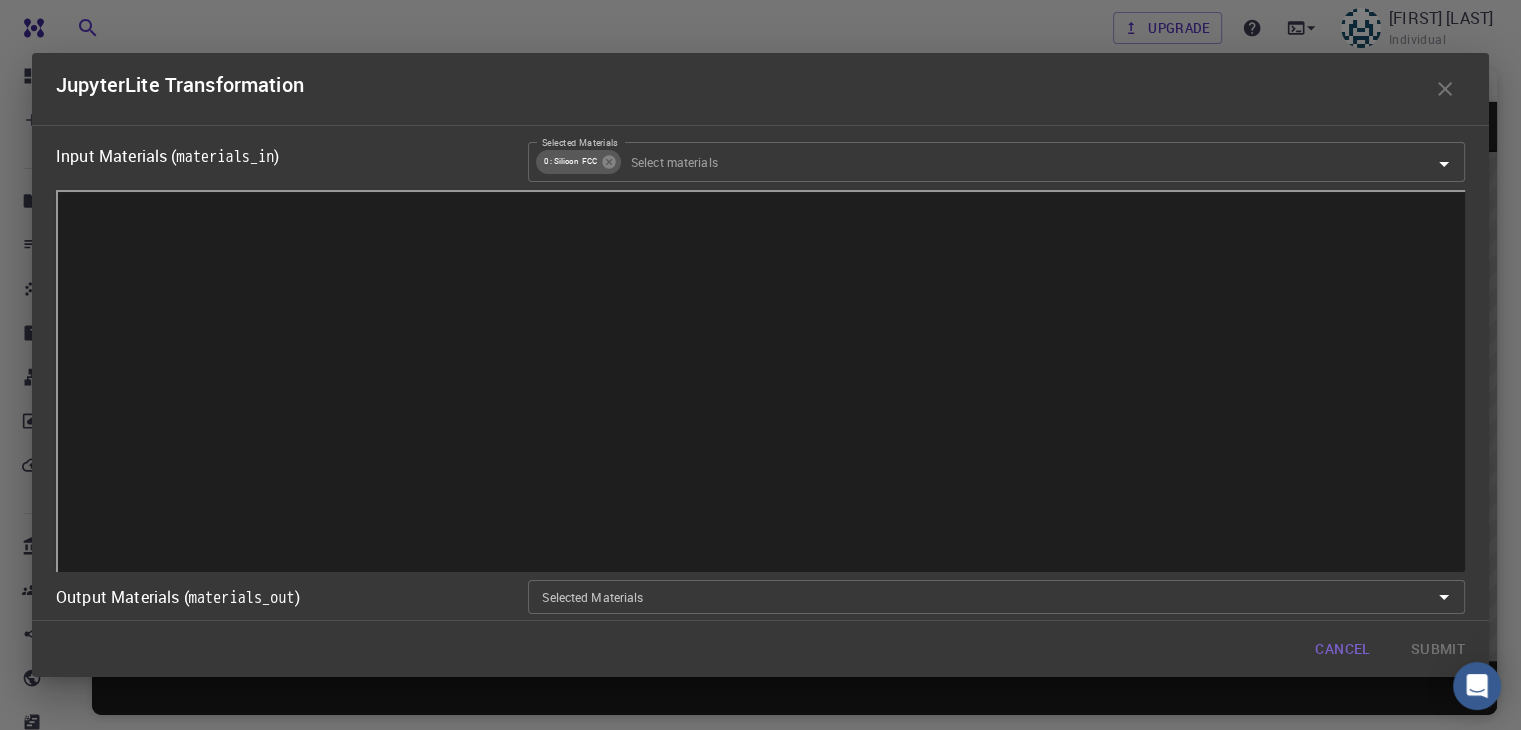 scroll, scrollTop: 152, scrollLeft: 0, axis: vertical 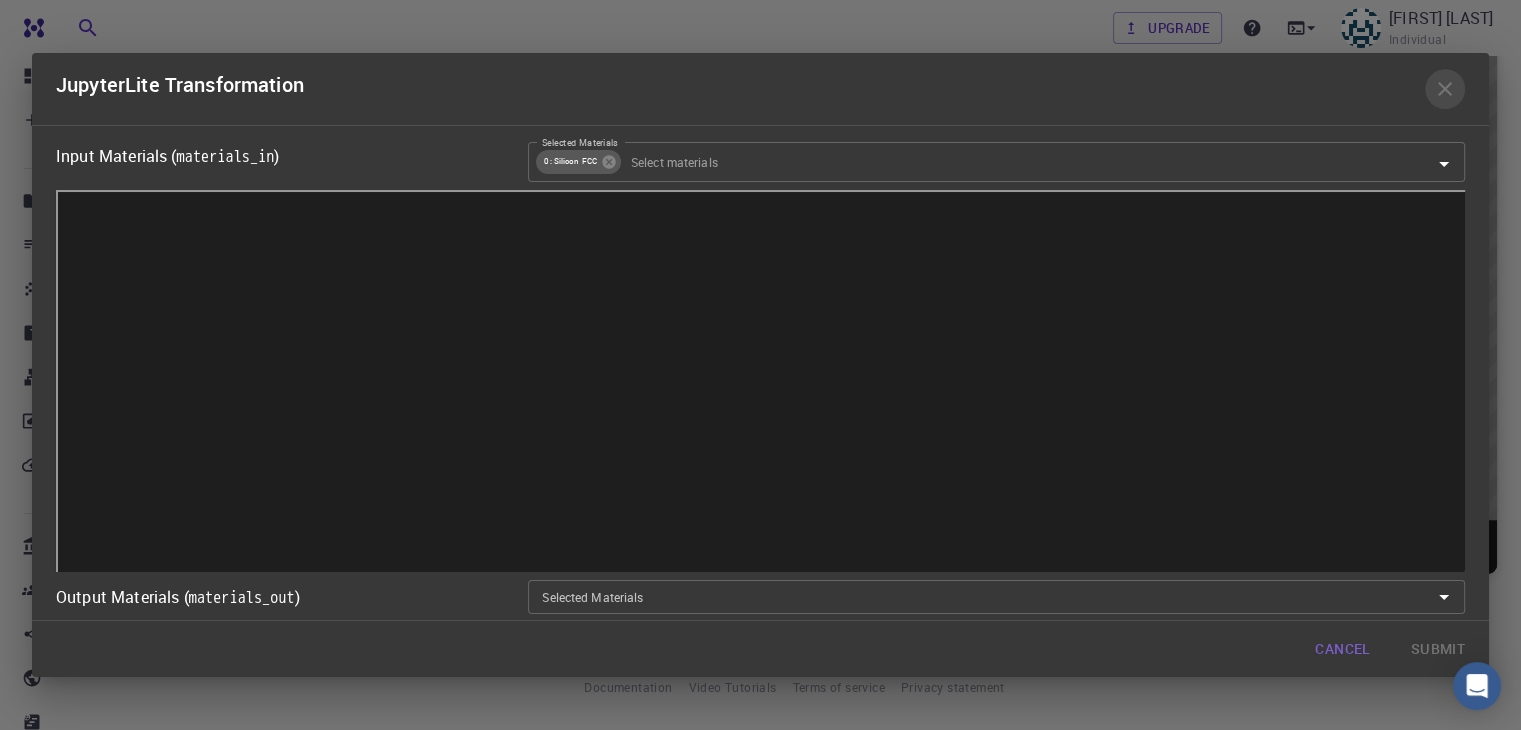 click 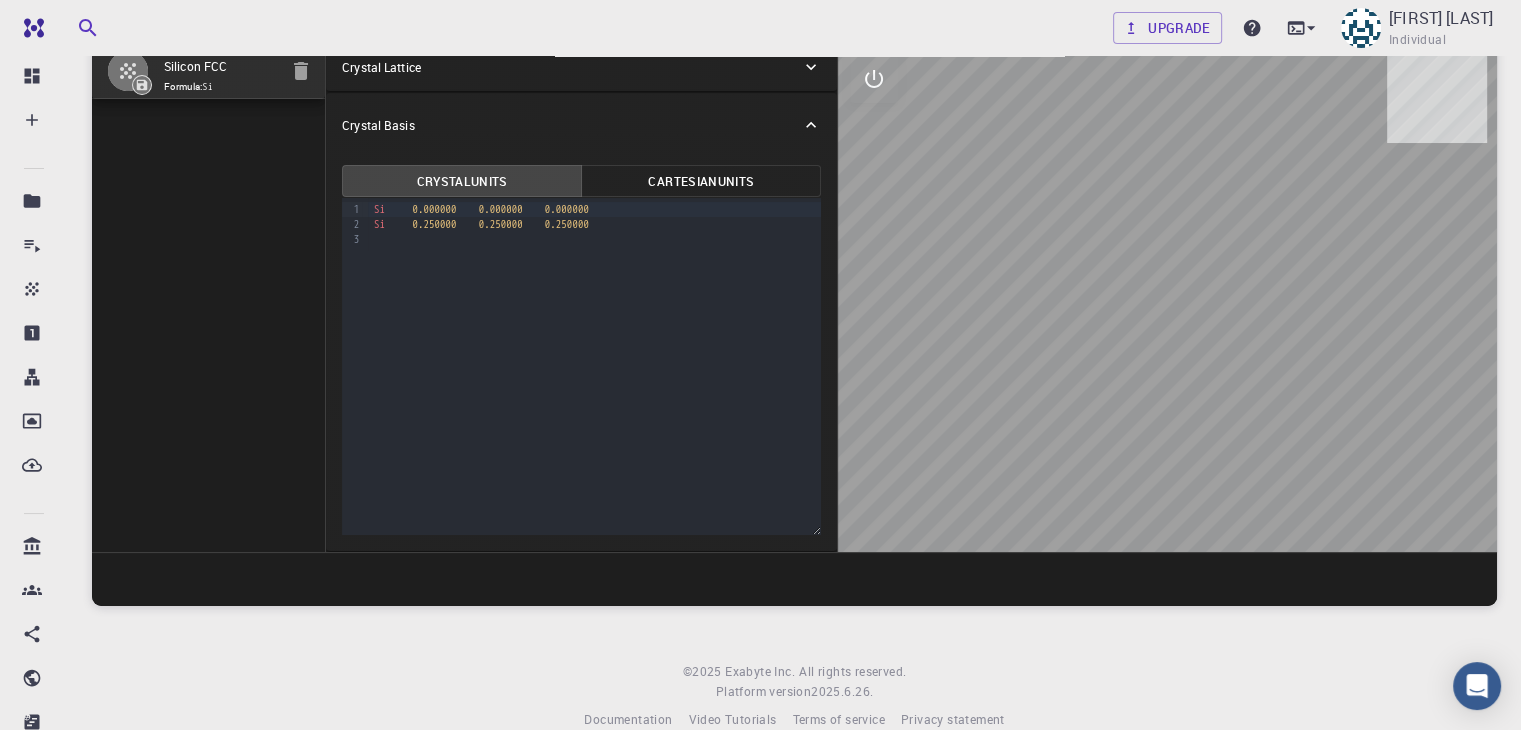 scroll, scrollTop: 0, scrollLeft: 0, axis: both 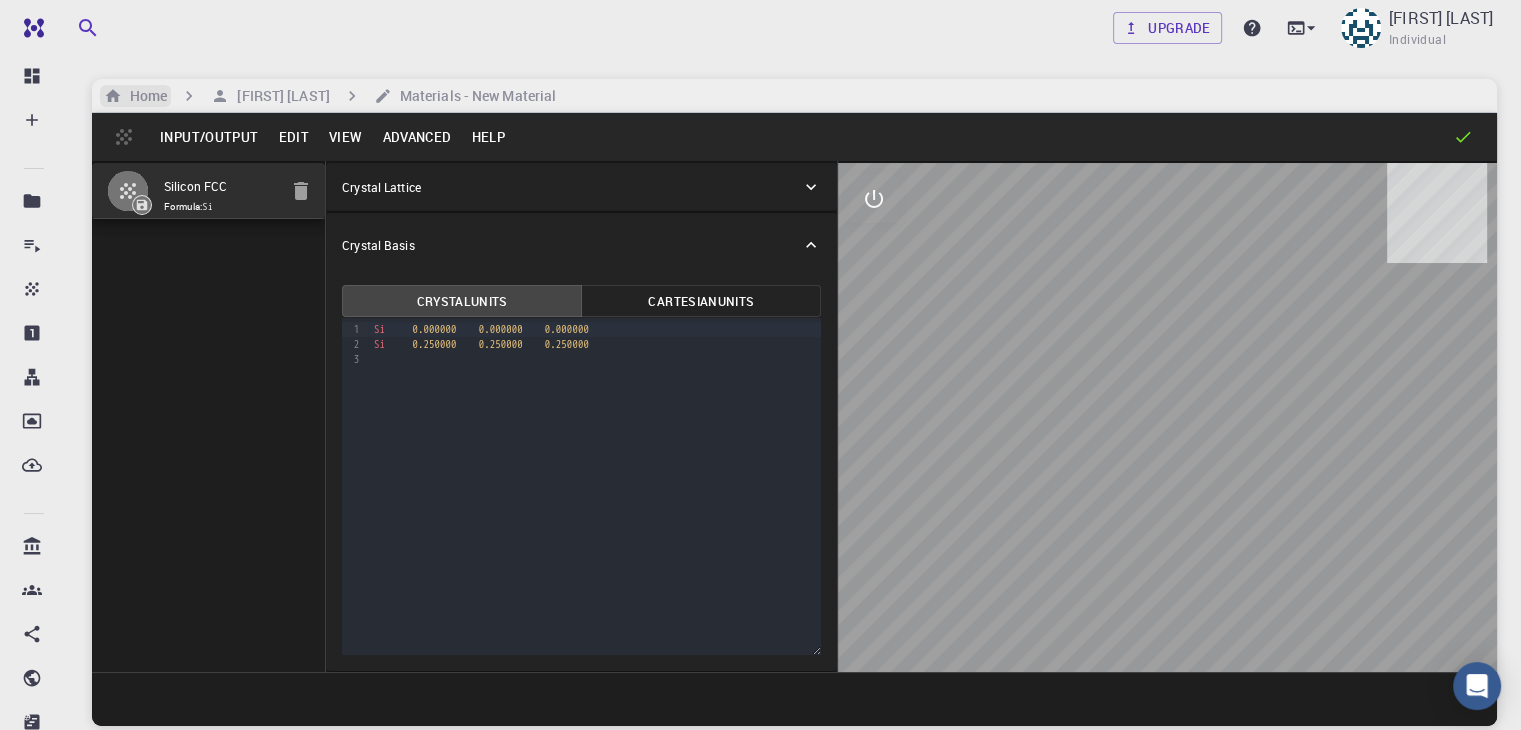 click on "Home" at bounding box center [144, 96] 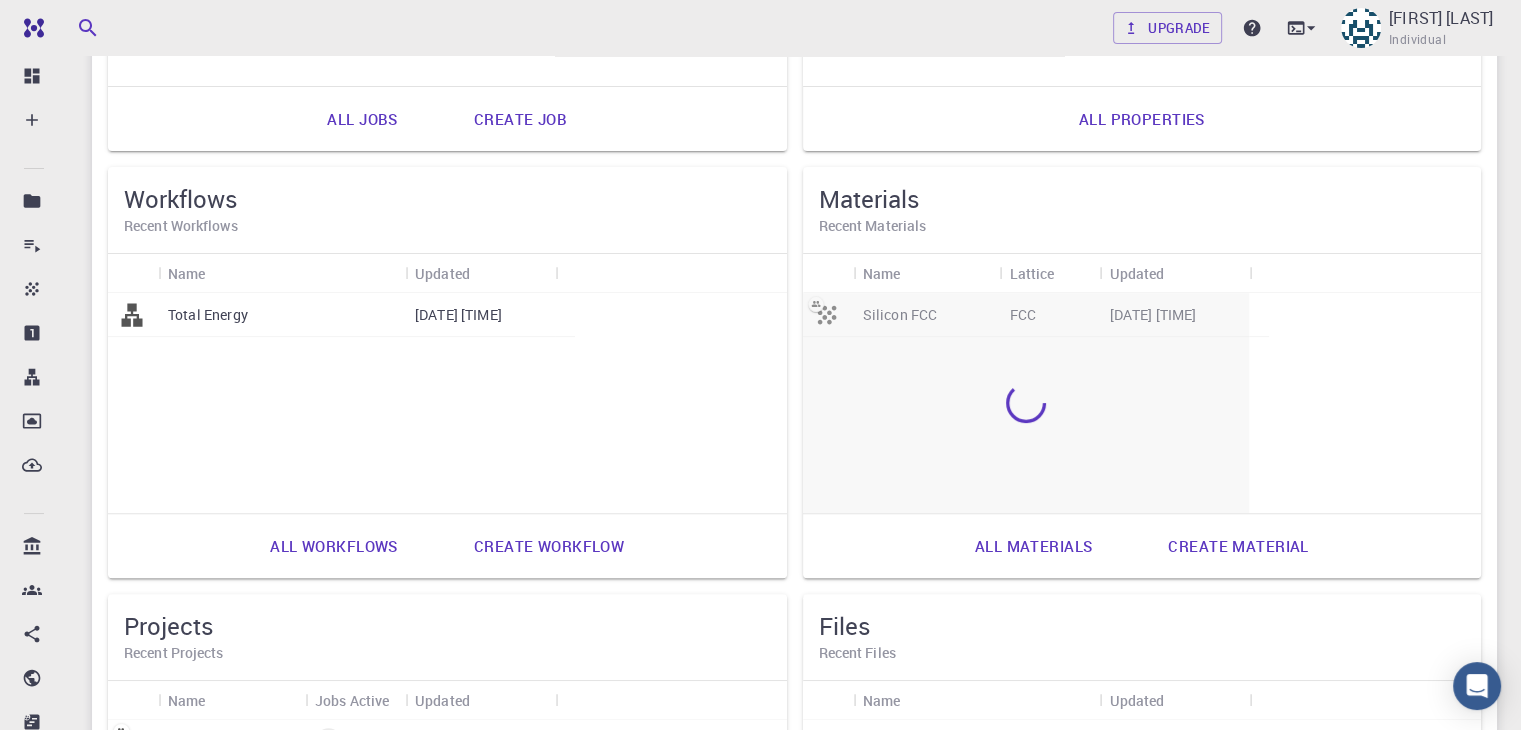 scroll, scrollTop: 488, scrollLeft: 0, axis: vertical 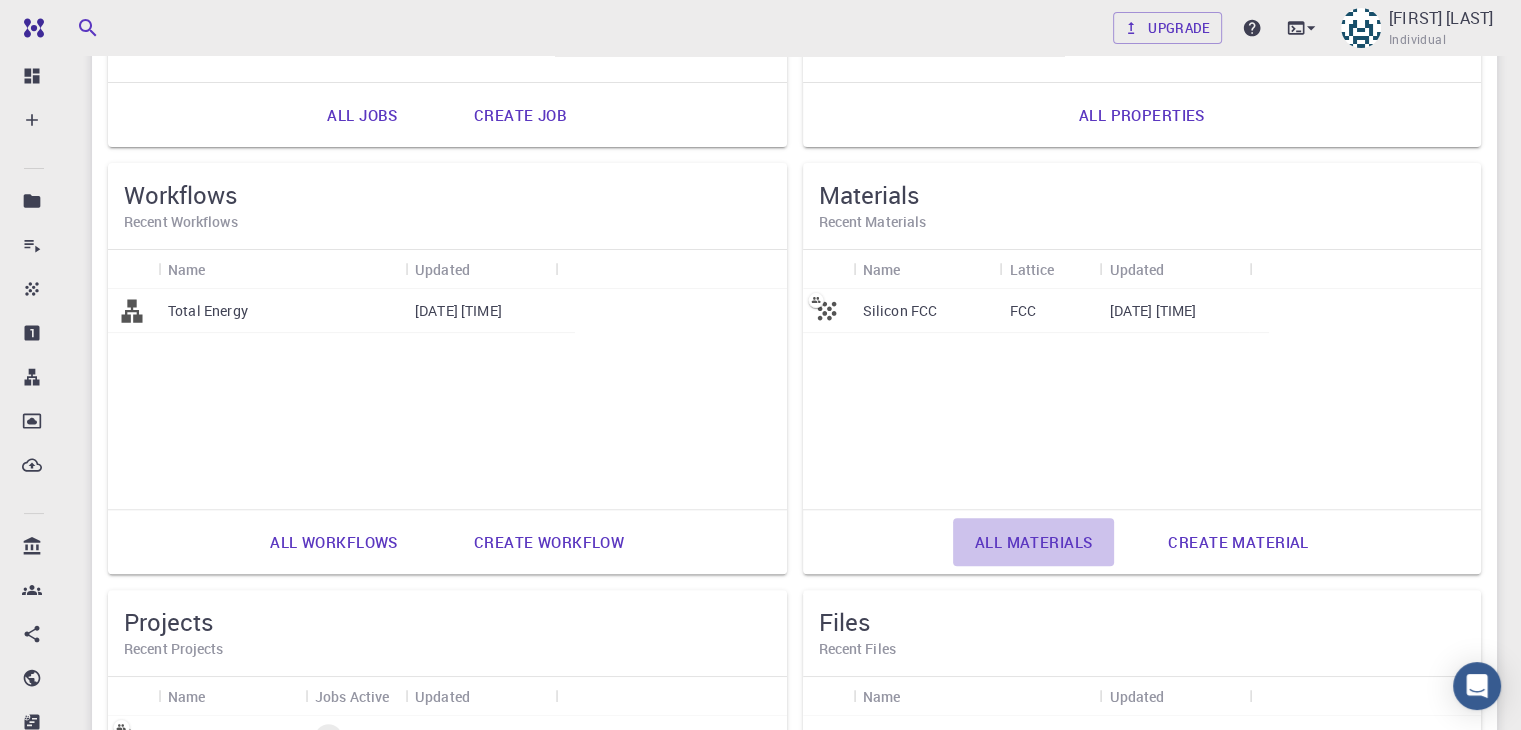 click on "All materials" at bounding box center [1034, 542] 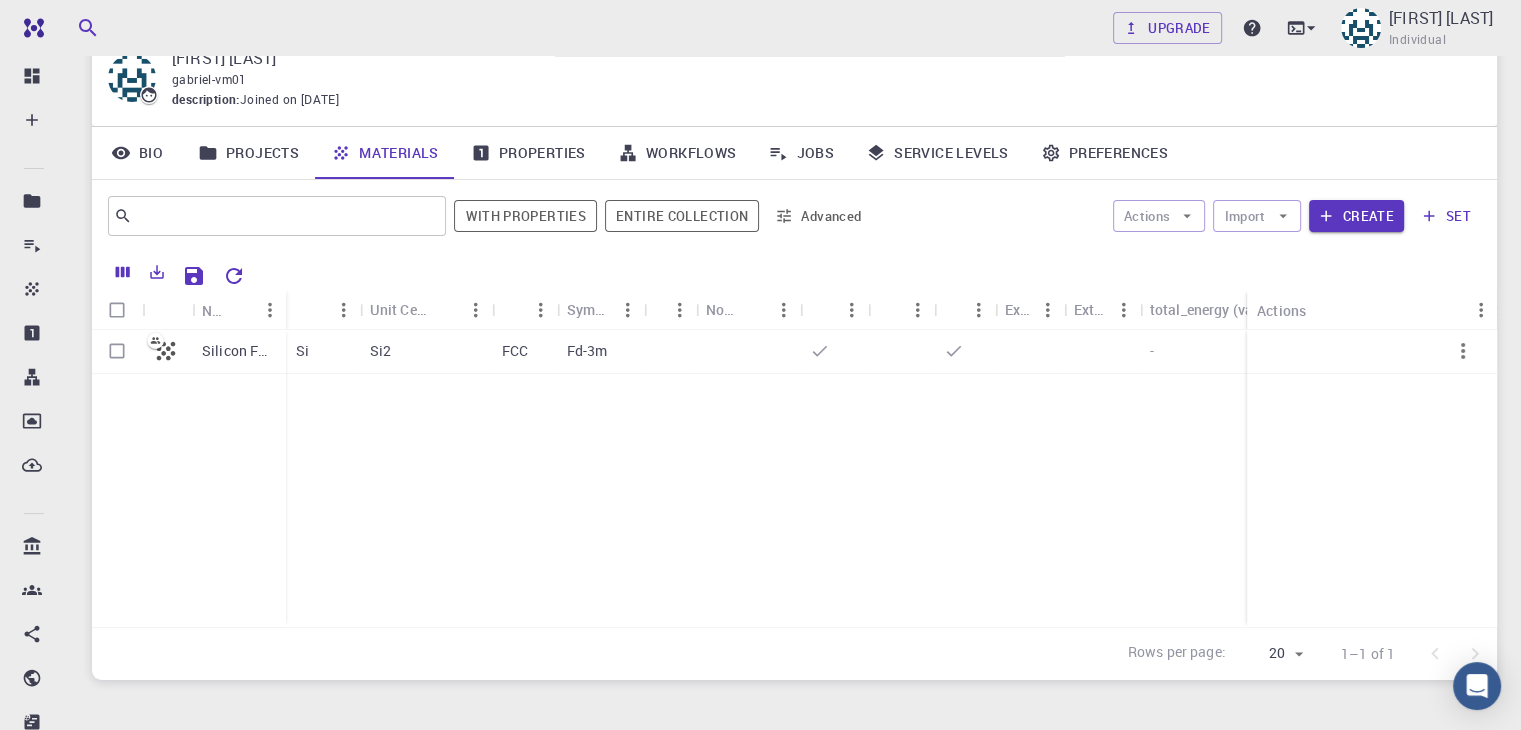 scroll, scrollTop: 82, scrollLeft: 0, axis: vertical 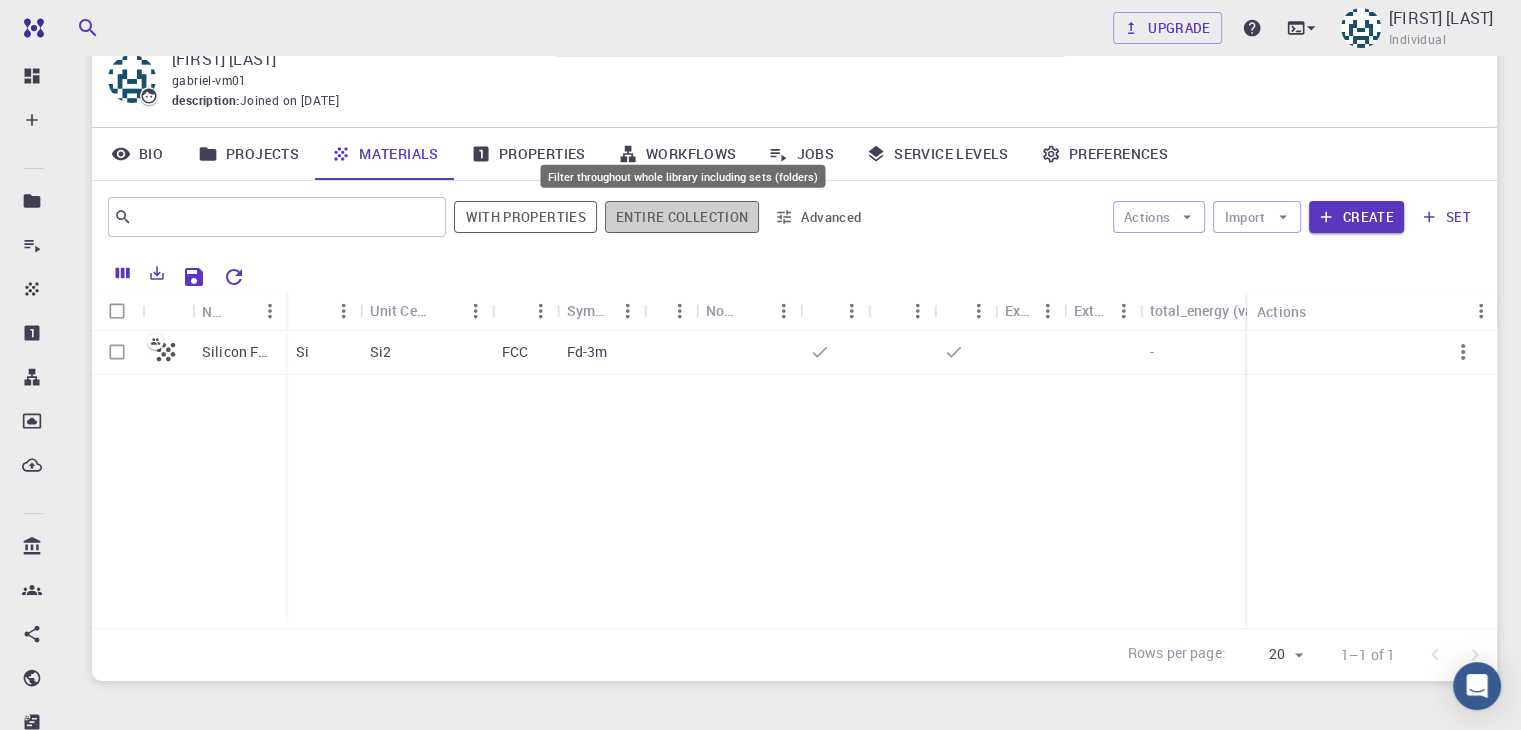 click on "Entire collection" at bounding box center (682, 217) 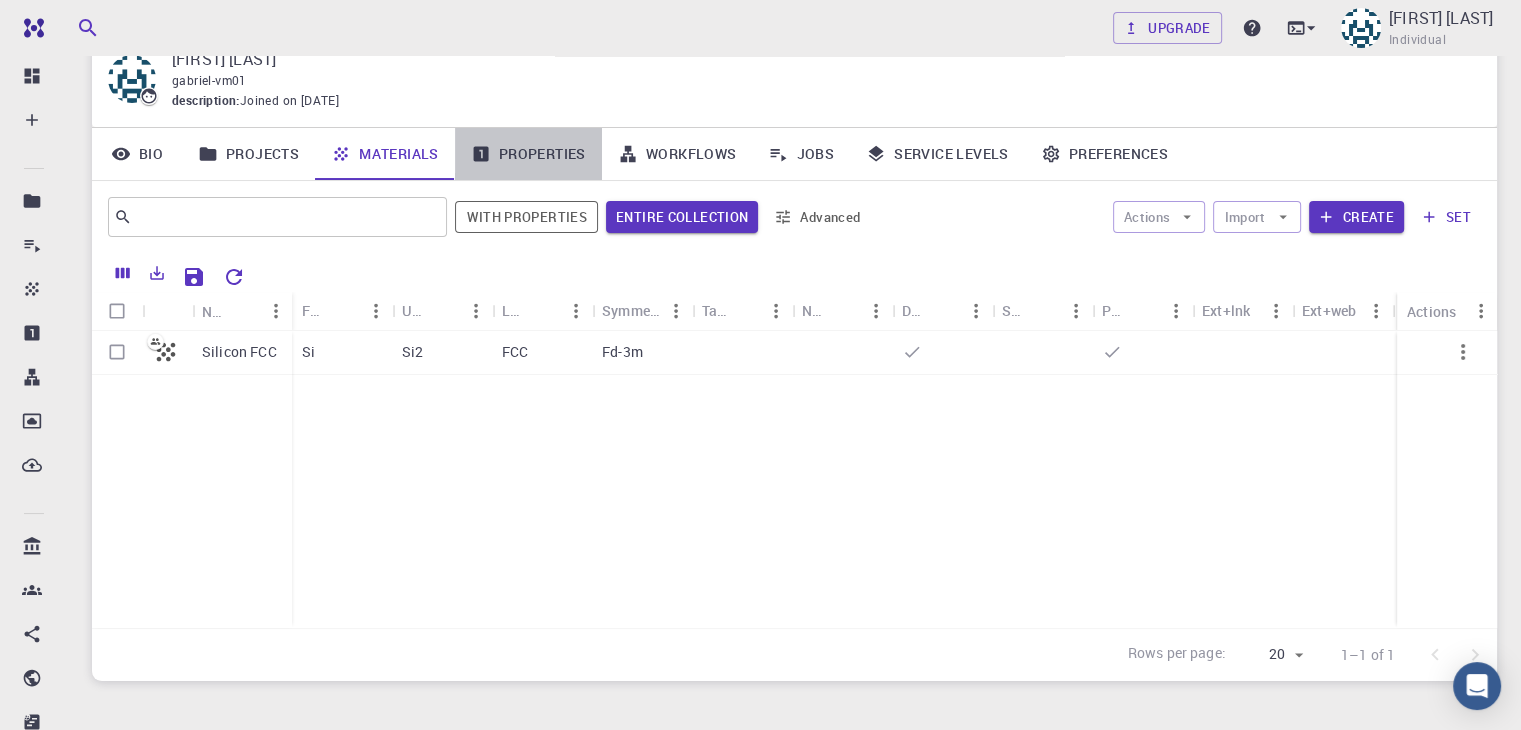 click on "Properties" at bounding box center [528, 154] 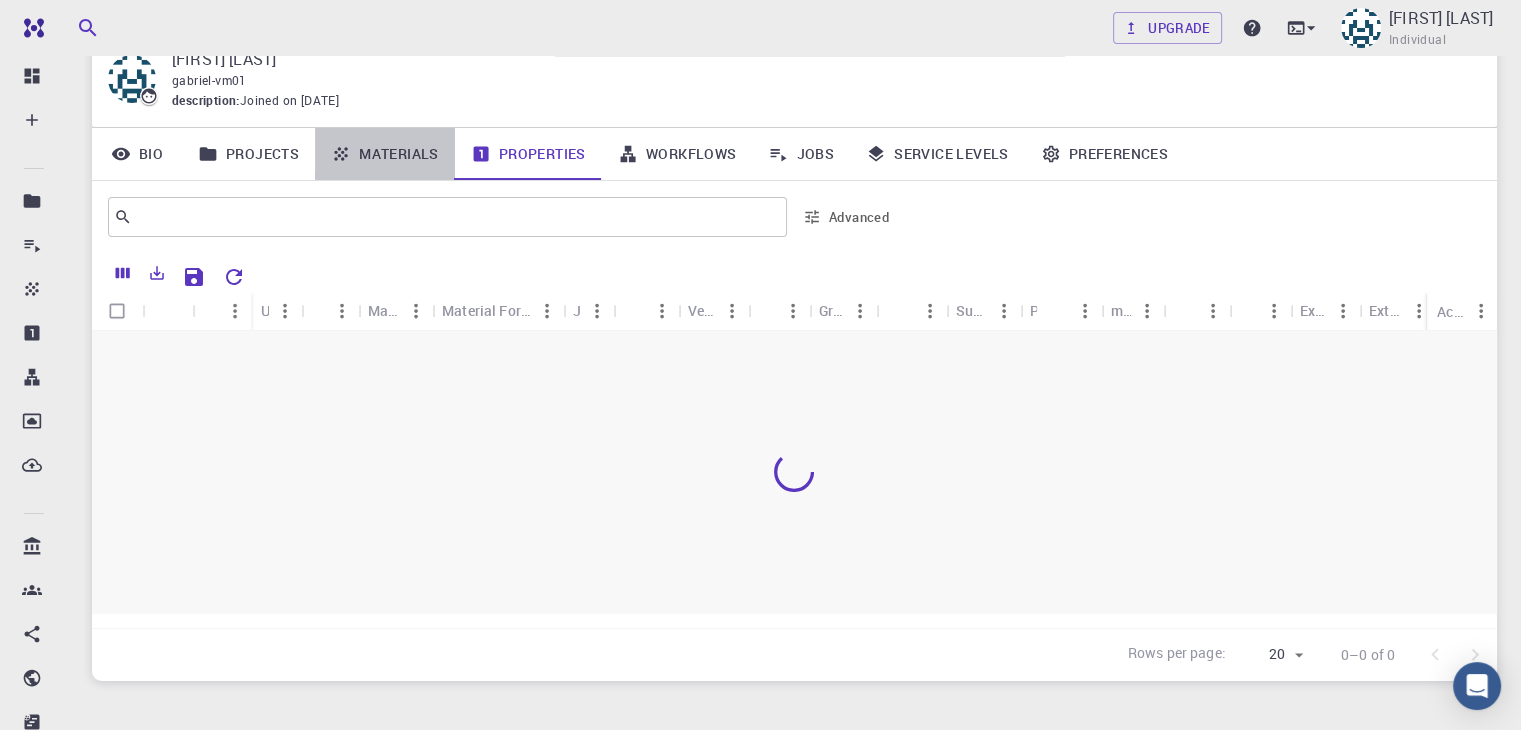 click on "Materials" at bounding box center (385, 154) 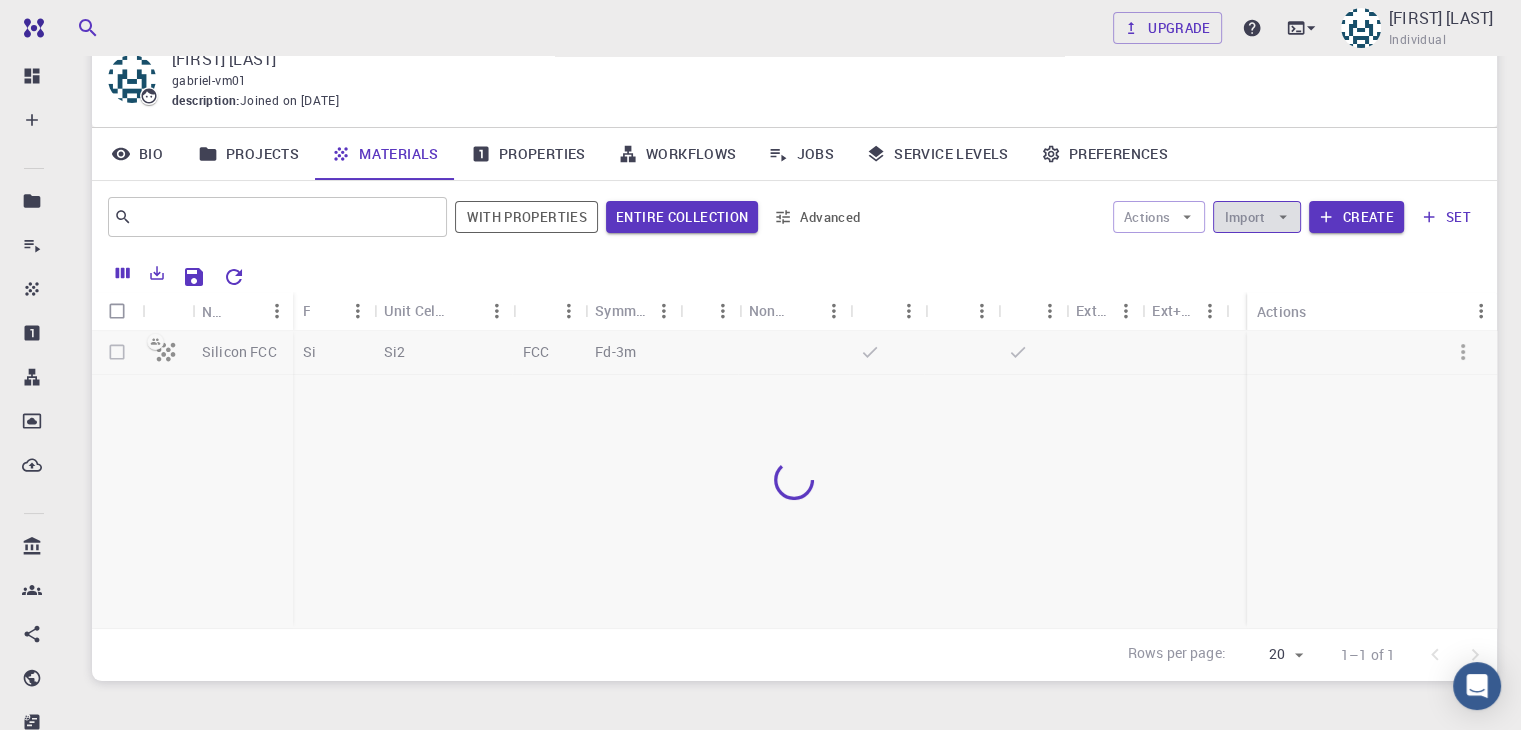 click on "Import" at bounding box center (1256, 217) 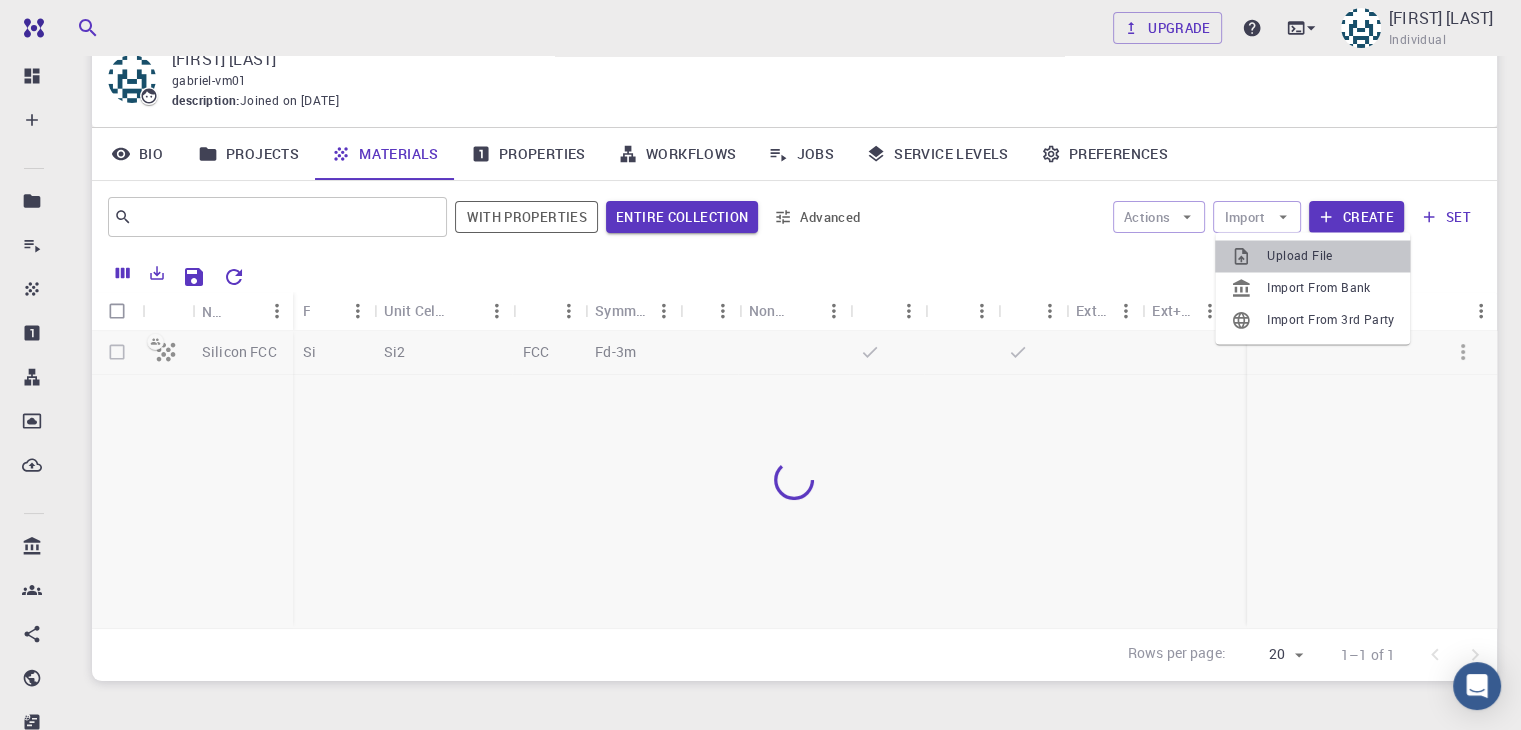 click on "Upload File" at bounding box center [1330, 256] 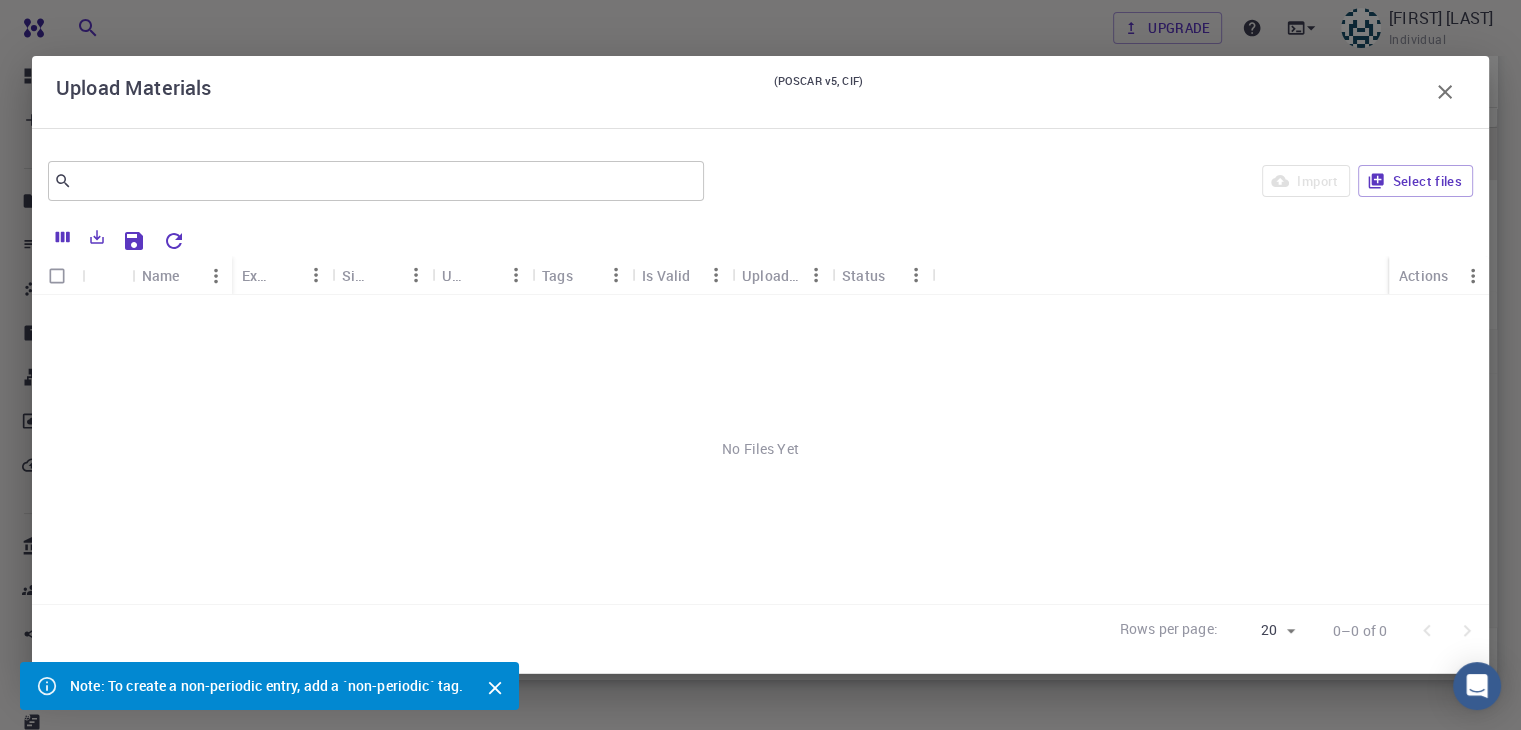 scroll, scrollTop: 188, scrollLeft: 0, axis: vertical 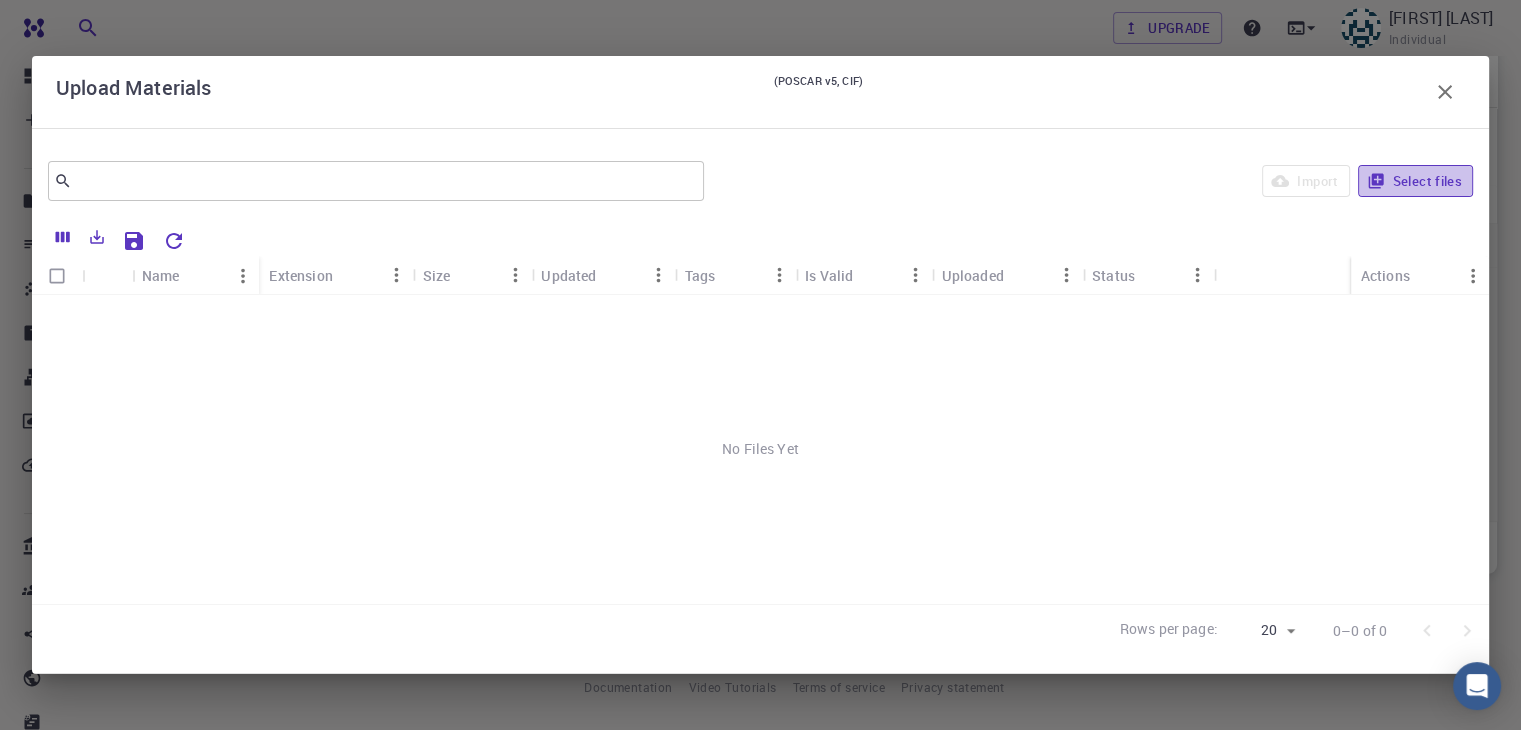 click on "Select files" at bounding box center (1415, 181) 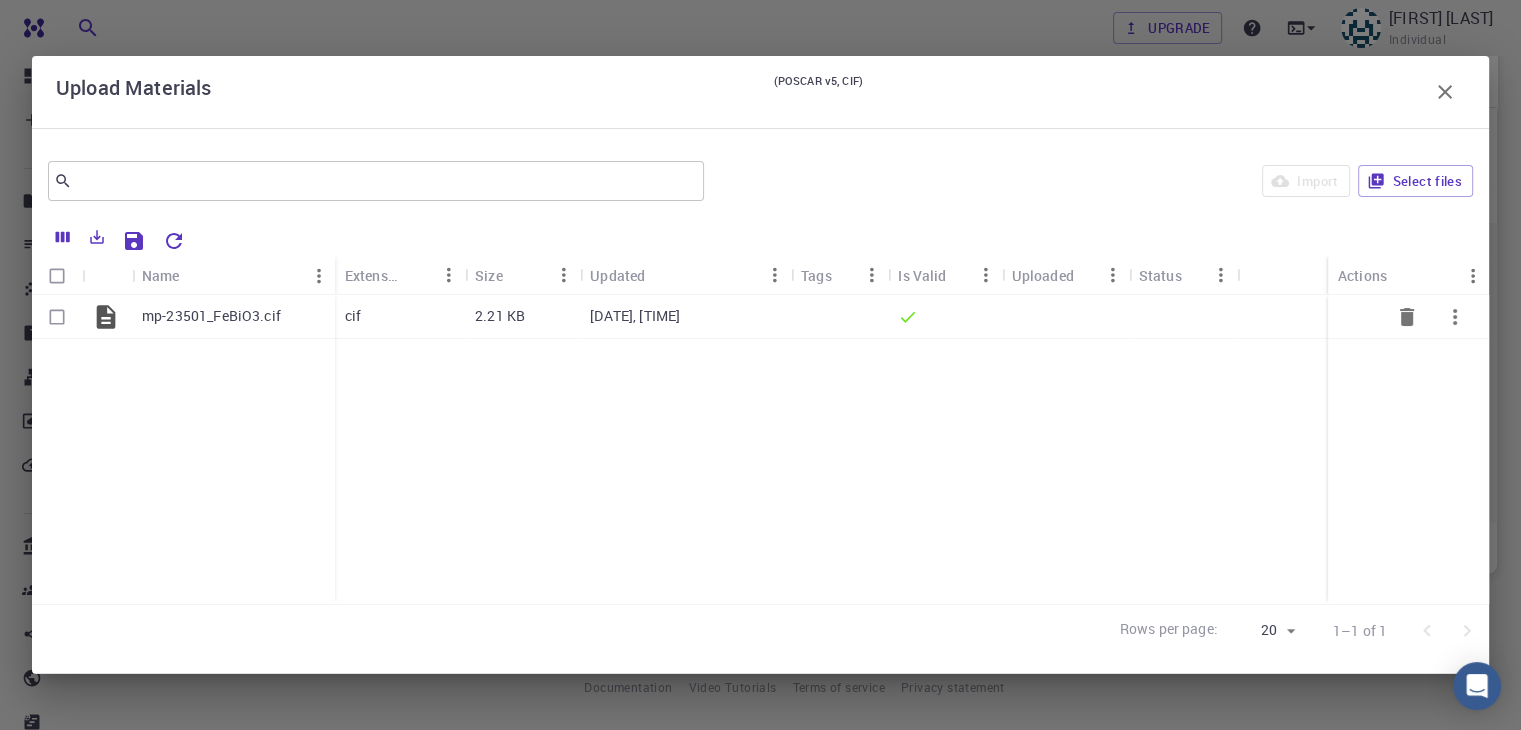 click on "mp-23501_FeBiO3.cif" at bounding box center [211, 316] 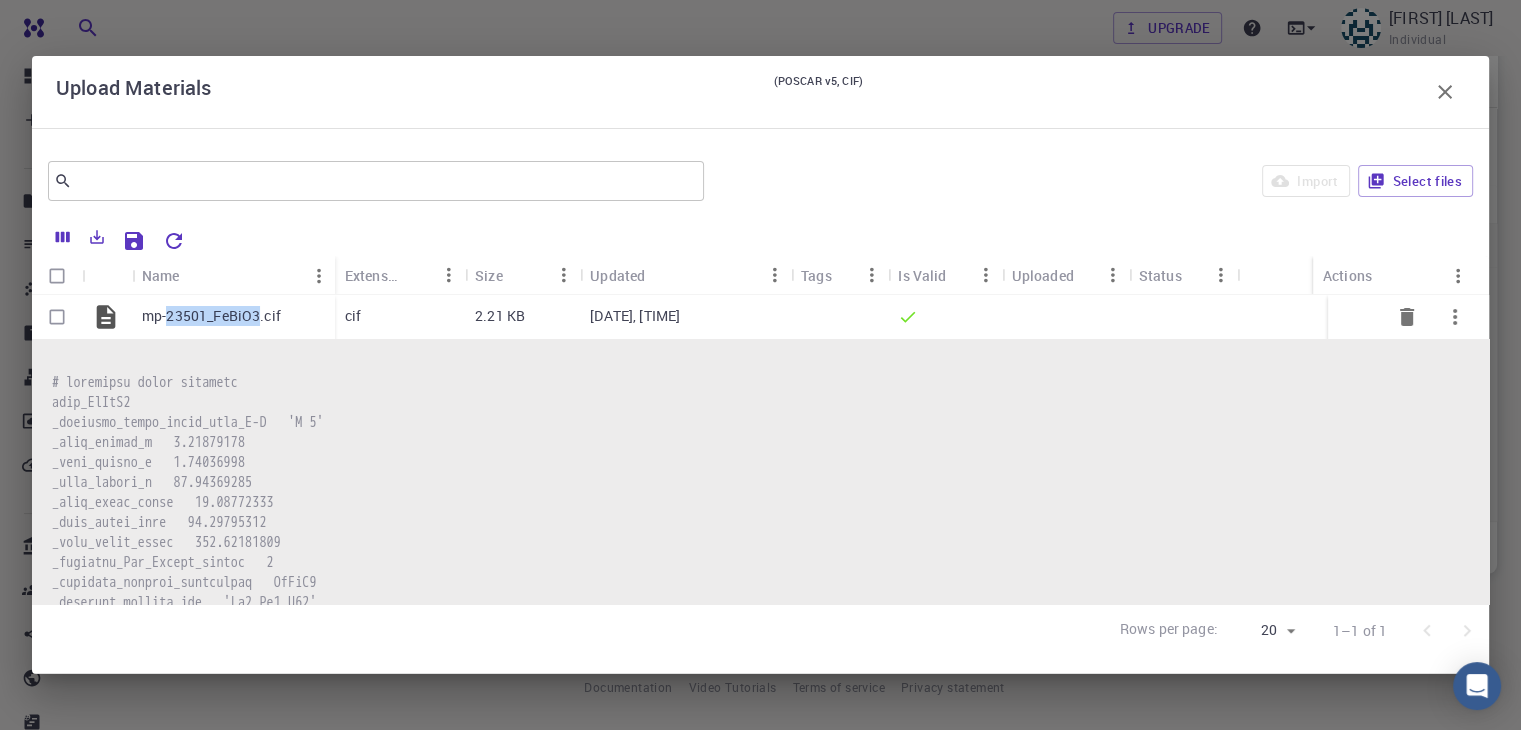 click on "mp-23501_FeBiO3.cif" at bounding box center (211, 316) 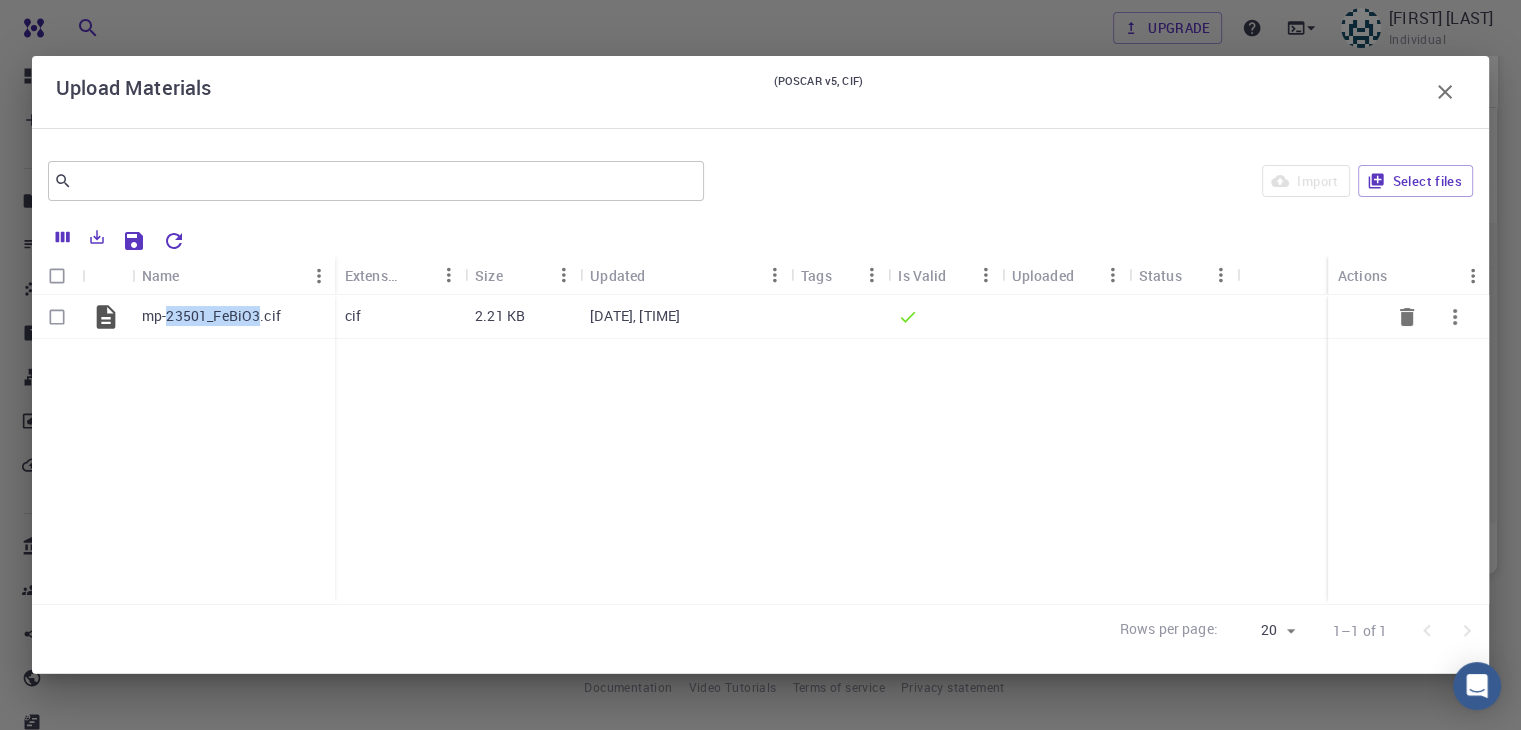 click on "mp-23501_FeBiO3.cif" at bounding box center [211, 316] 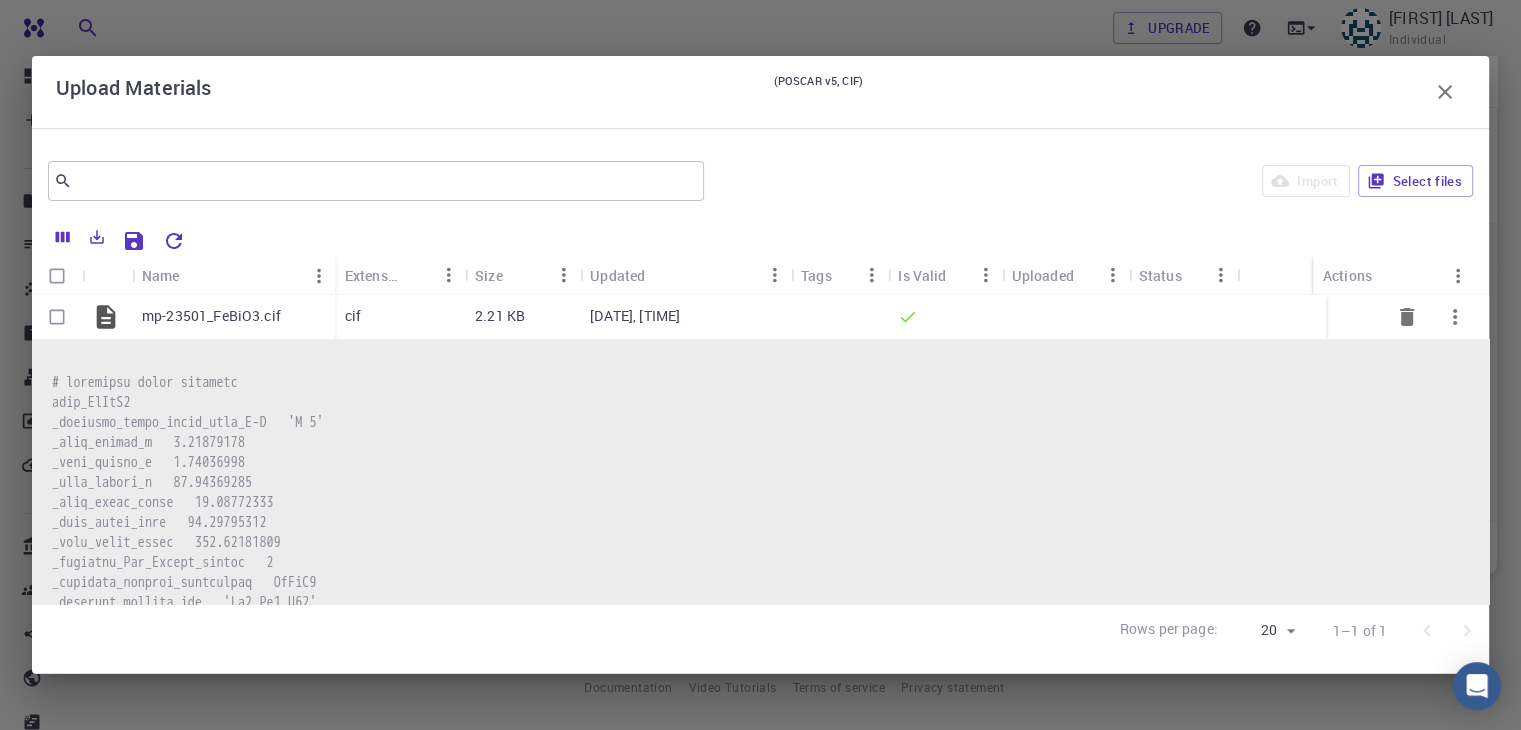 click on "mp-23501_FeBiO3.cif" at bounding box center (211, 316) 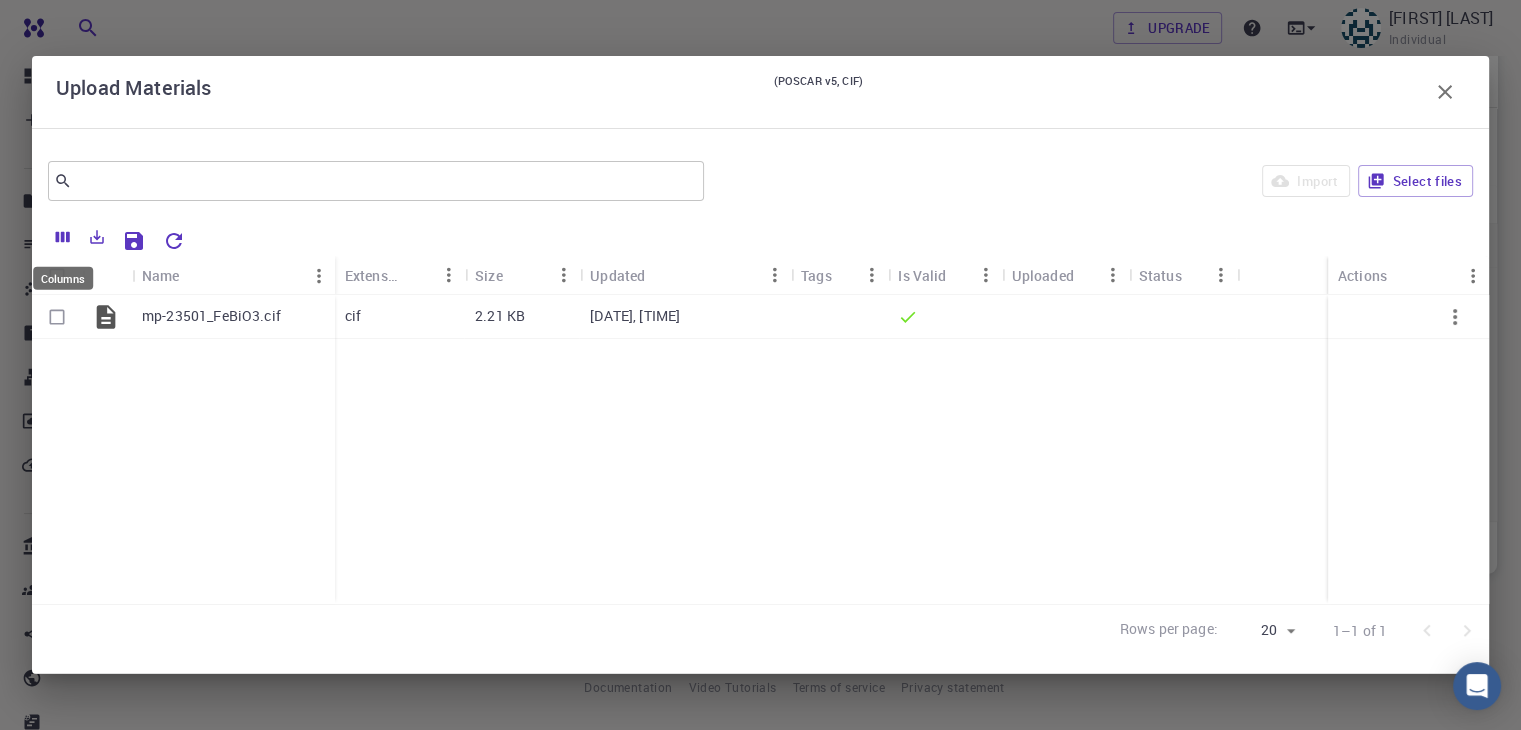 click 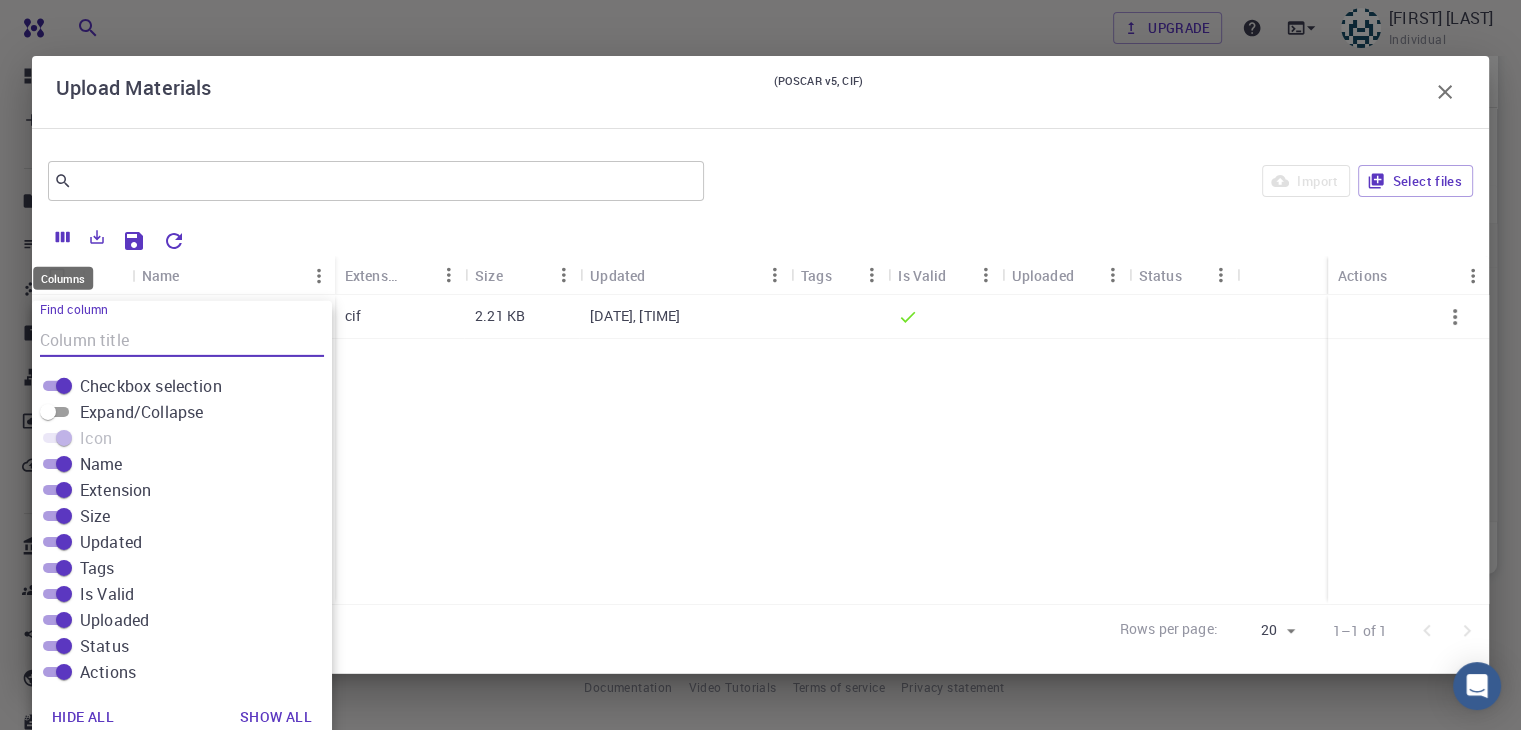 scroll, scrollTop: 5, scrollLeft: 0, axis: vertical 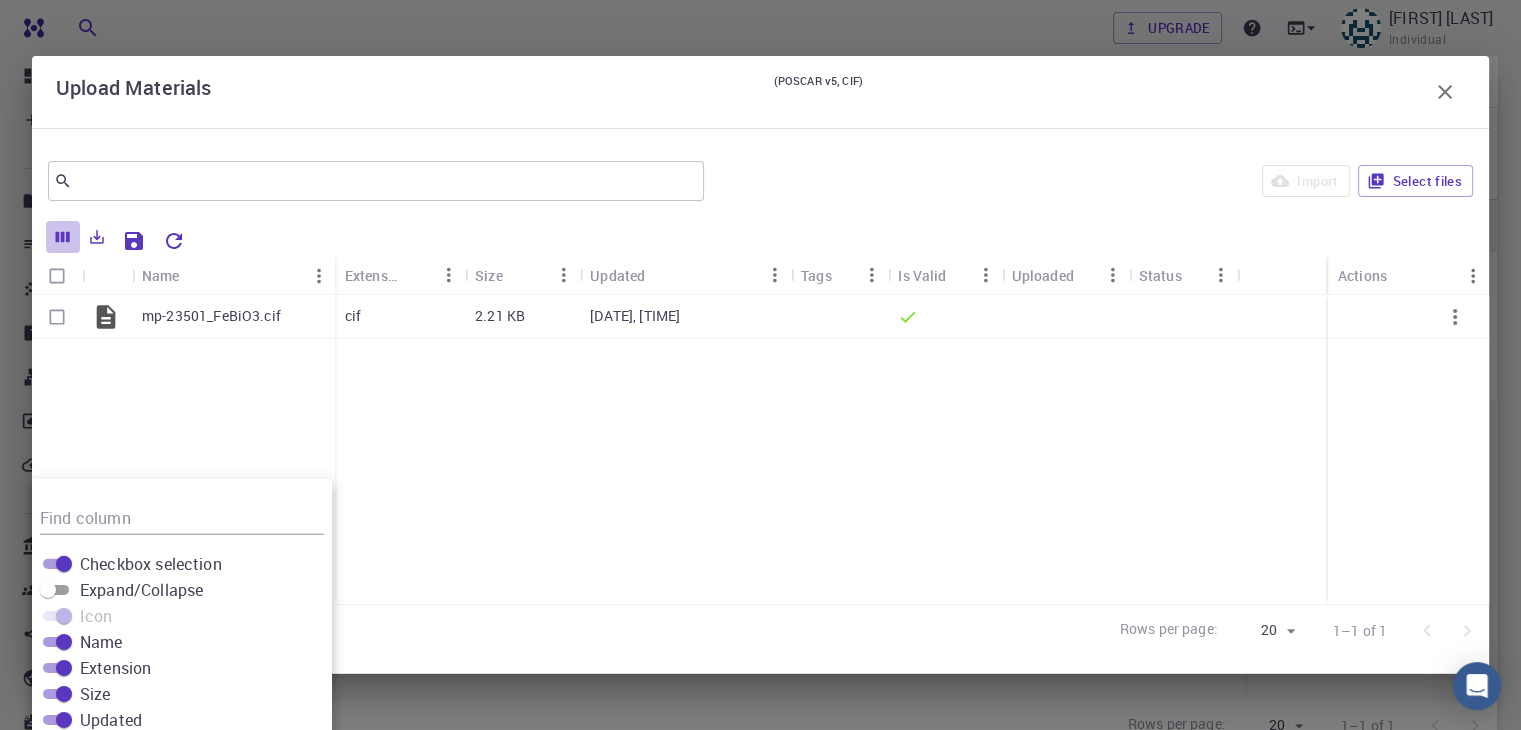 click 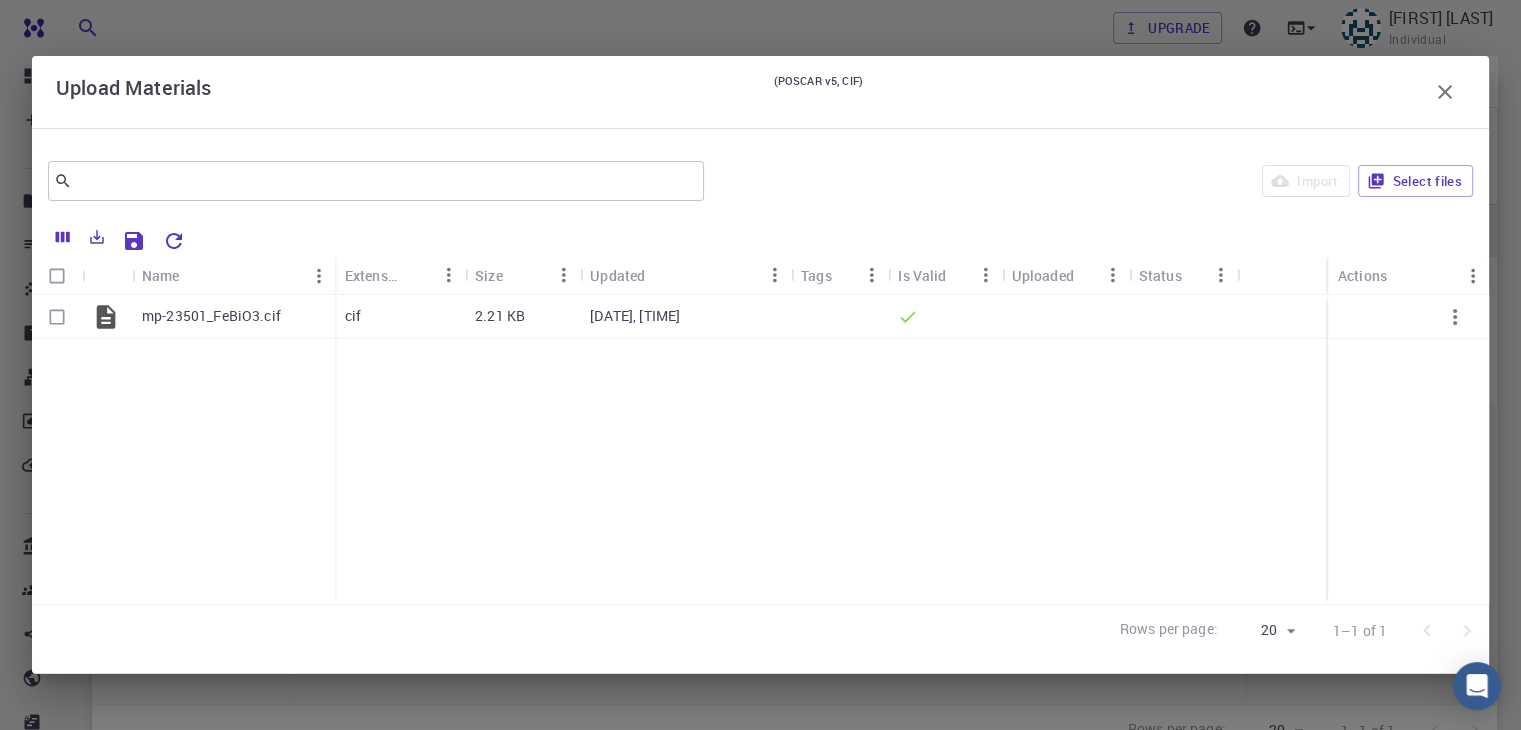 scroll, scrollTop: 0, scrollLeft: 0, axis: both 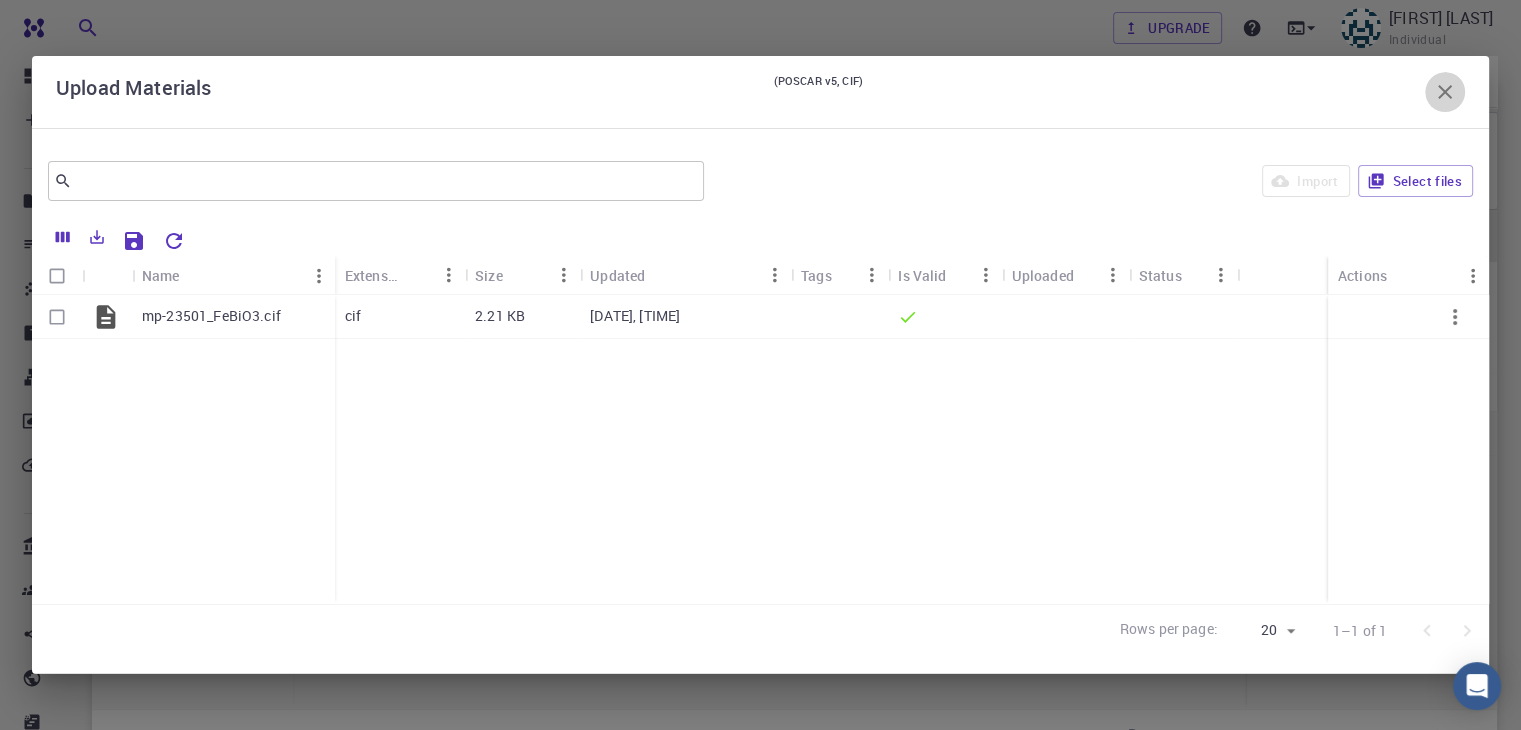click 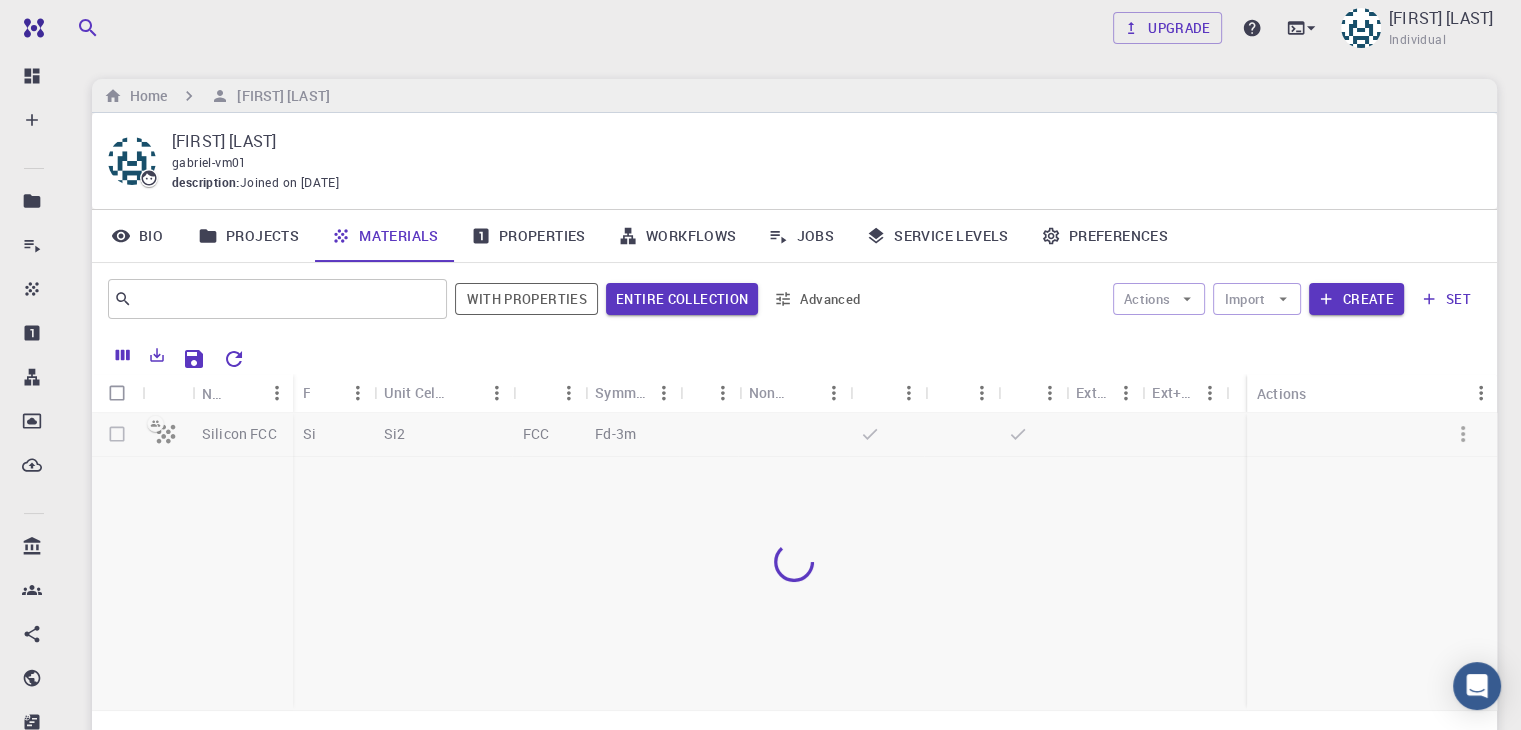 scroll, scrollTop: 69, scrollLeft: 0, axis: vertical 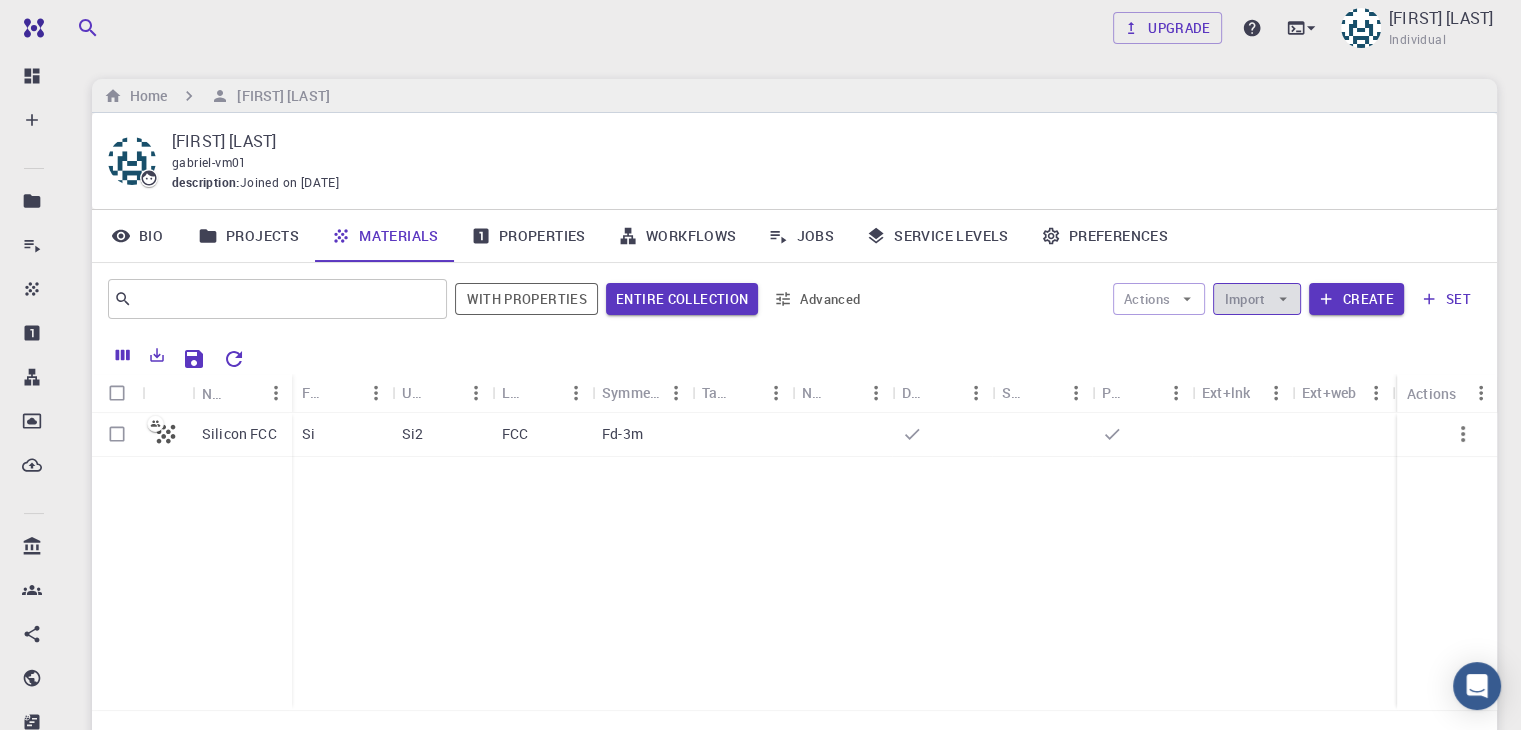 click on "Import" at bounding box center (1256, 299) 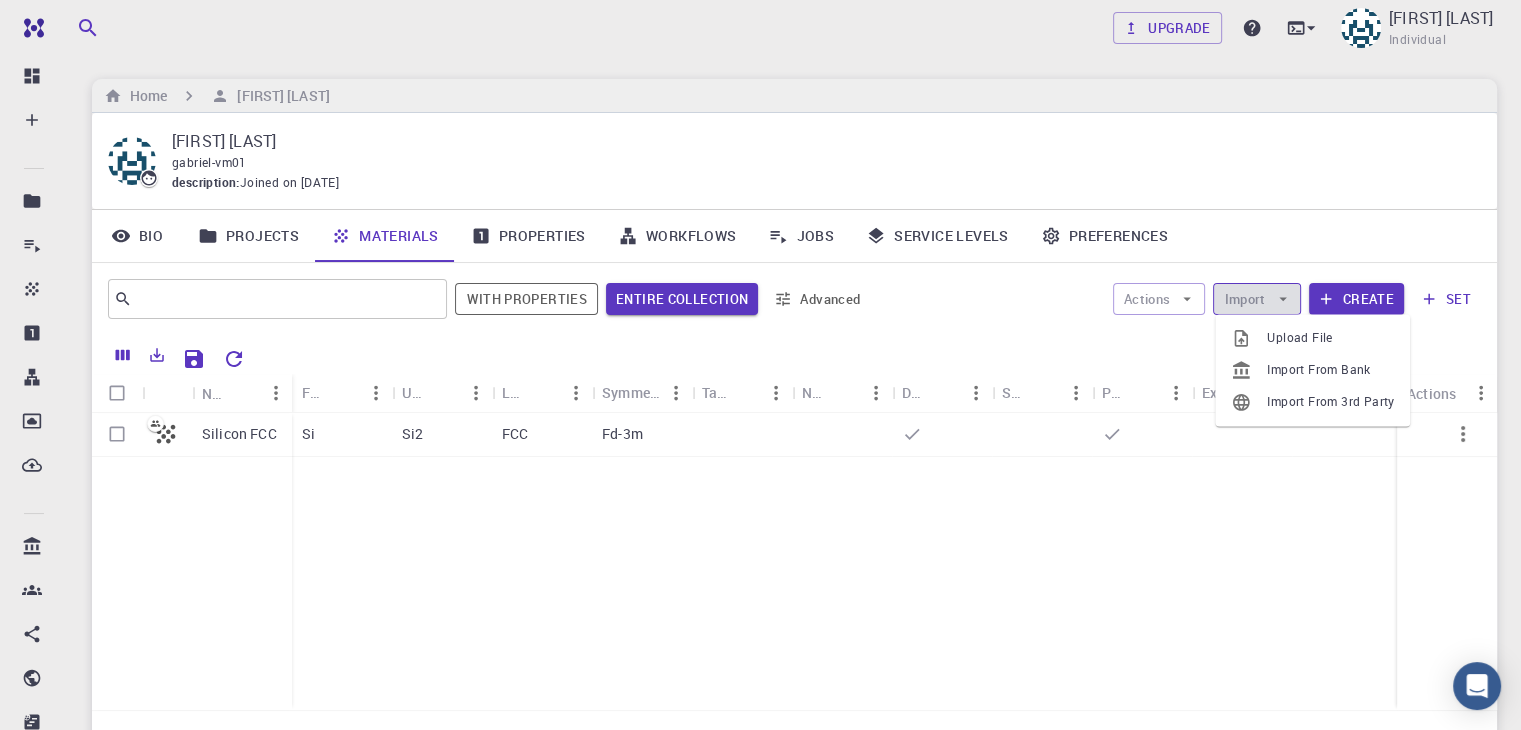 click on "Import" at bounding box center [1256, 299] 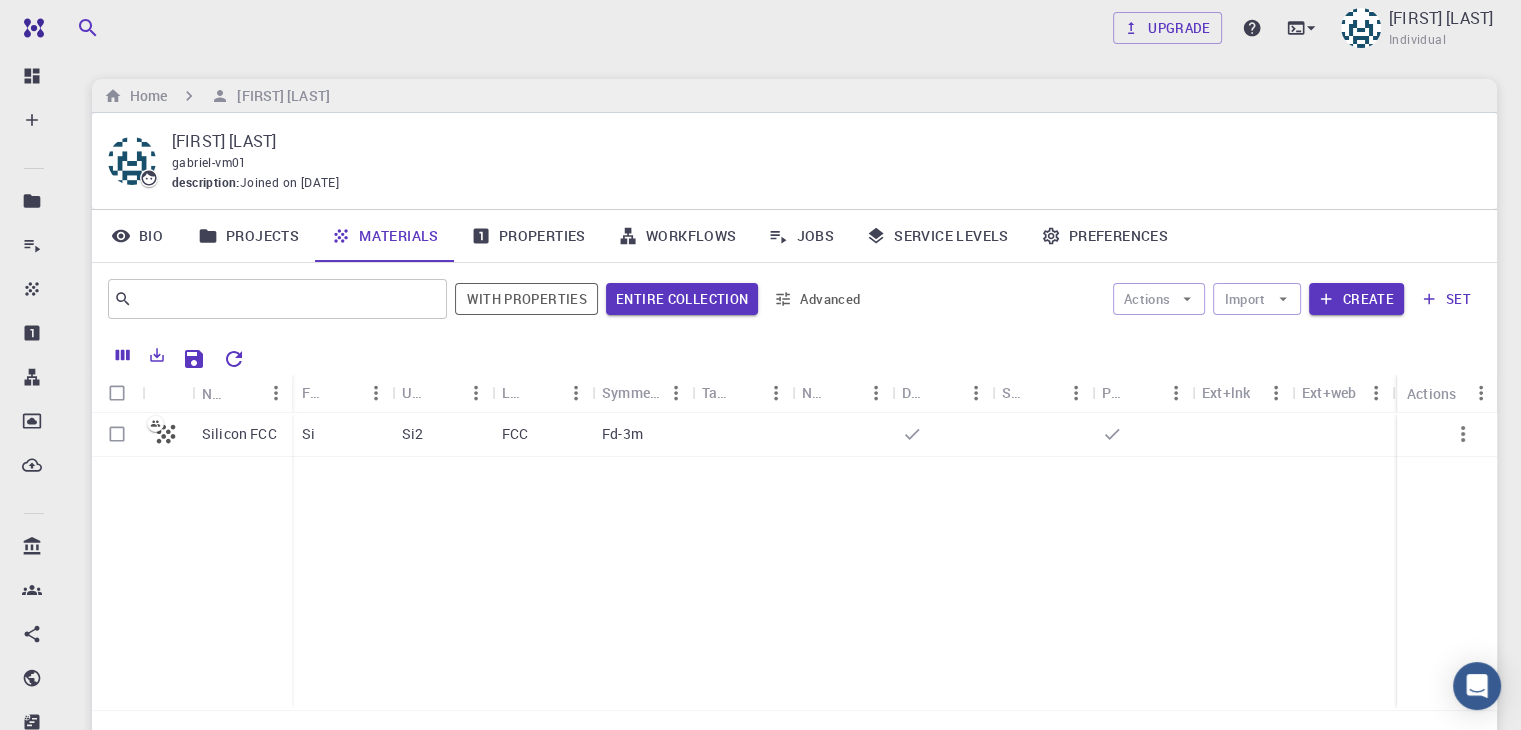scroll, scrollTop: 0, scrollLeft: 0, axis: both 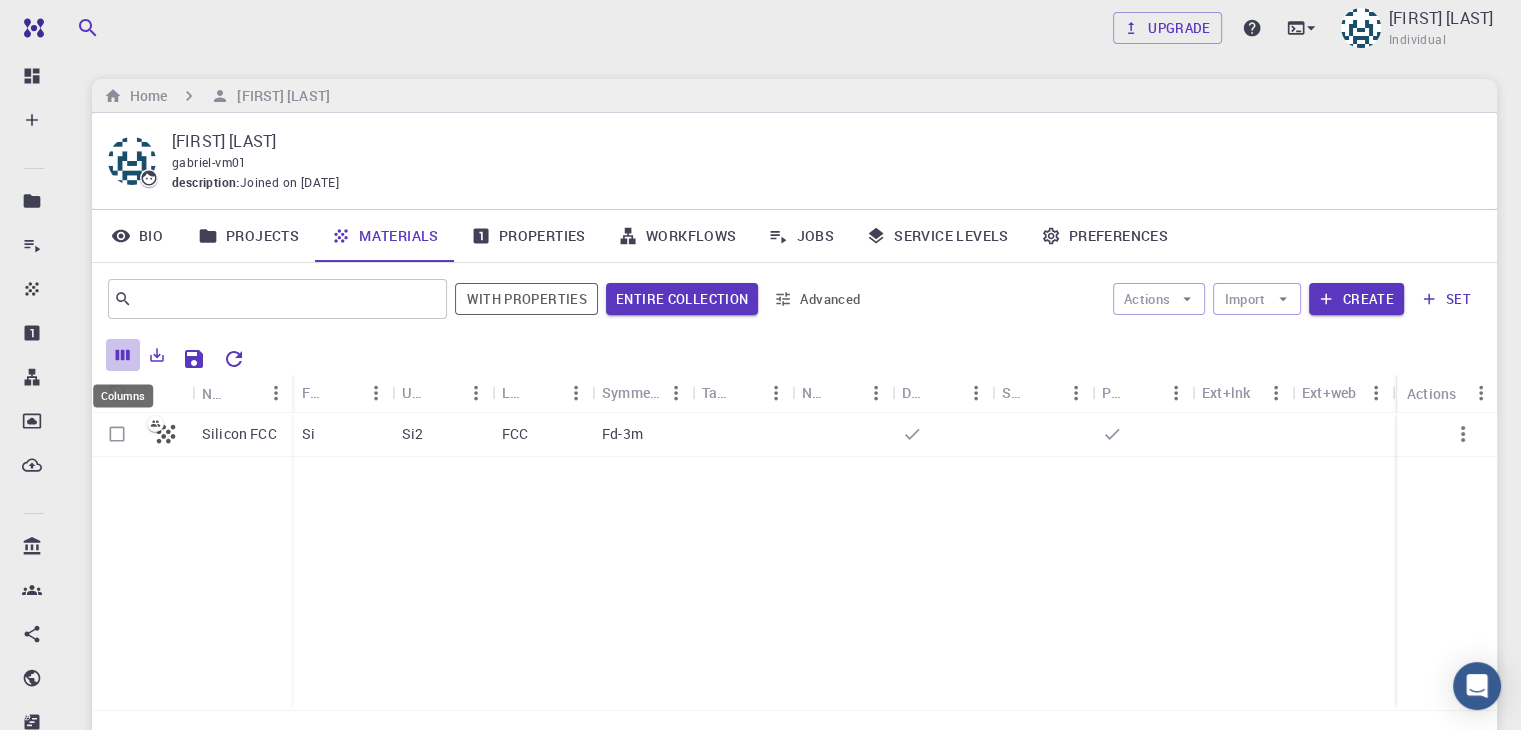 click 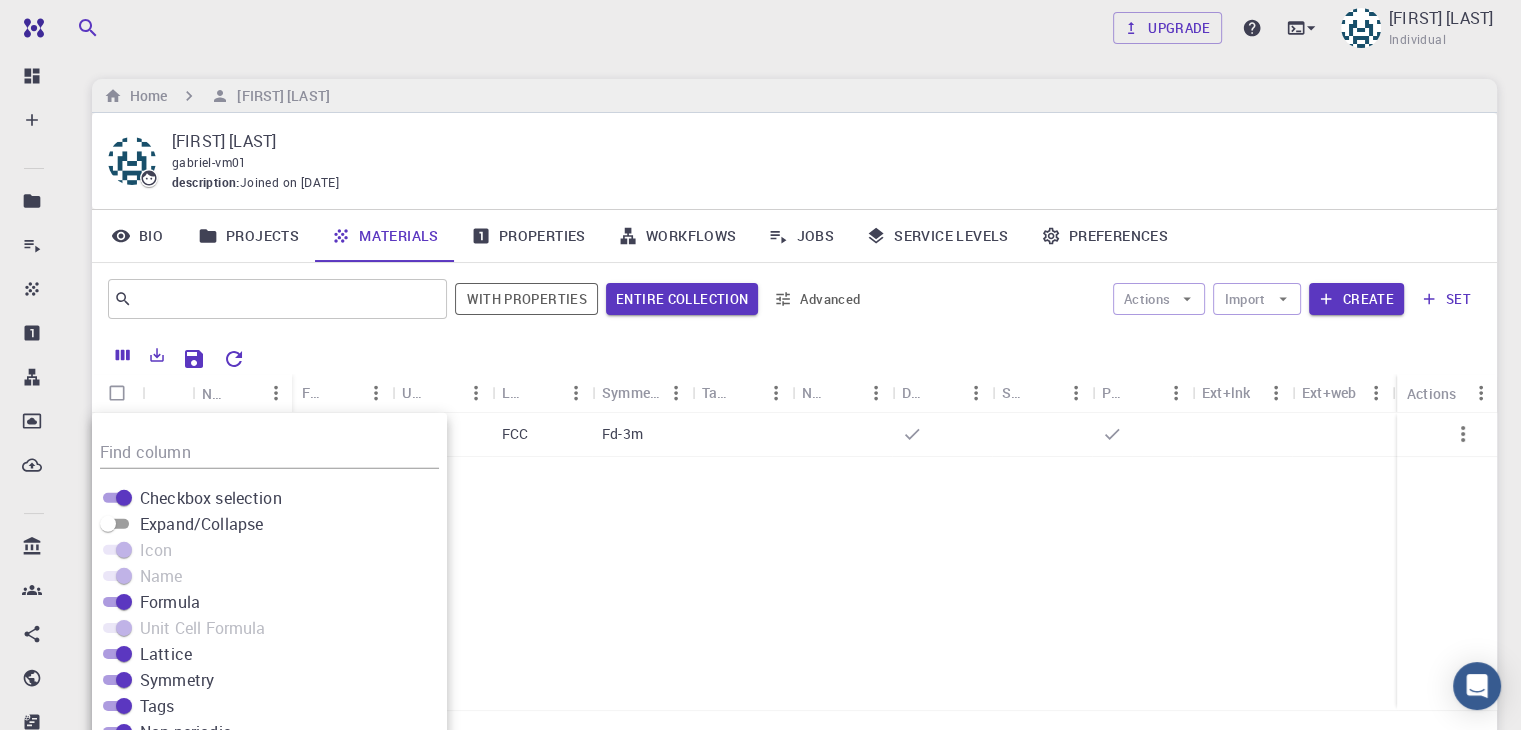 click on "Silicon FCC Si Si2 FCC Fd-3m" at bounding box center [794, 561] 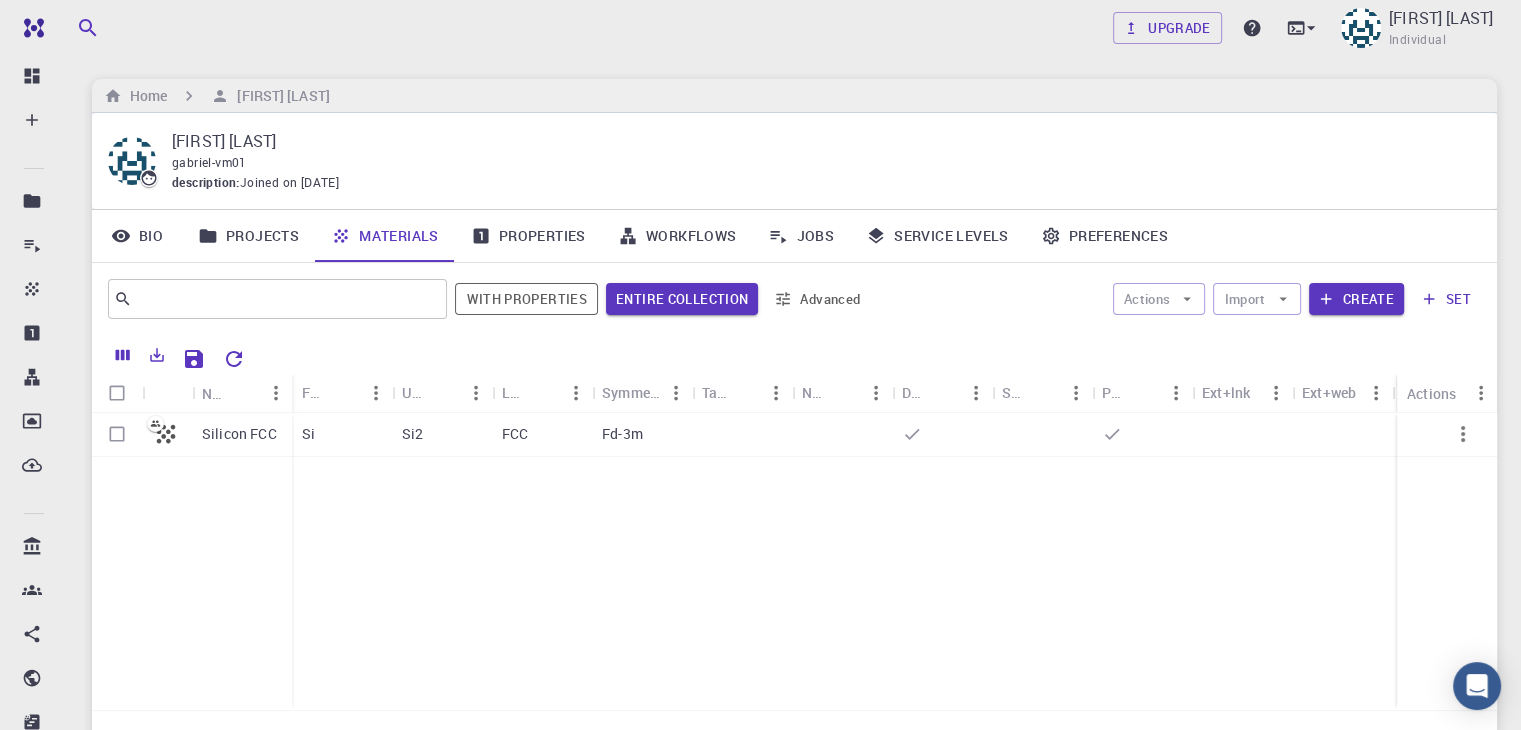 click on "Silicon FCC Si Si2 FCC Fd-3m" at bounding box center [794, 561] 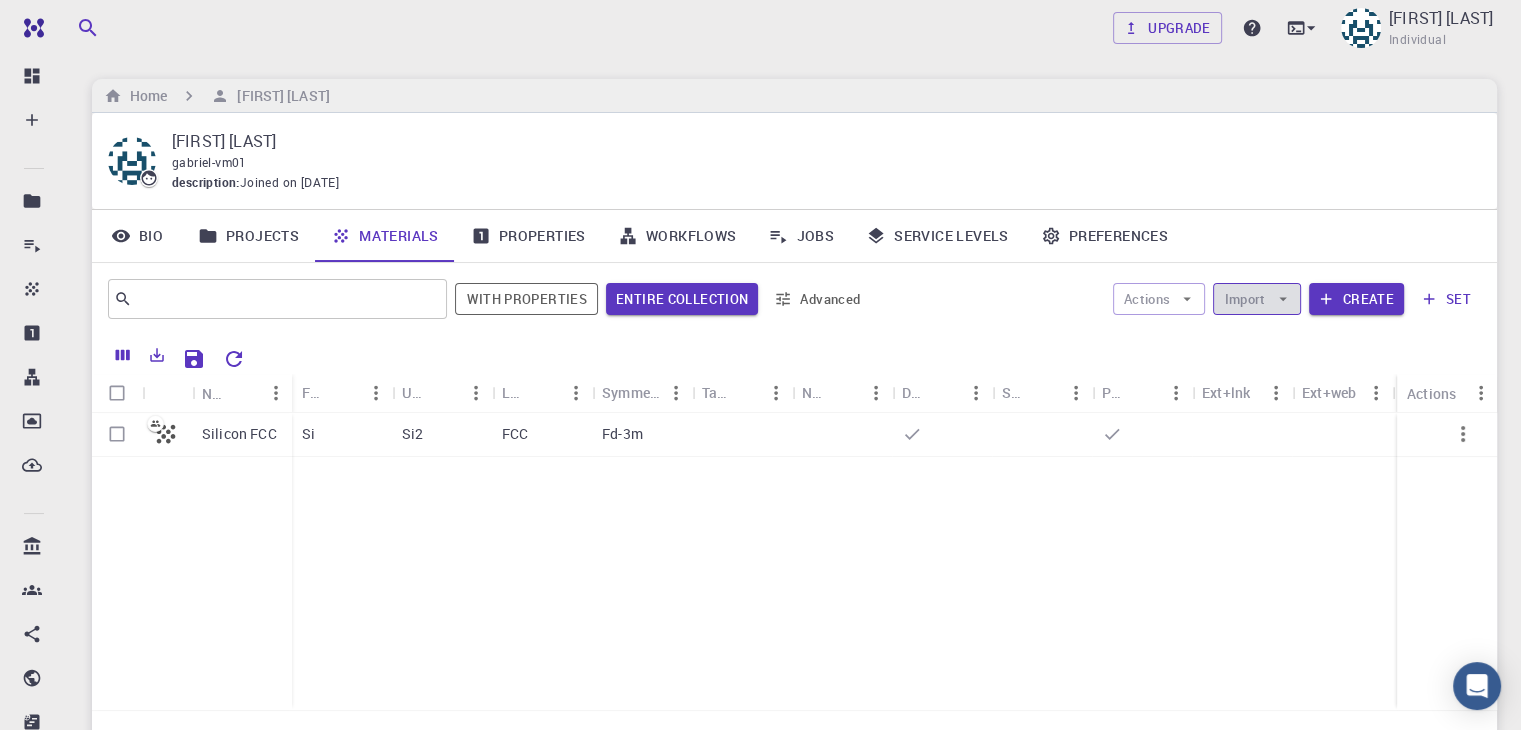 click on "Import" at bounding box center (1256, 299) 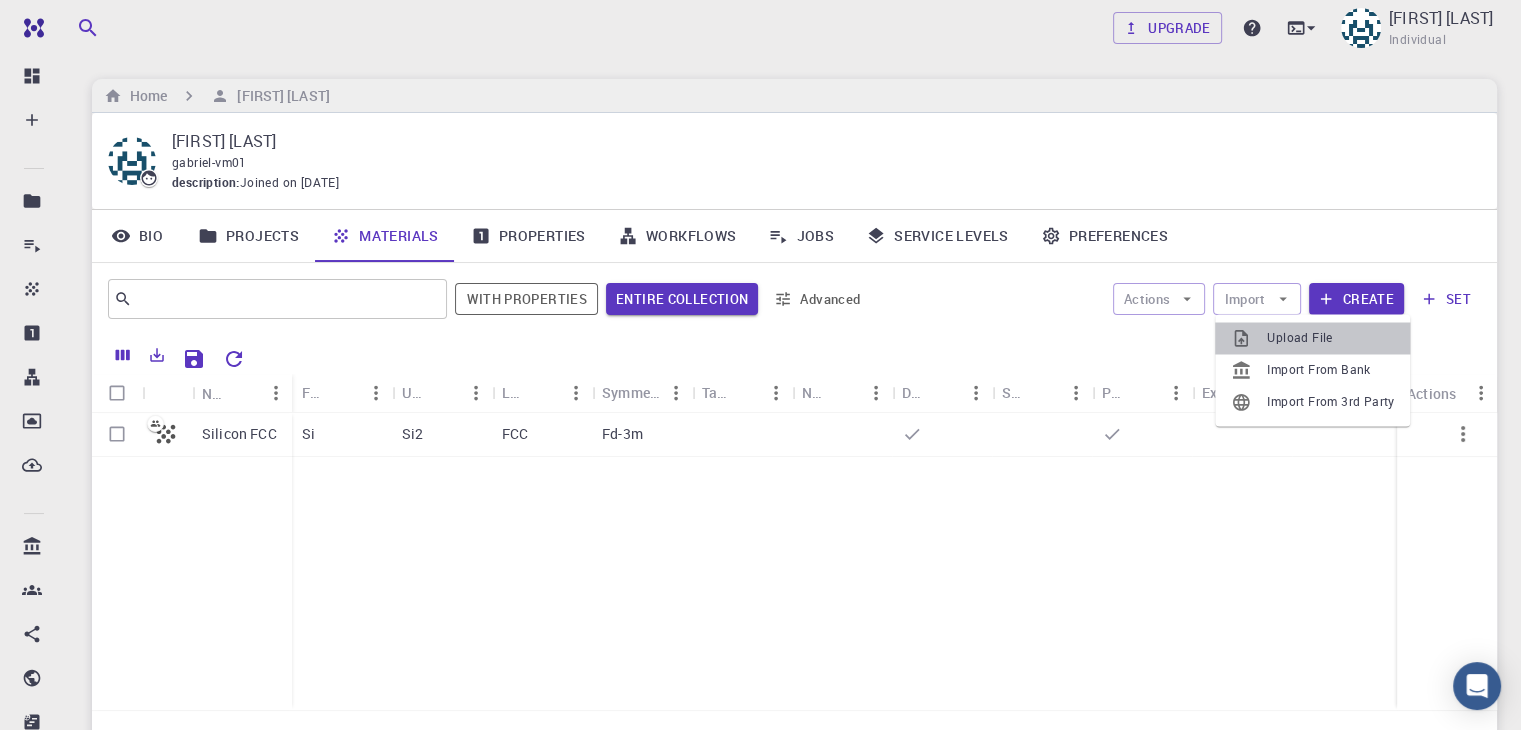 click on "Upload File" at bounding box center (1312, 338) 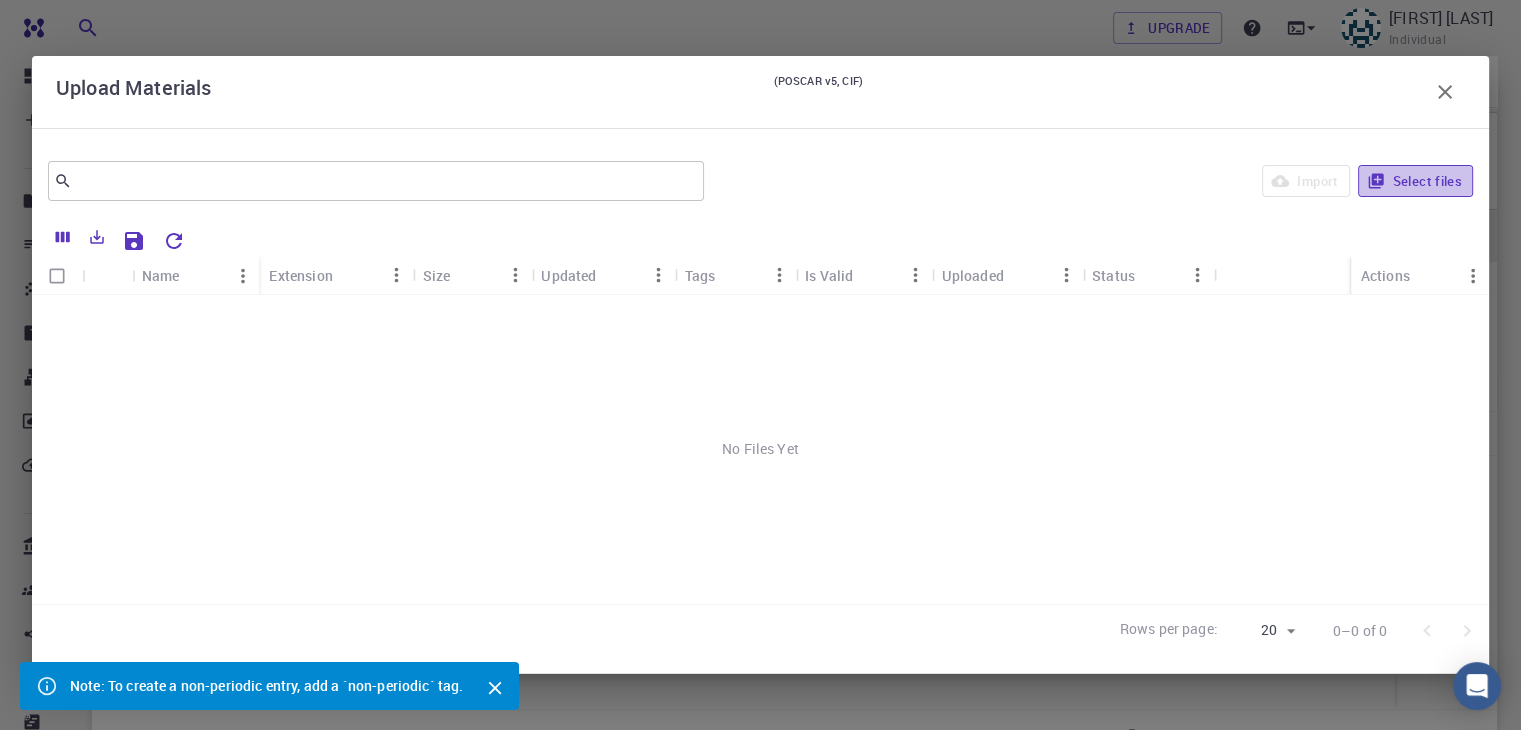 click on "Select files" at bounding box center (1415, 181) 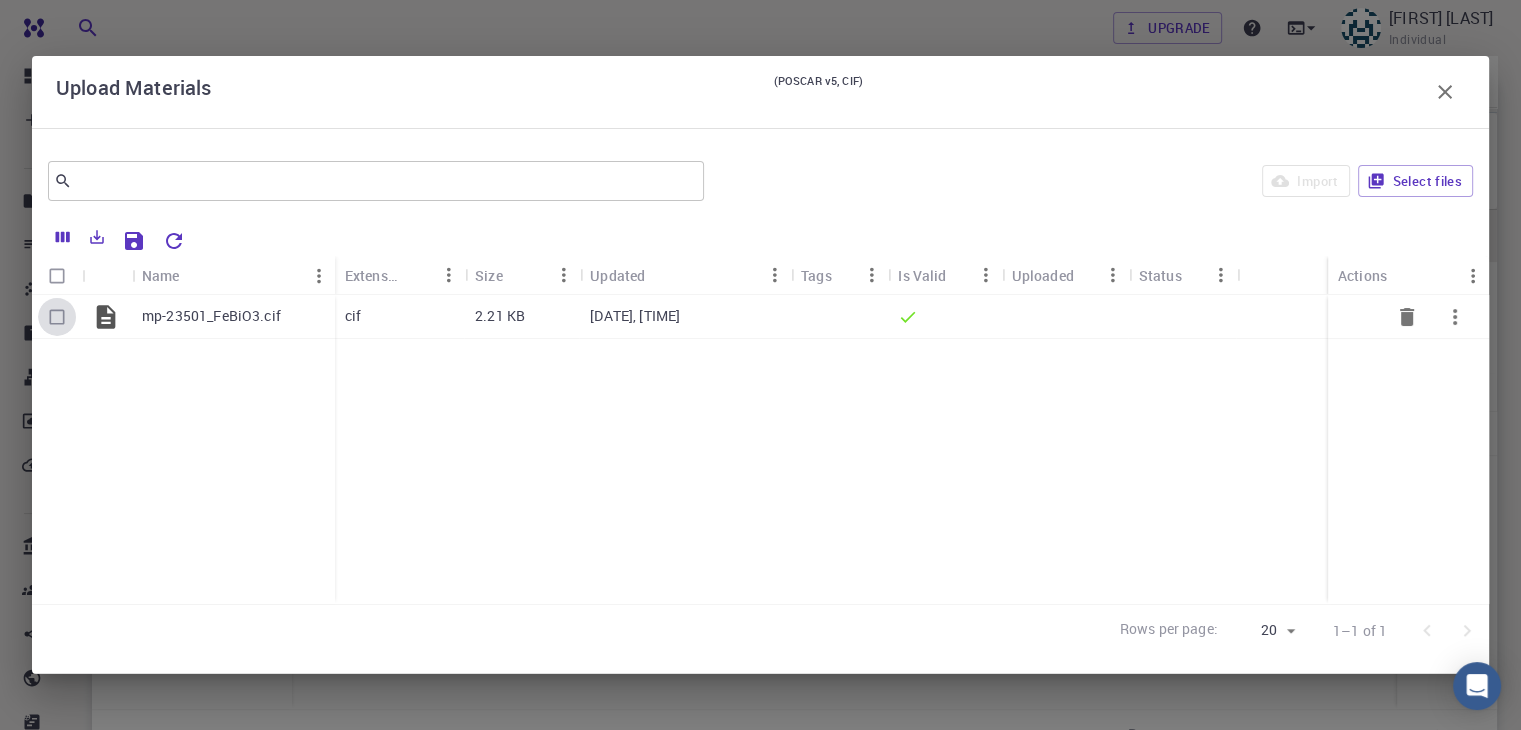 click at bounding box center [57, 317] 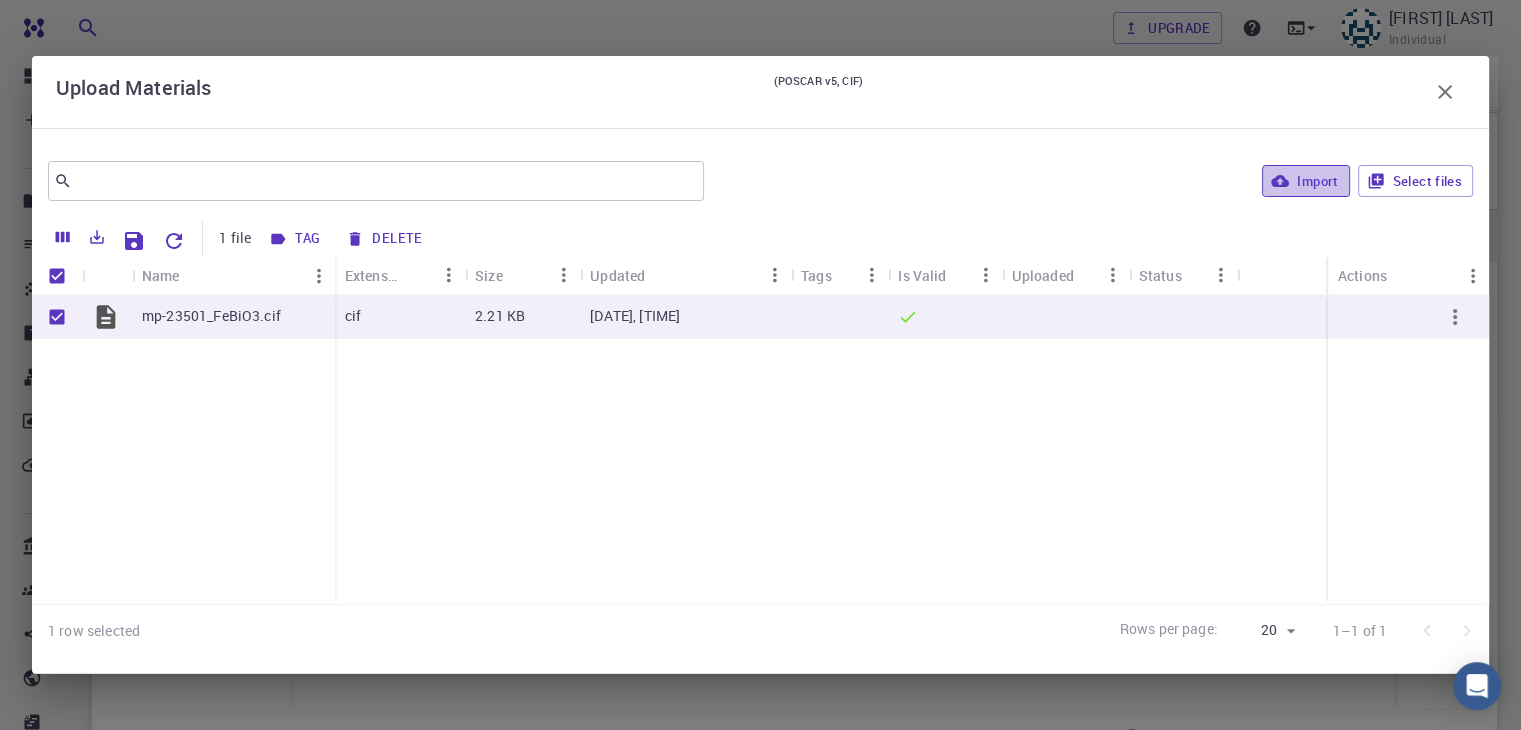 click on "Import" at bounding box center (1305, 181) 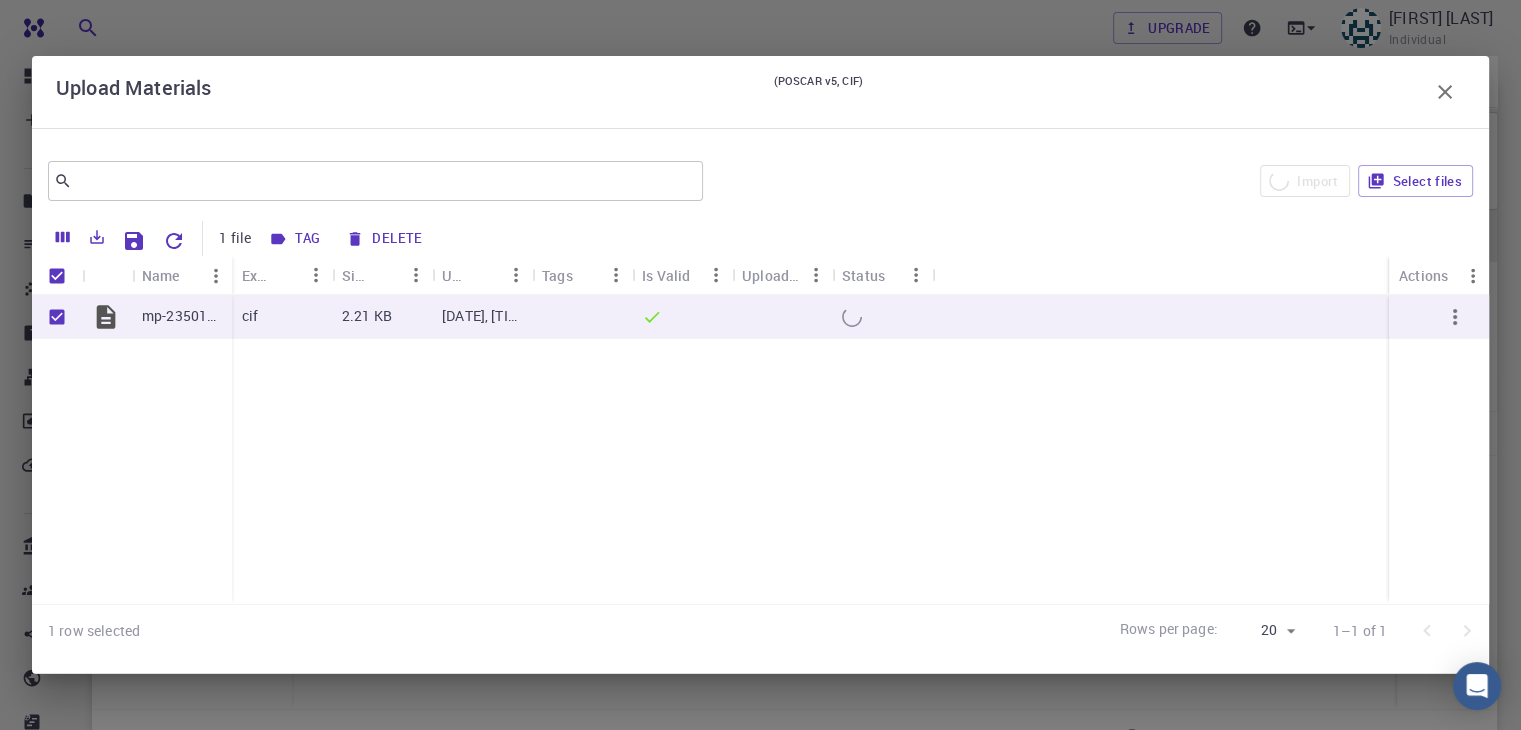 checkbox on "false" 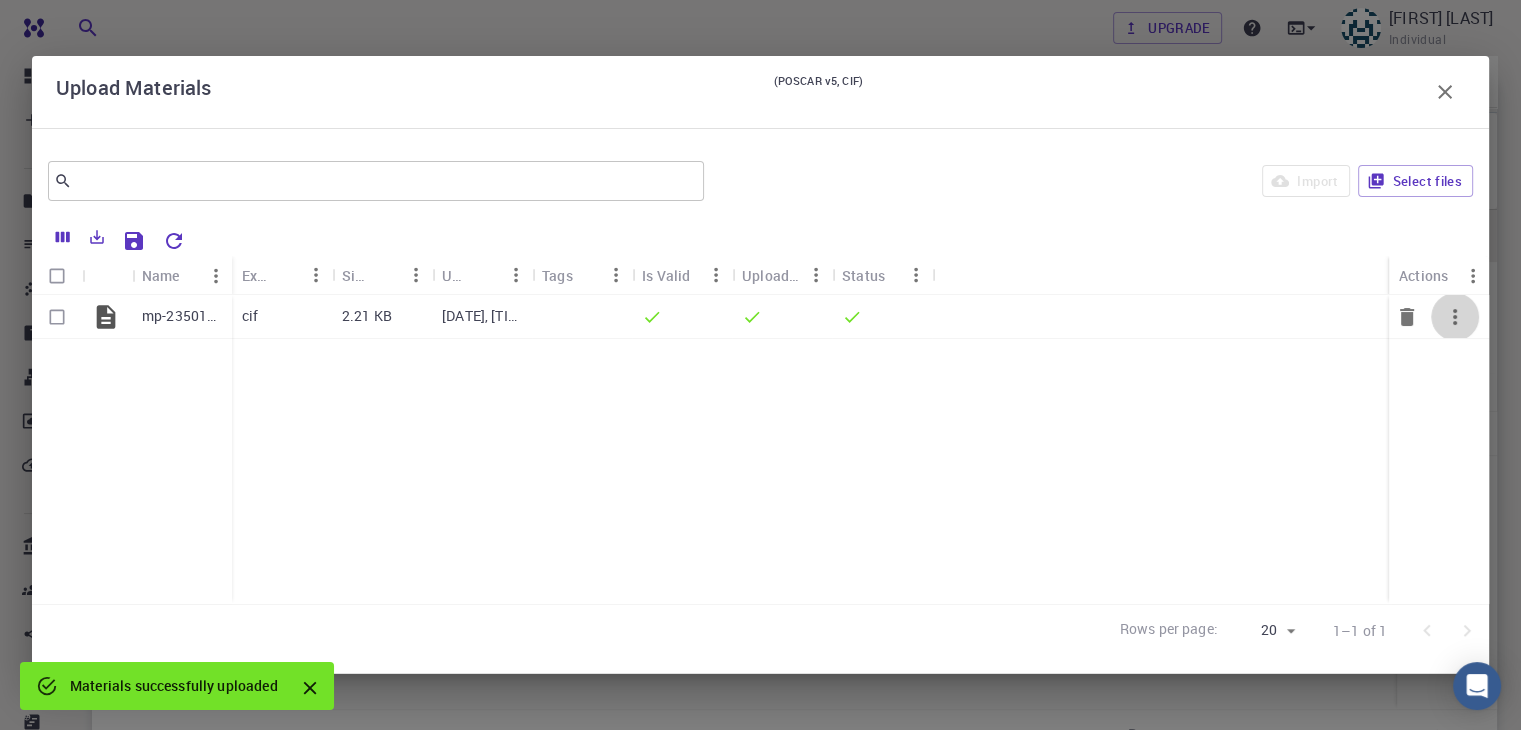 click at bounding box center (1455, 317) 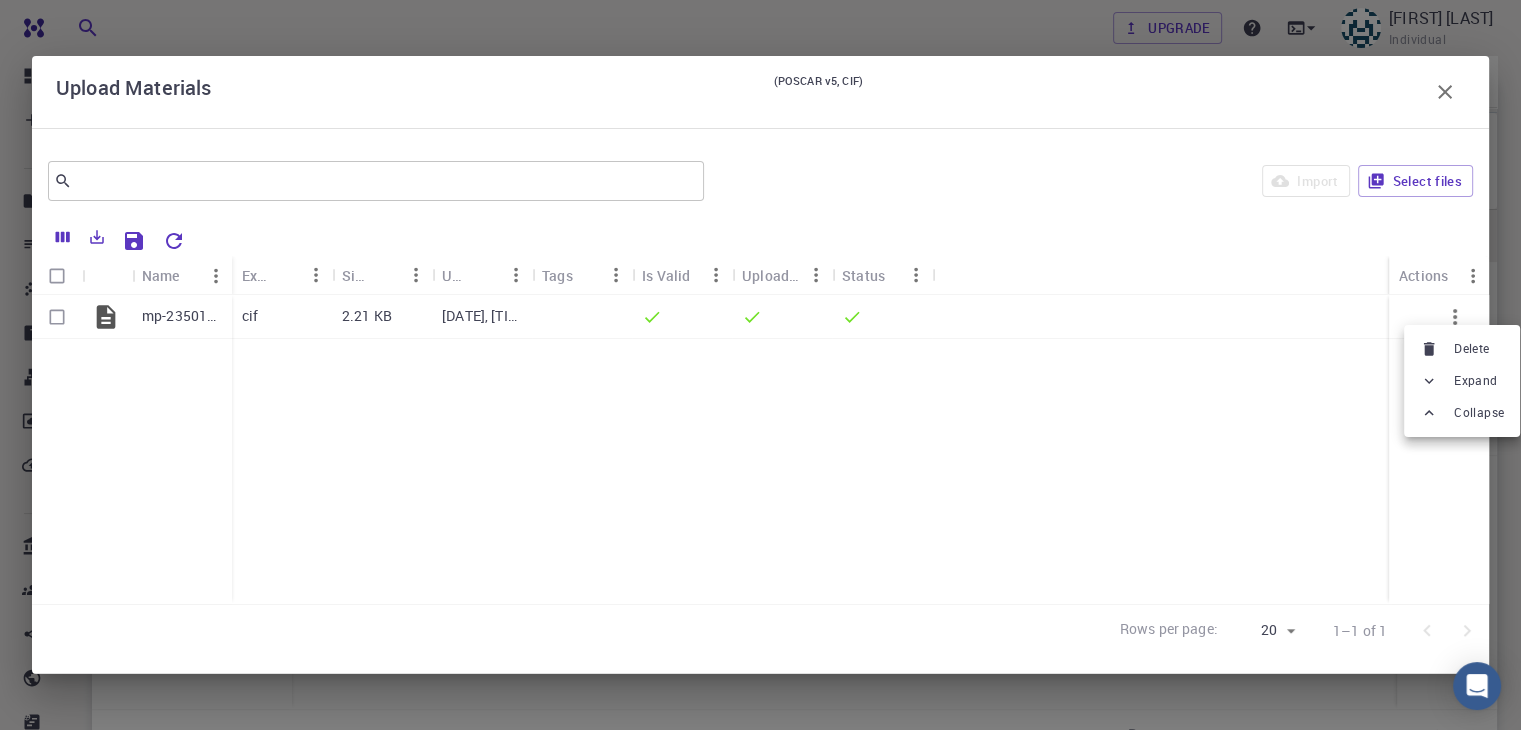 click at bounding box center [760, 365] 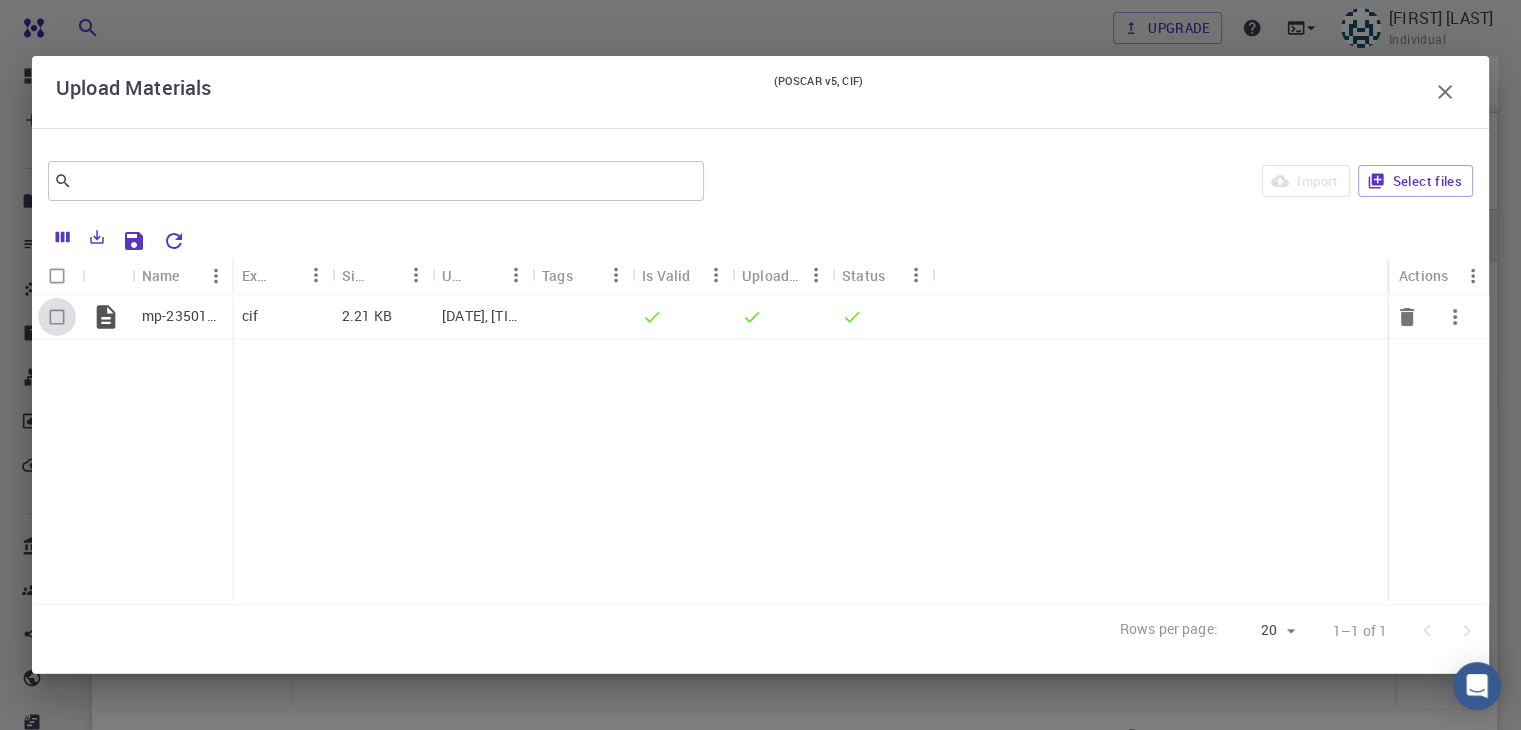 click at bounding box center [57, 317] 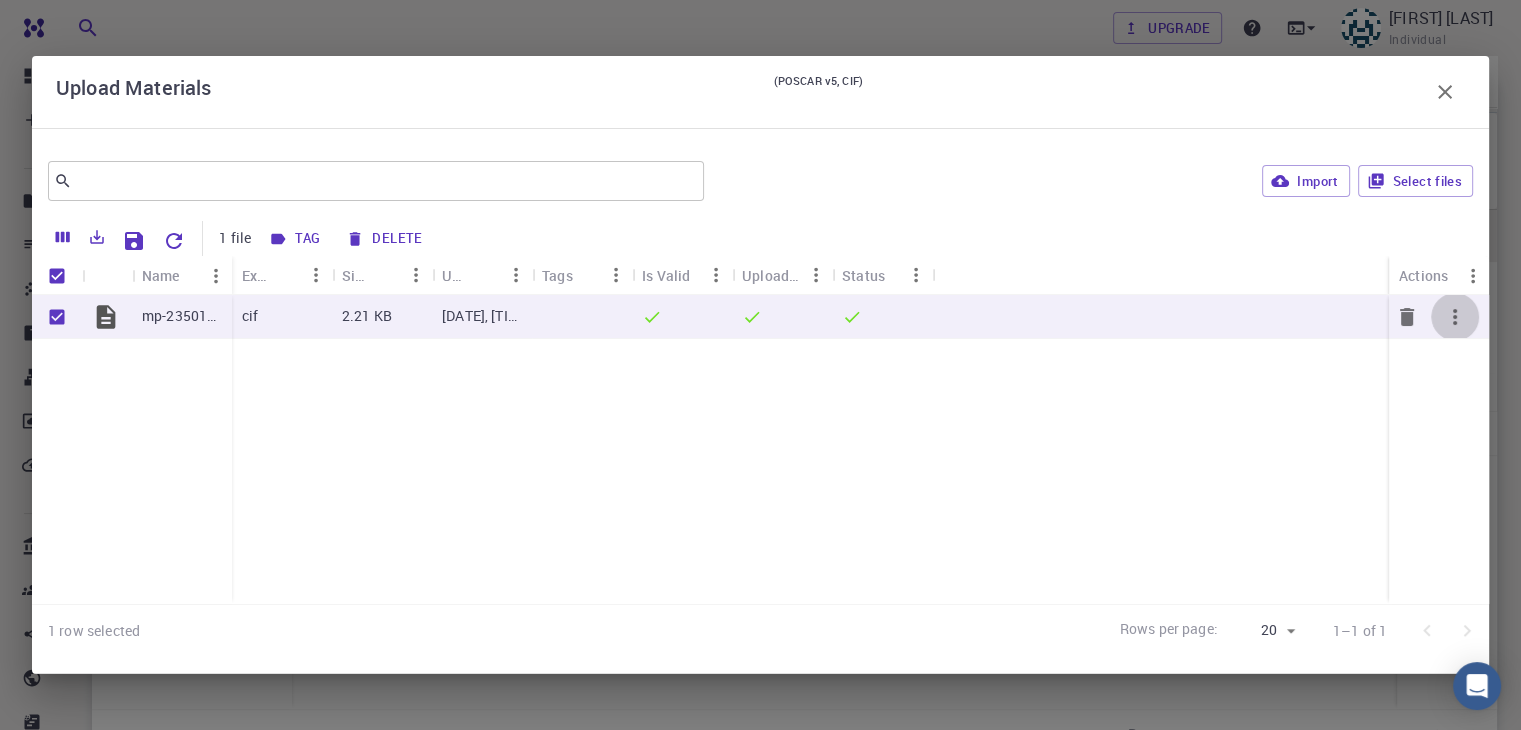 click 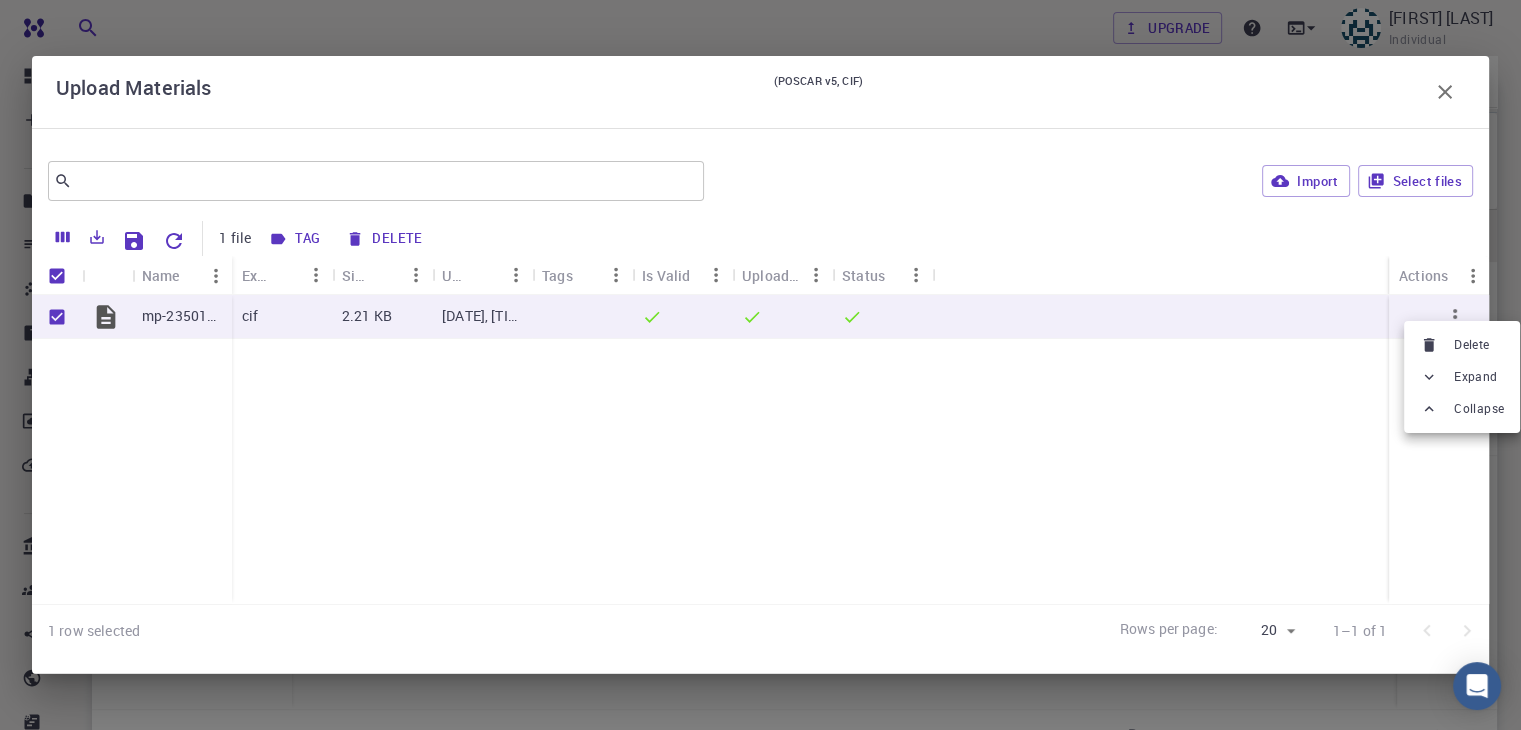 click at bounding box center (760, 365) 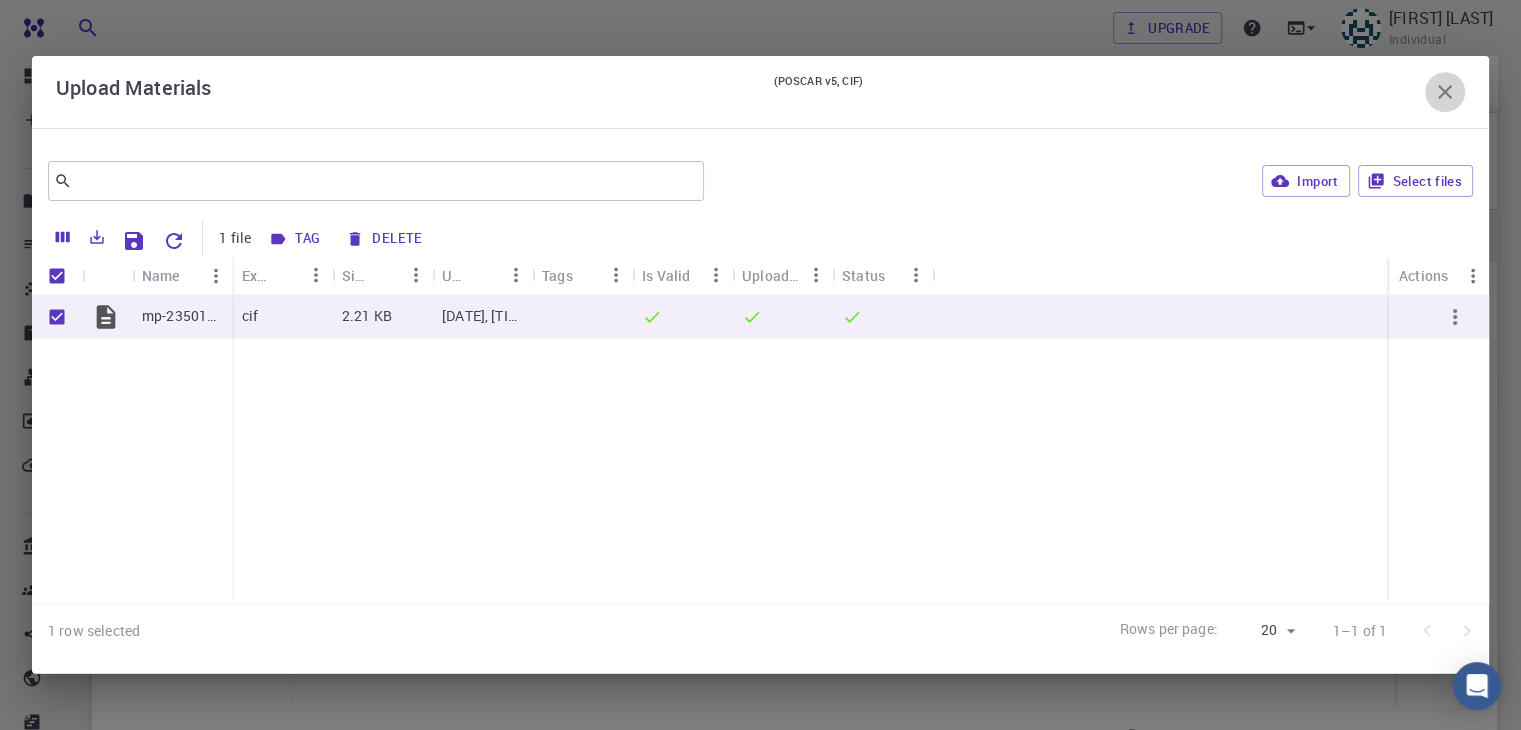 click 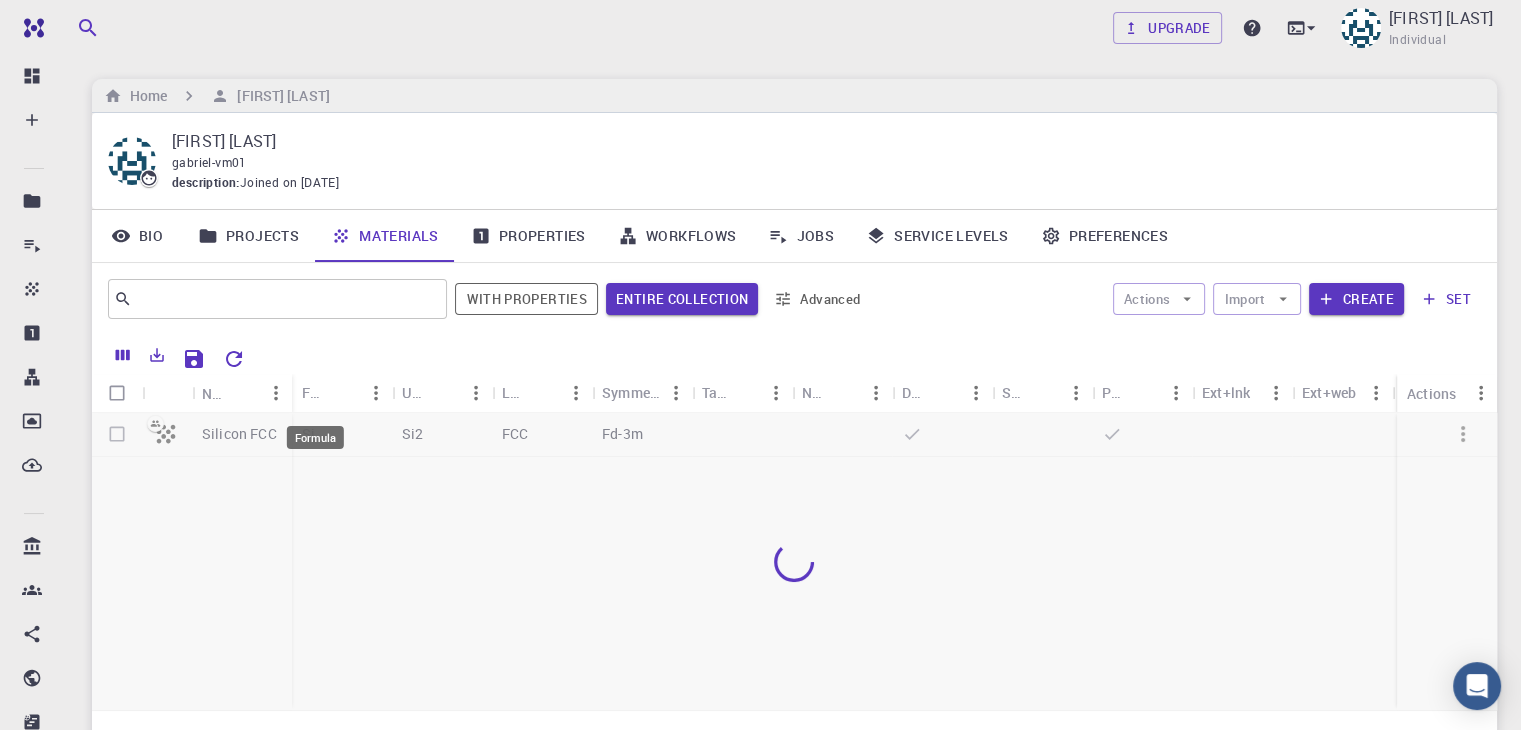 scroll, scrollTop: 72, scrollLeft: 0, axis: vertical 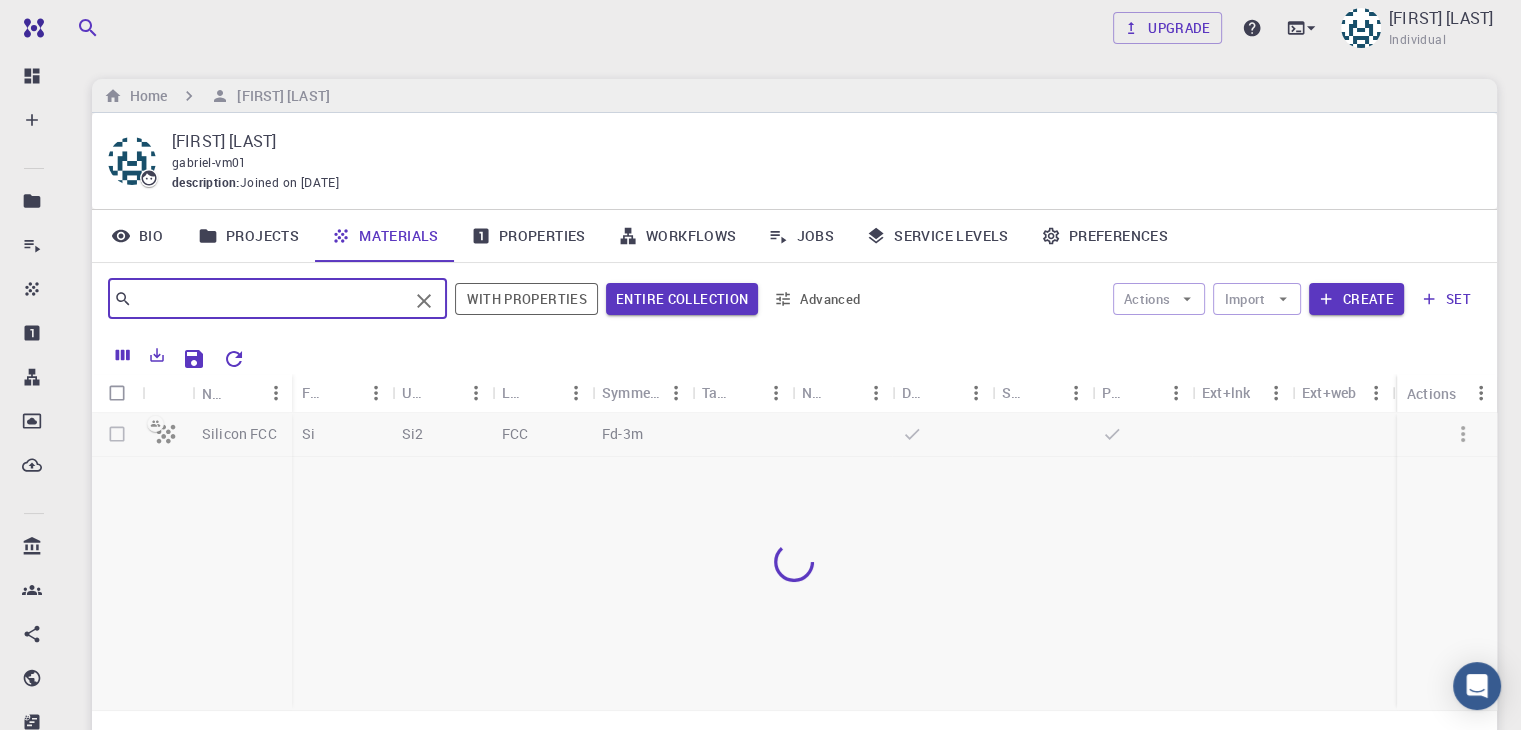 click at bounding box center (270, 299) 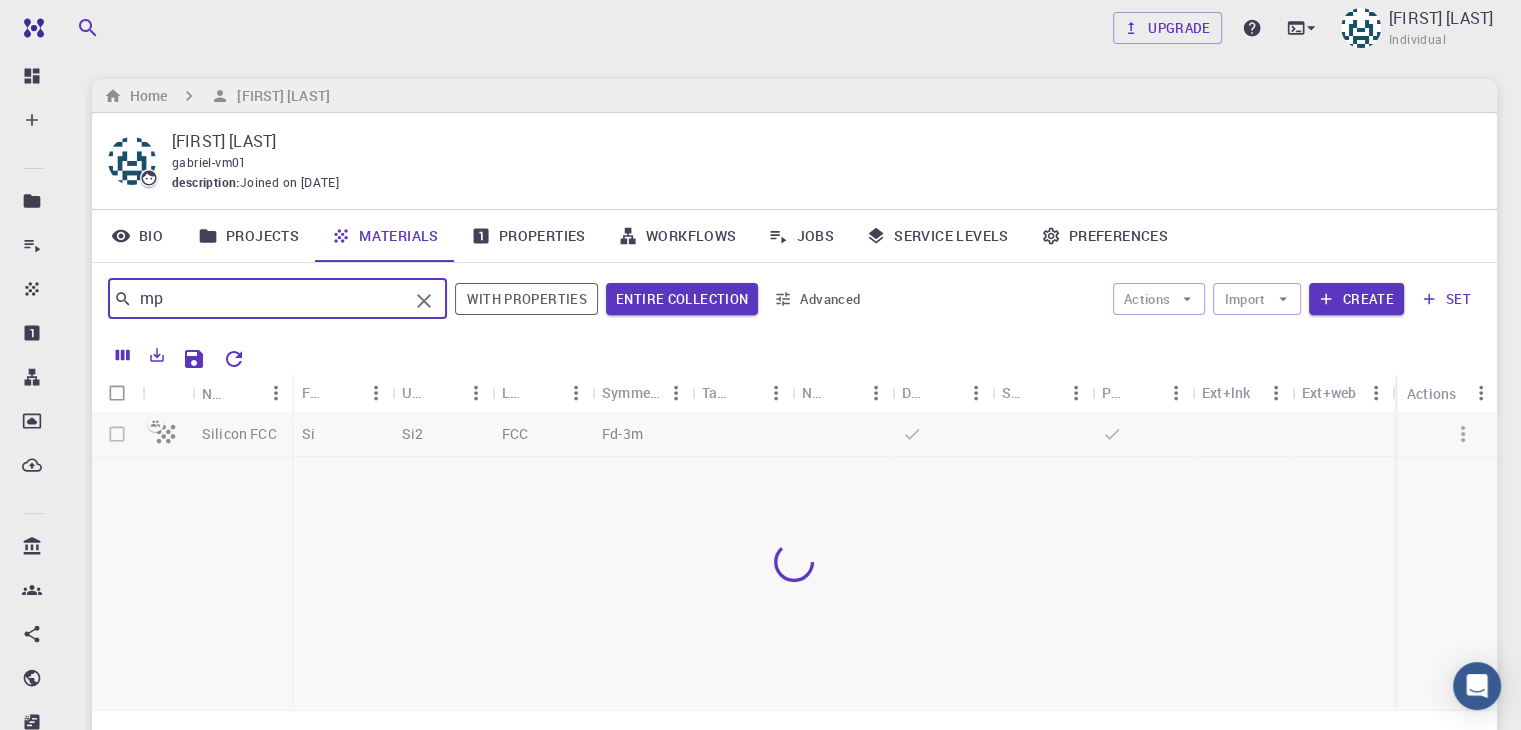 type on "mp" 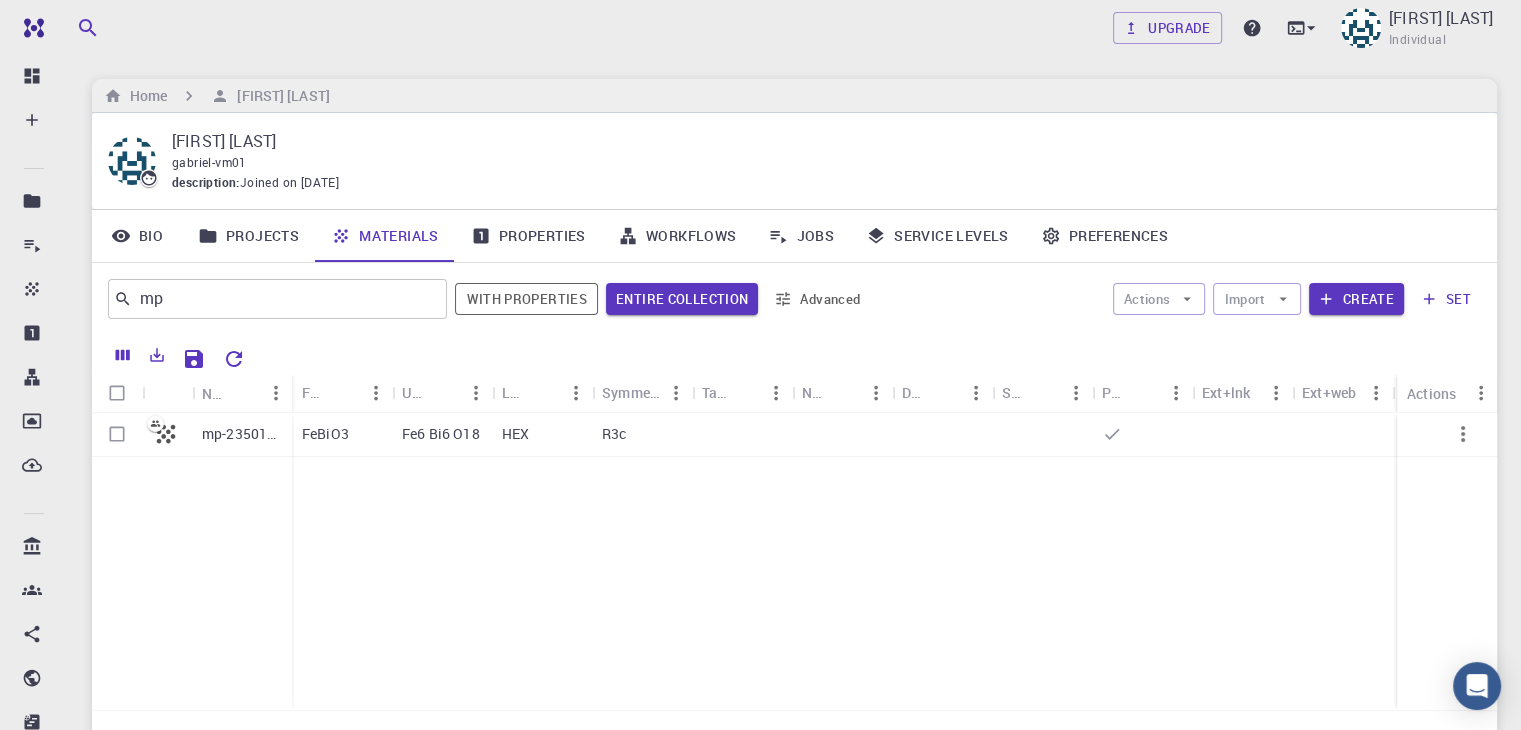 click on "mp-23501_FeBiO3" at bounding box center [192, 561] 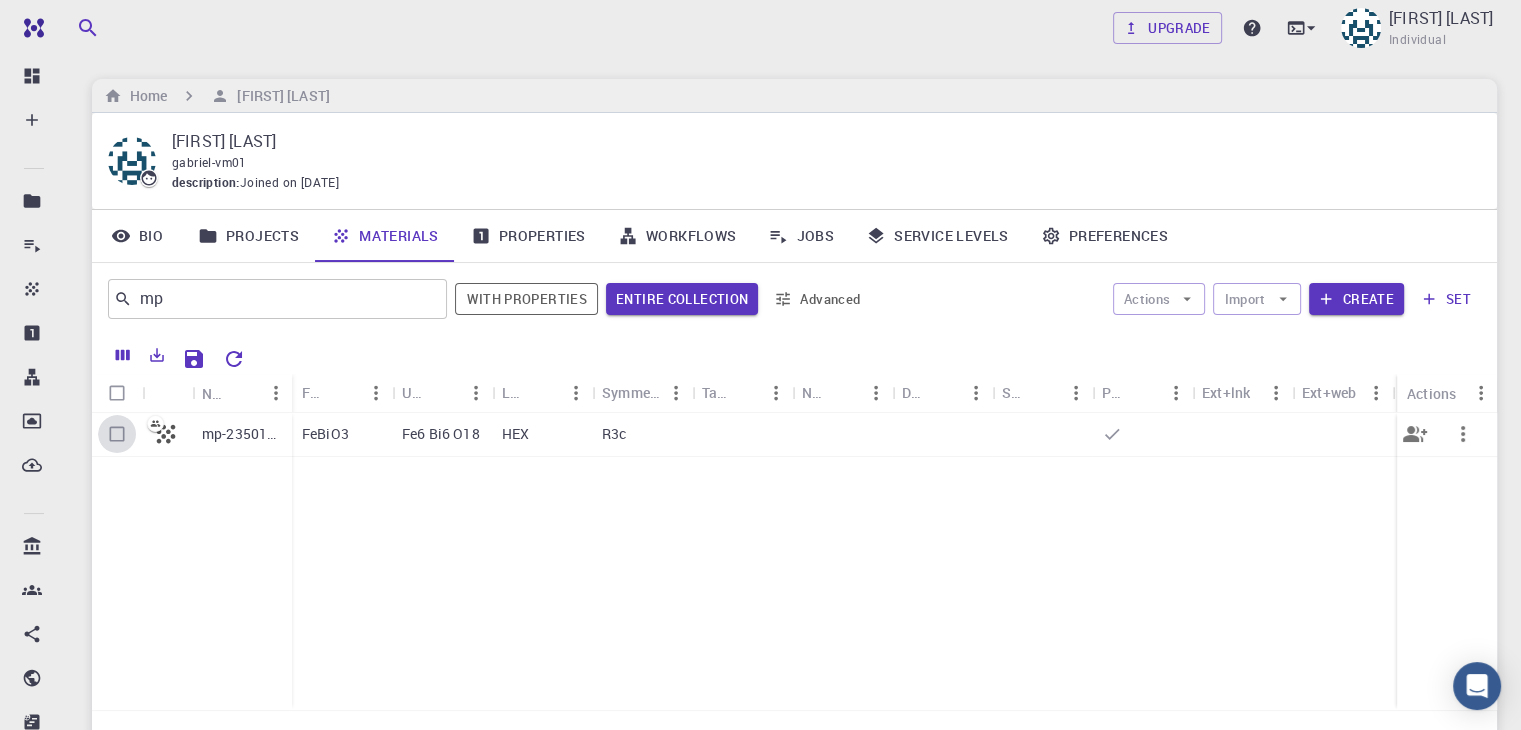 click at bounding box center [117, 434] 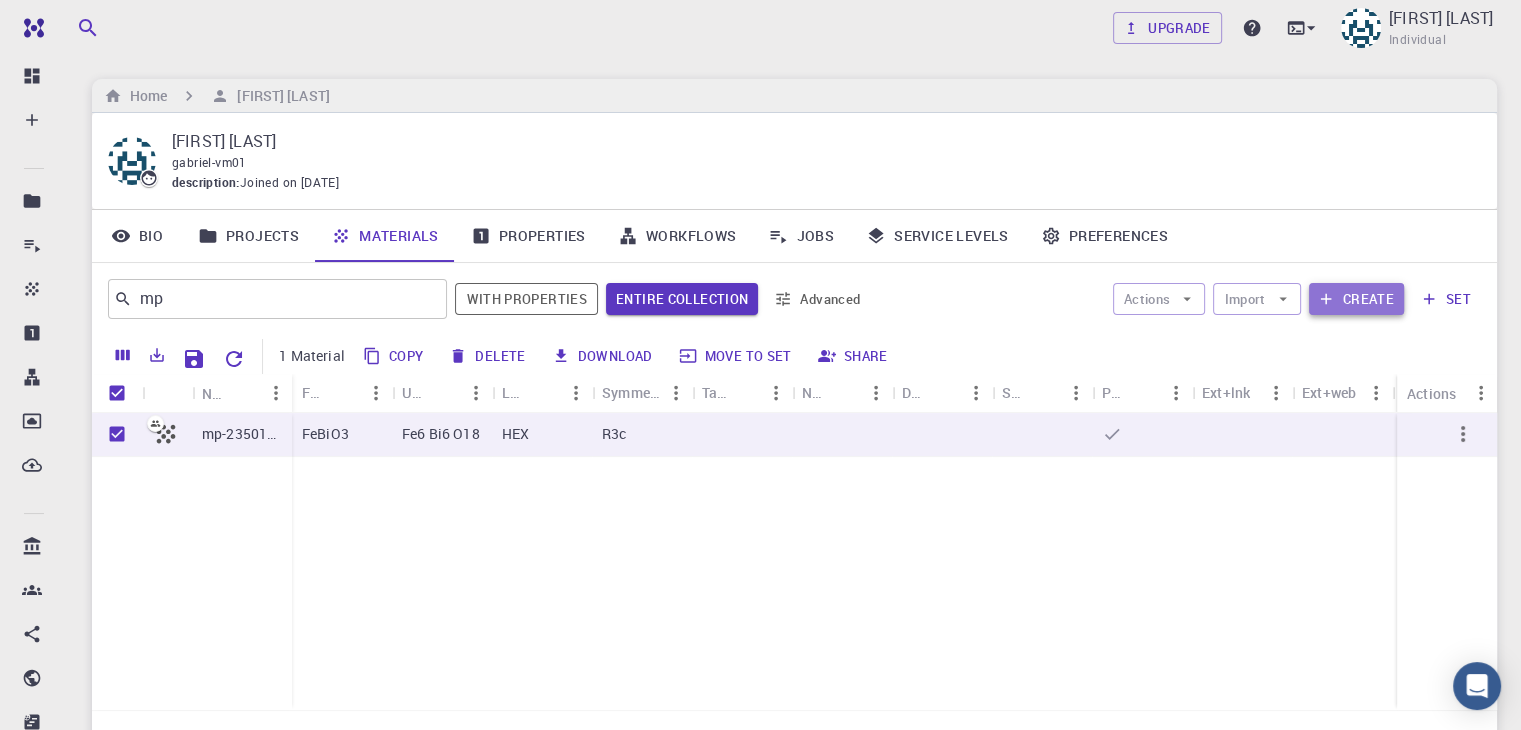 click on "Create" at bounding box center (1356, 299) 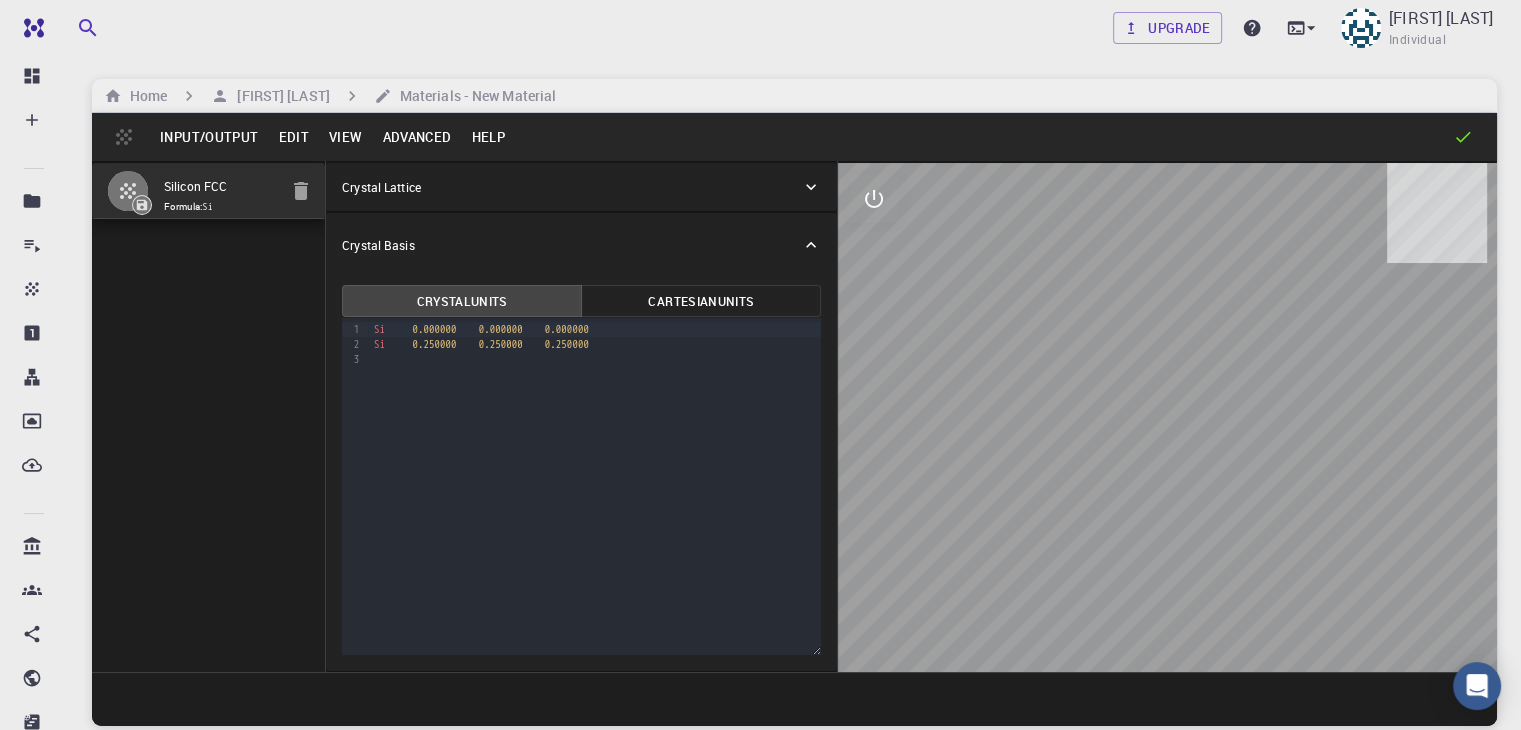 scroll, scrollTop: 0, scrollLeft: 0, axis: both 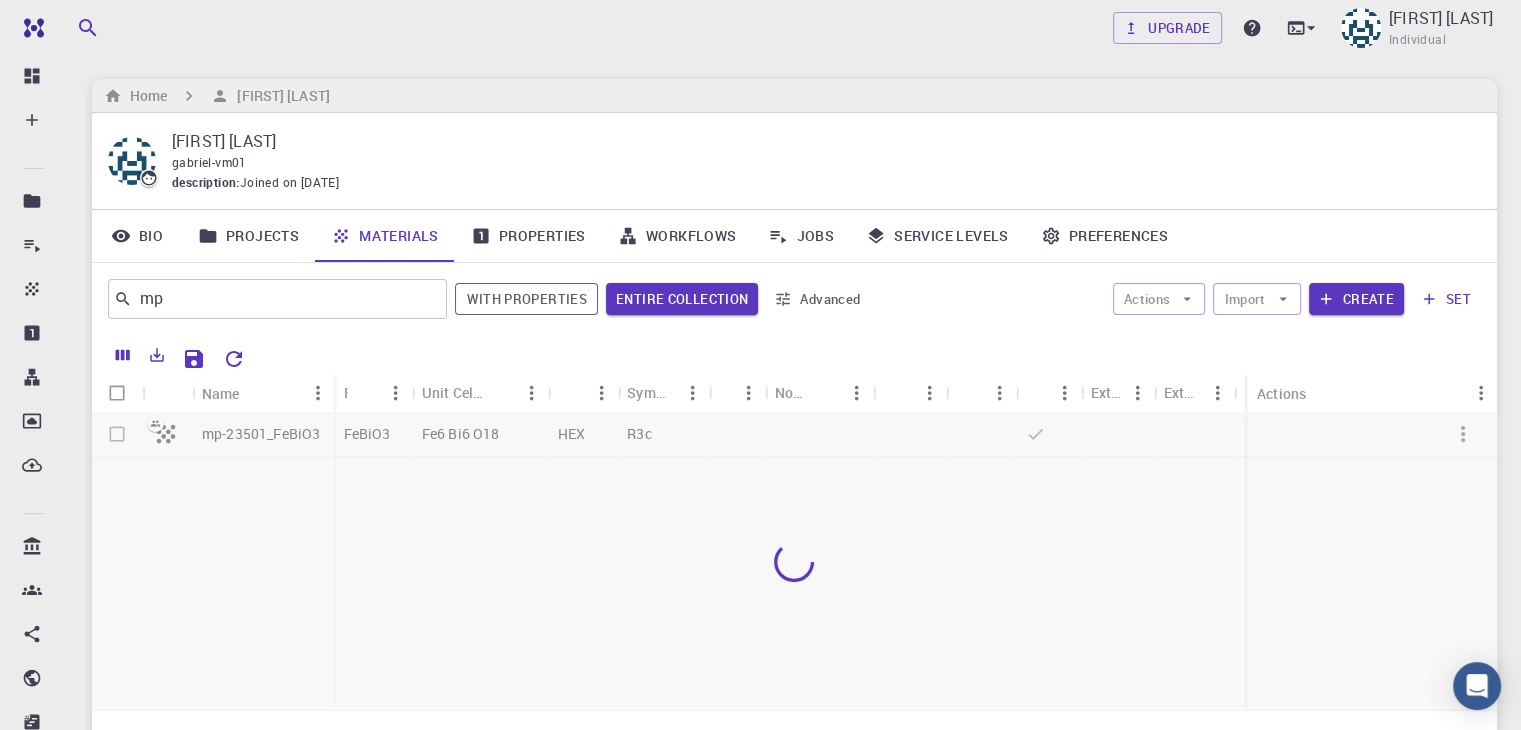 click at bounding box center [794, 561] 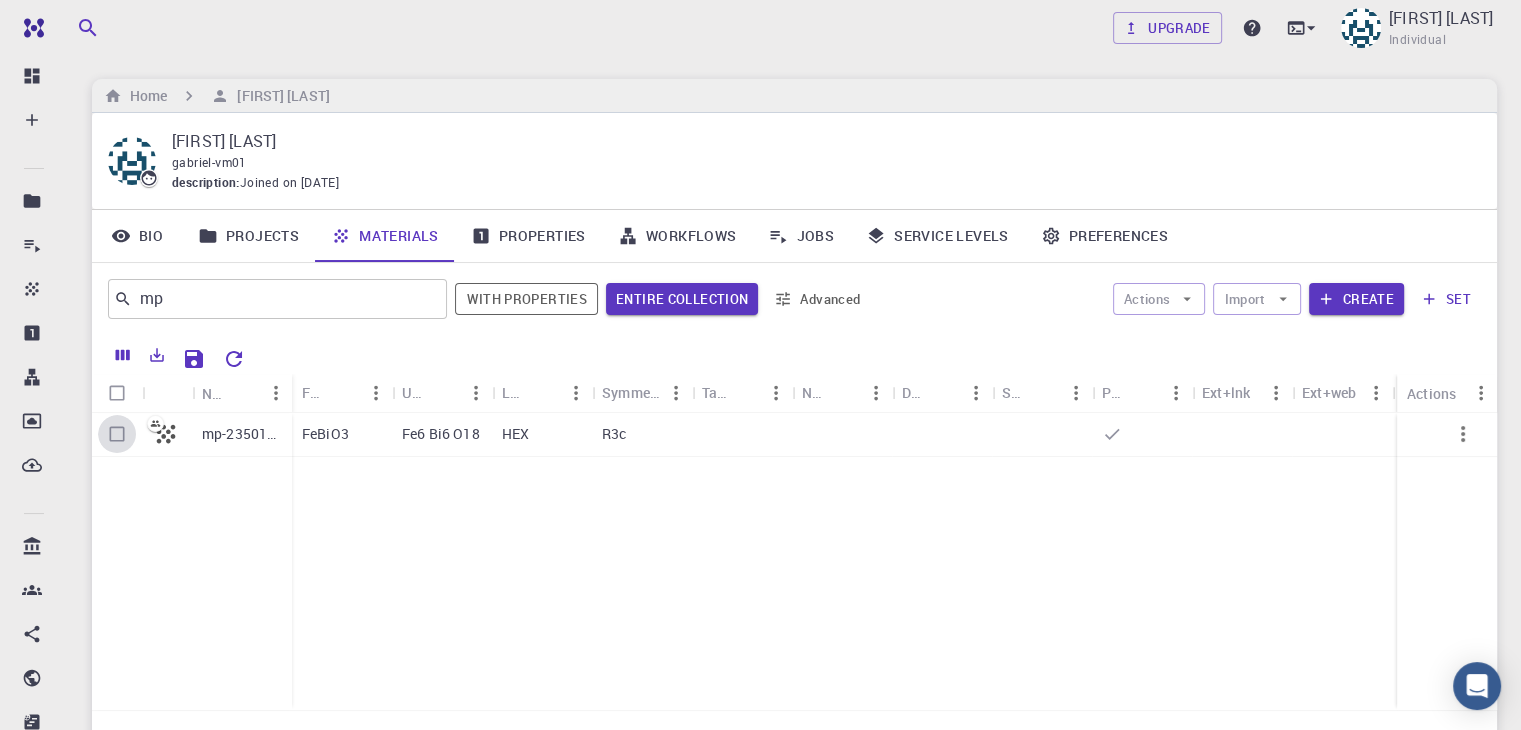 click at bounding box center (117, 434) 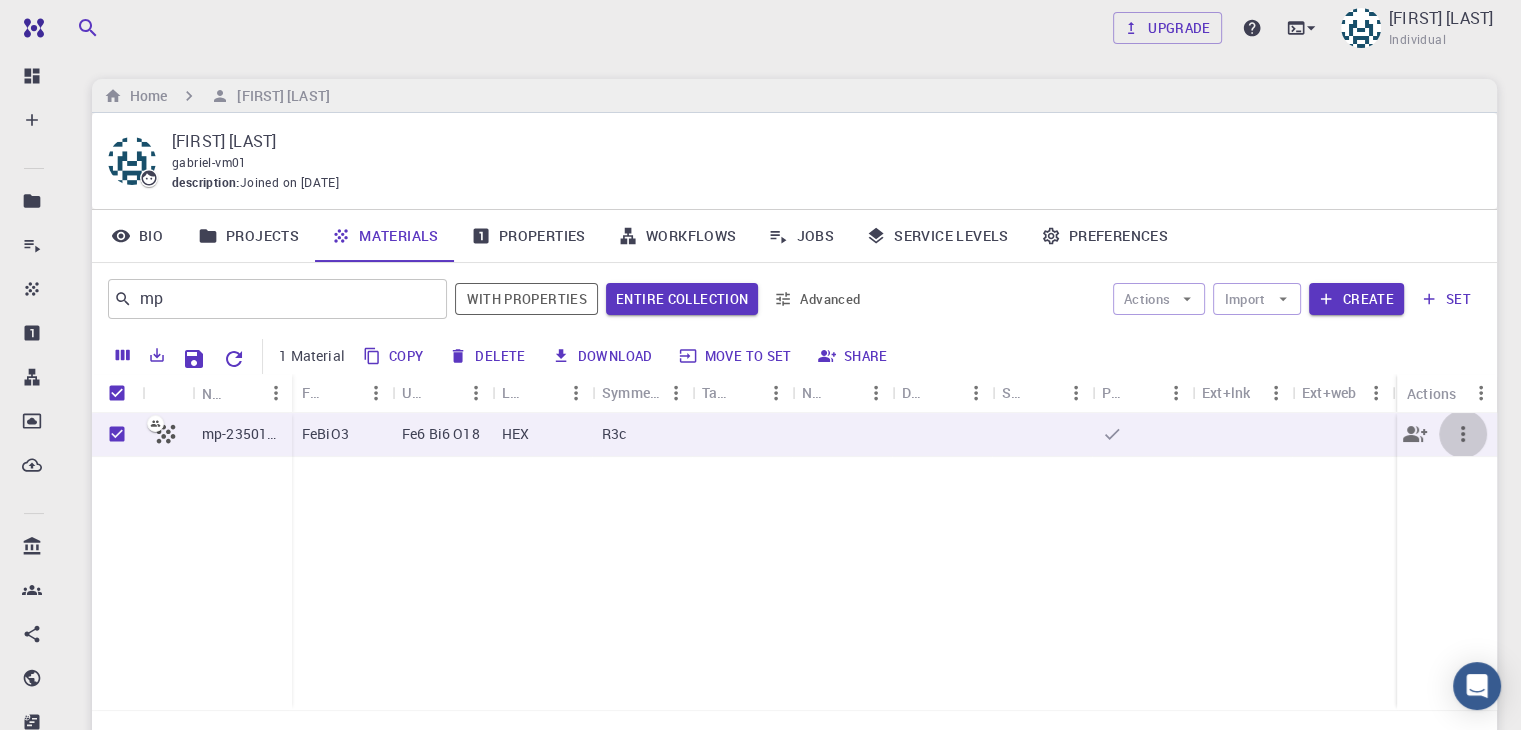 click 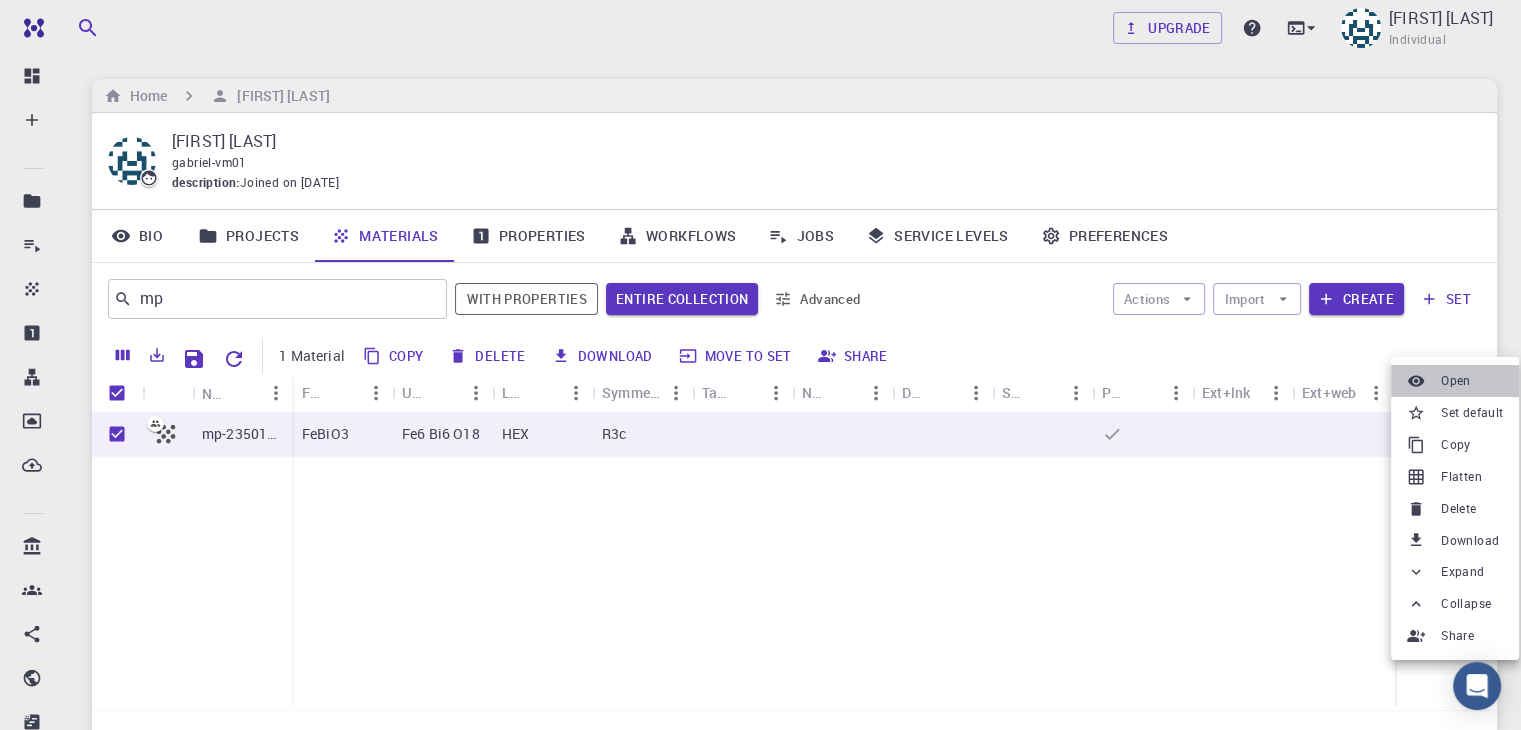 click on "Open" at bounding box center (1456, 381) 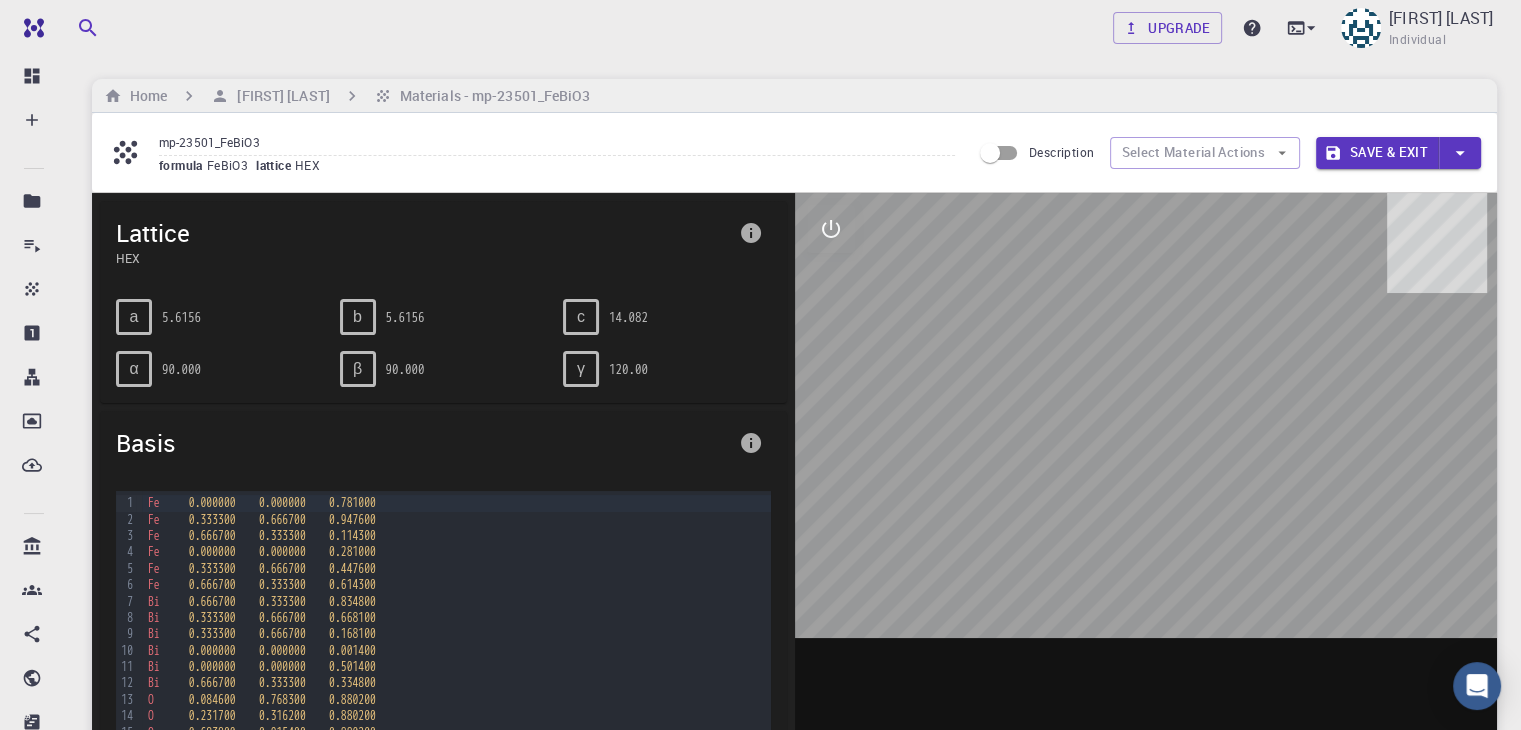 scroll, scrollTop: 127, scrollLeft: 0, axis: vertical 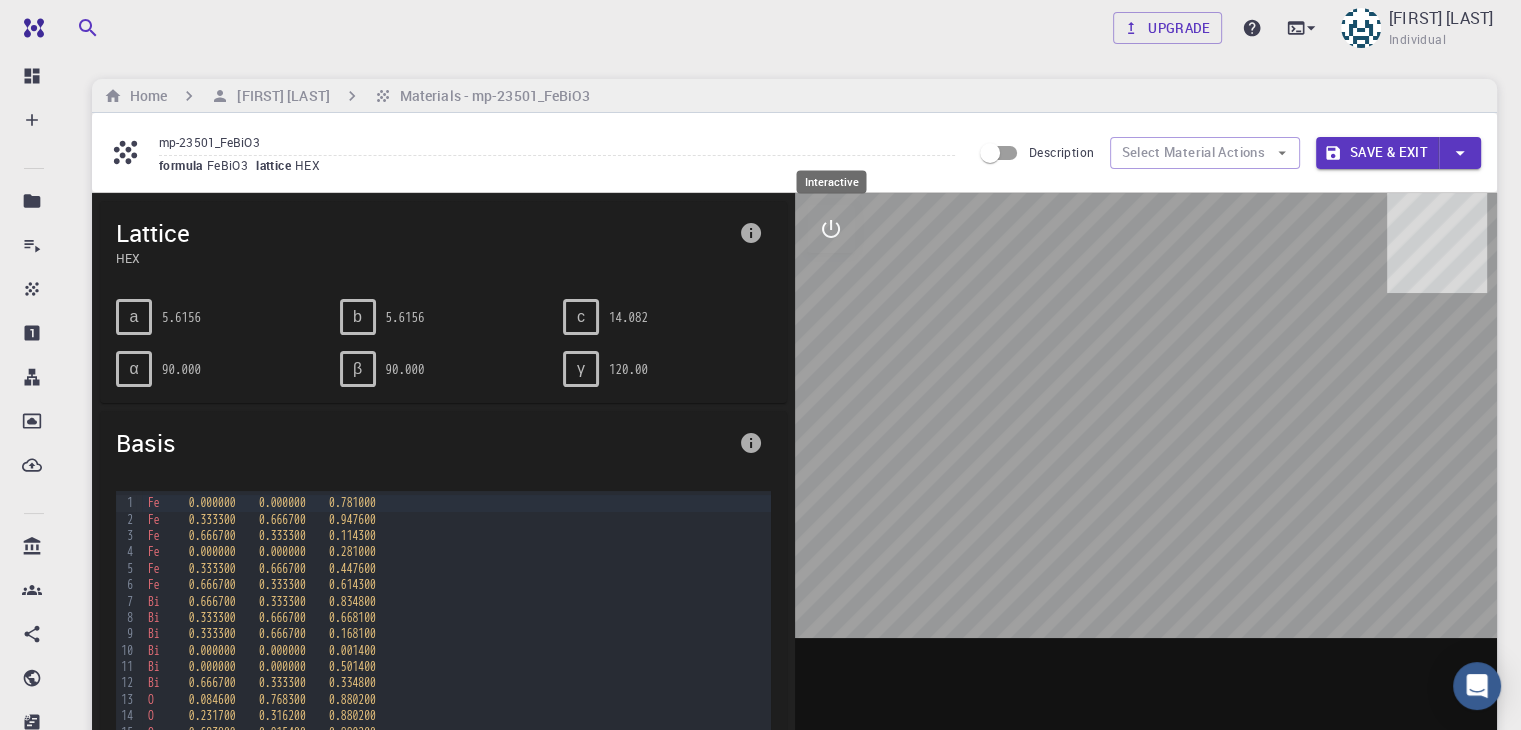 click 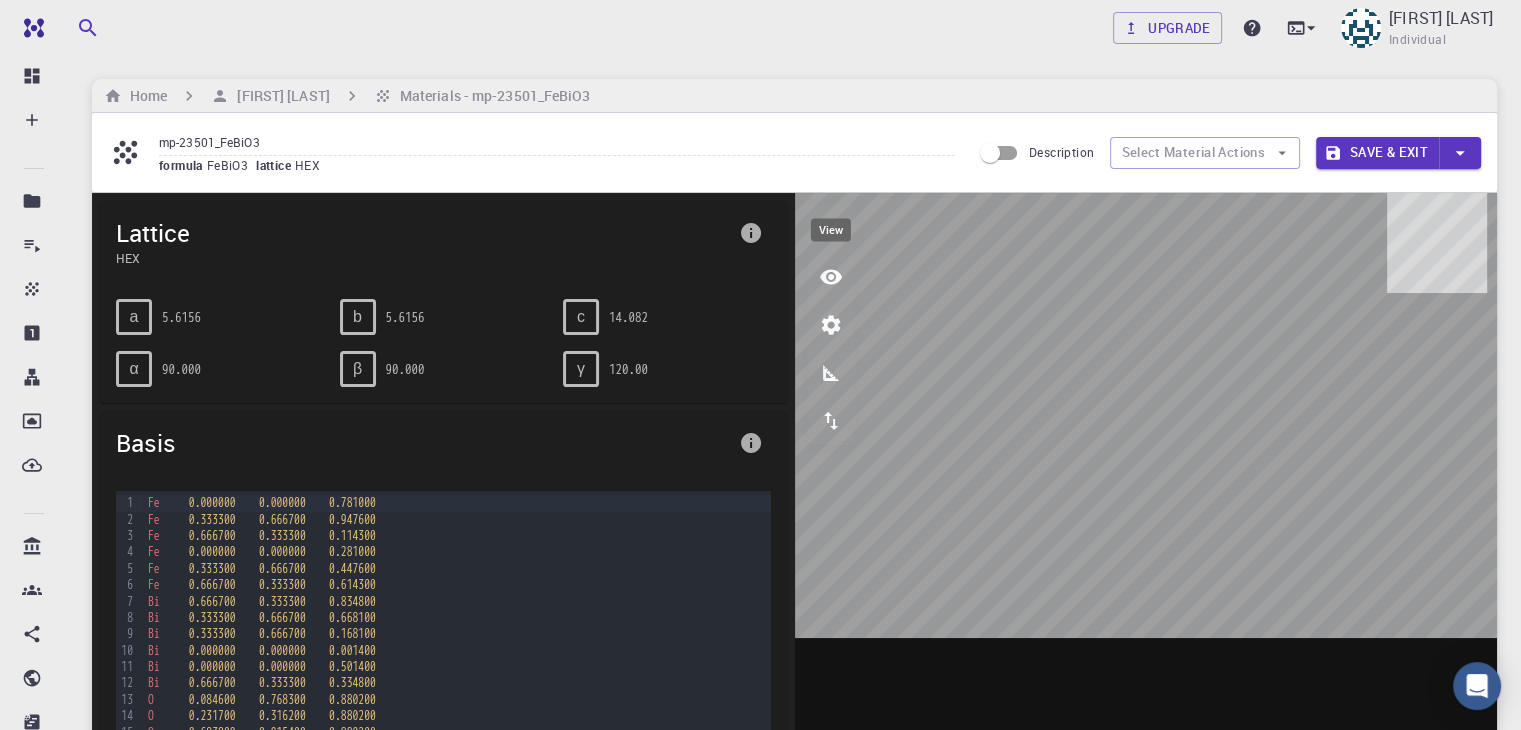 click 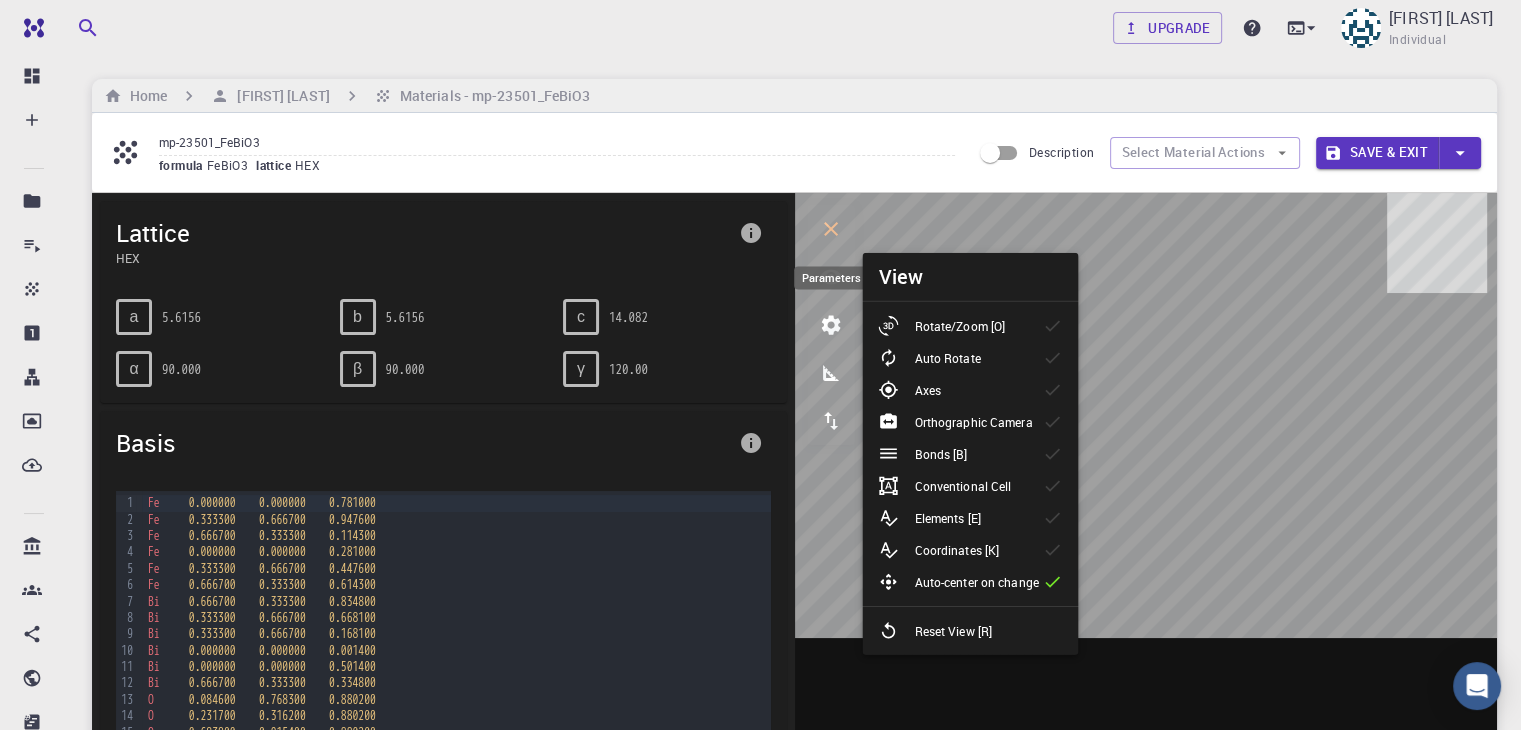 click 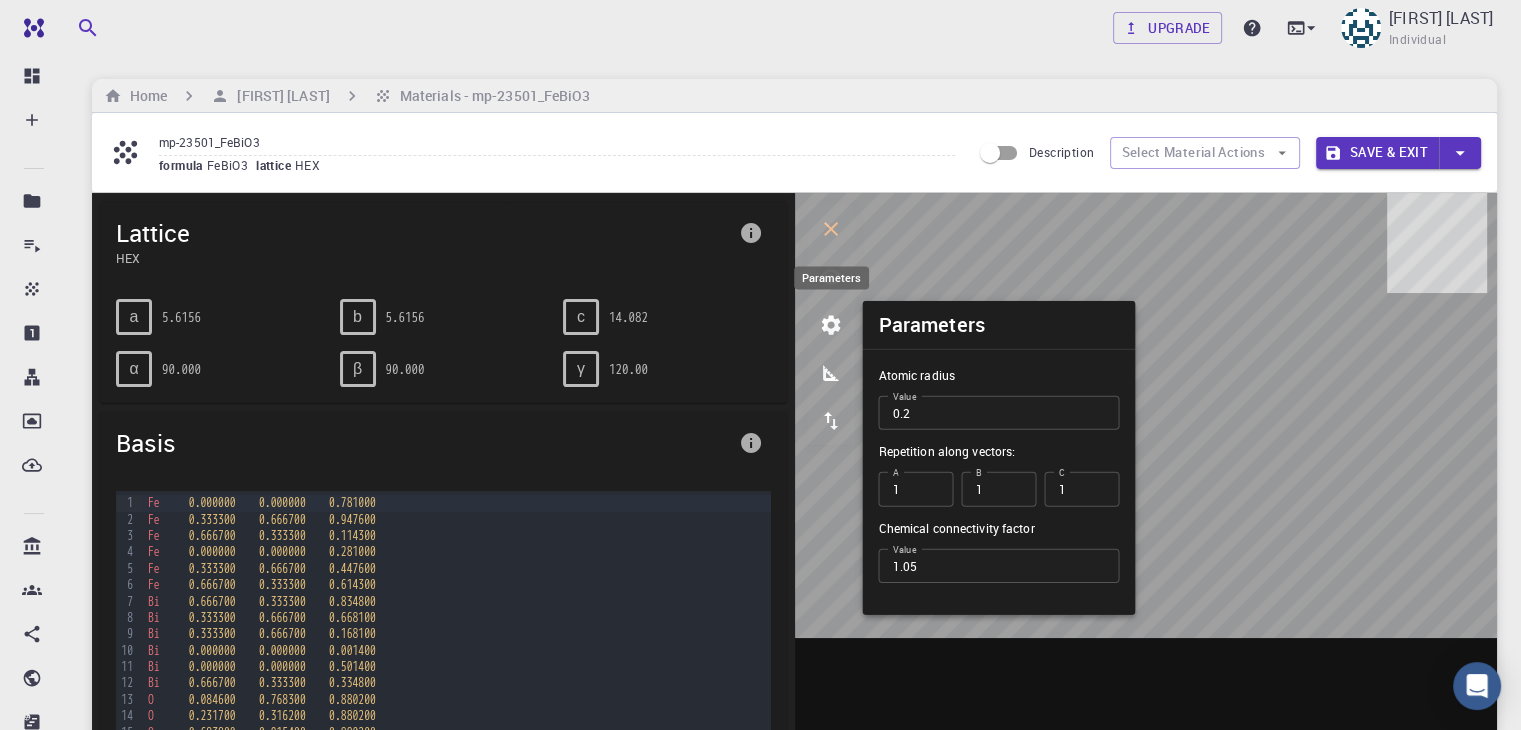 click at bounding box center [831, 325] 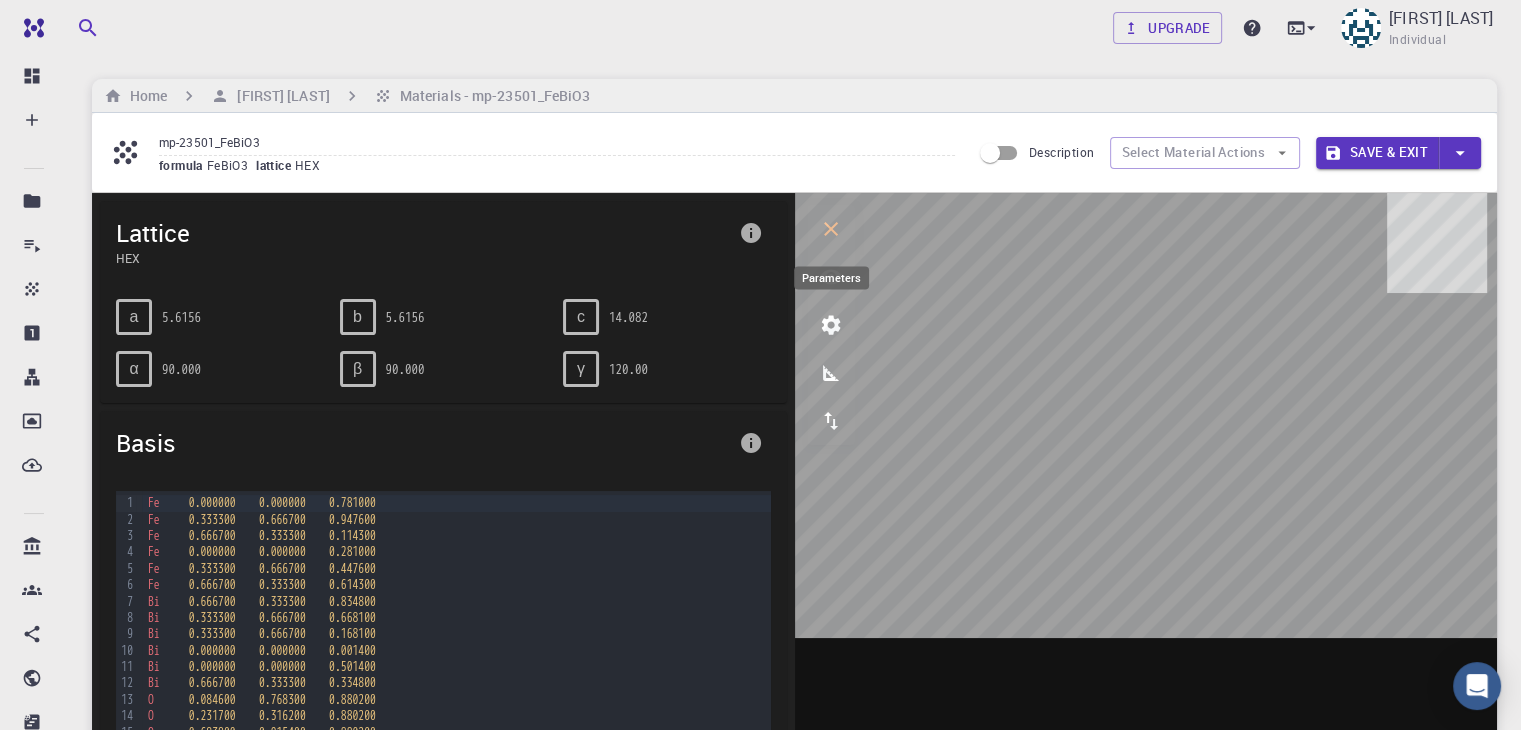 click 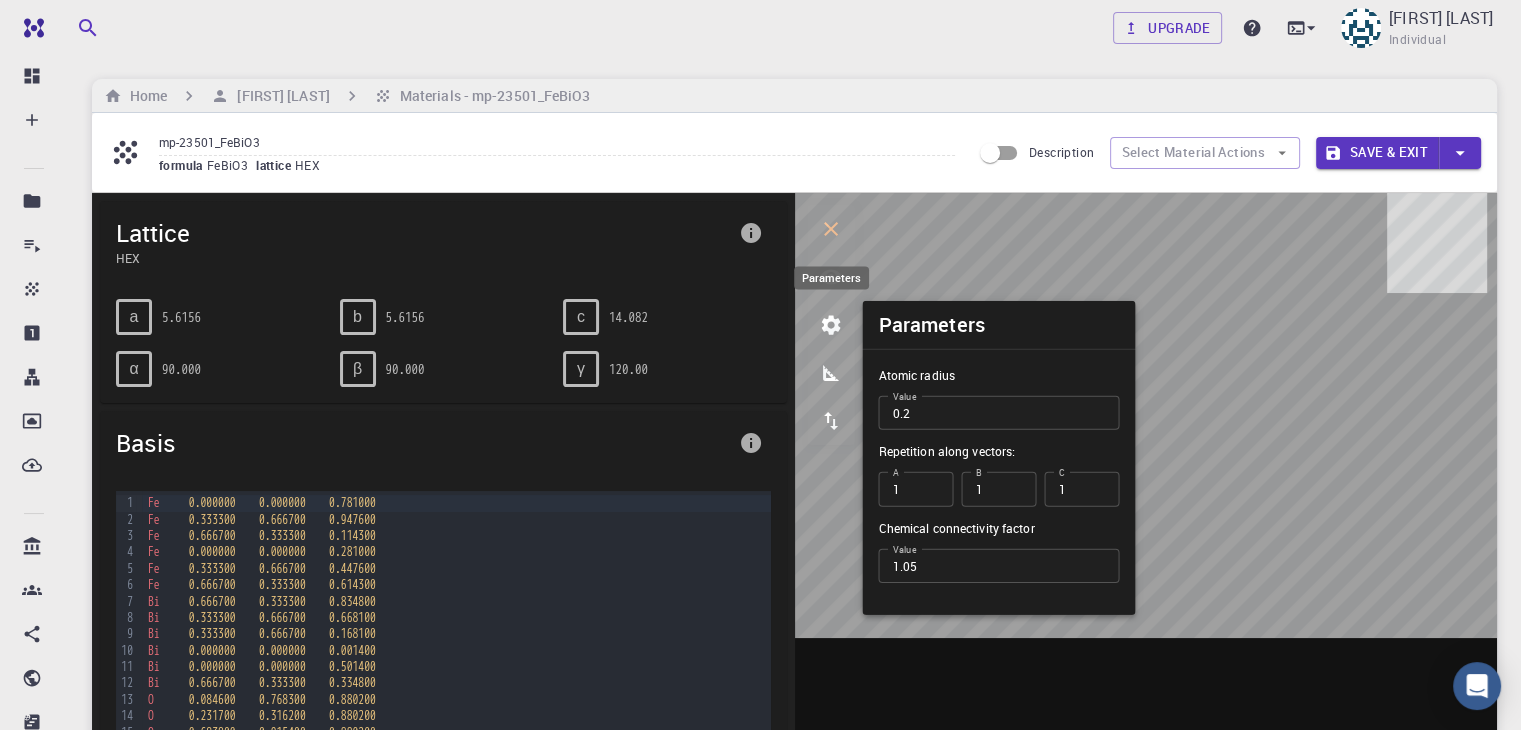 click 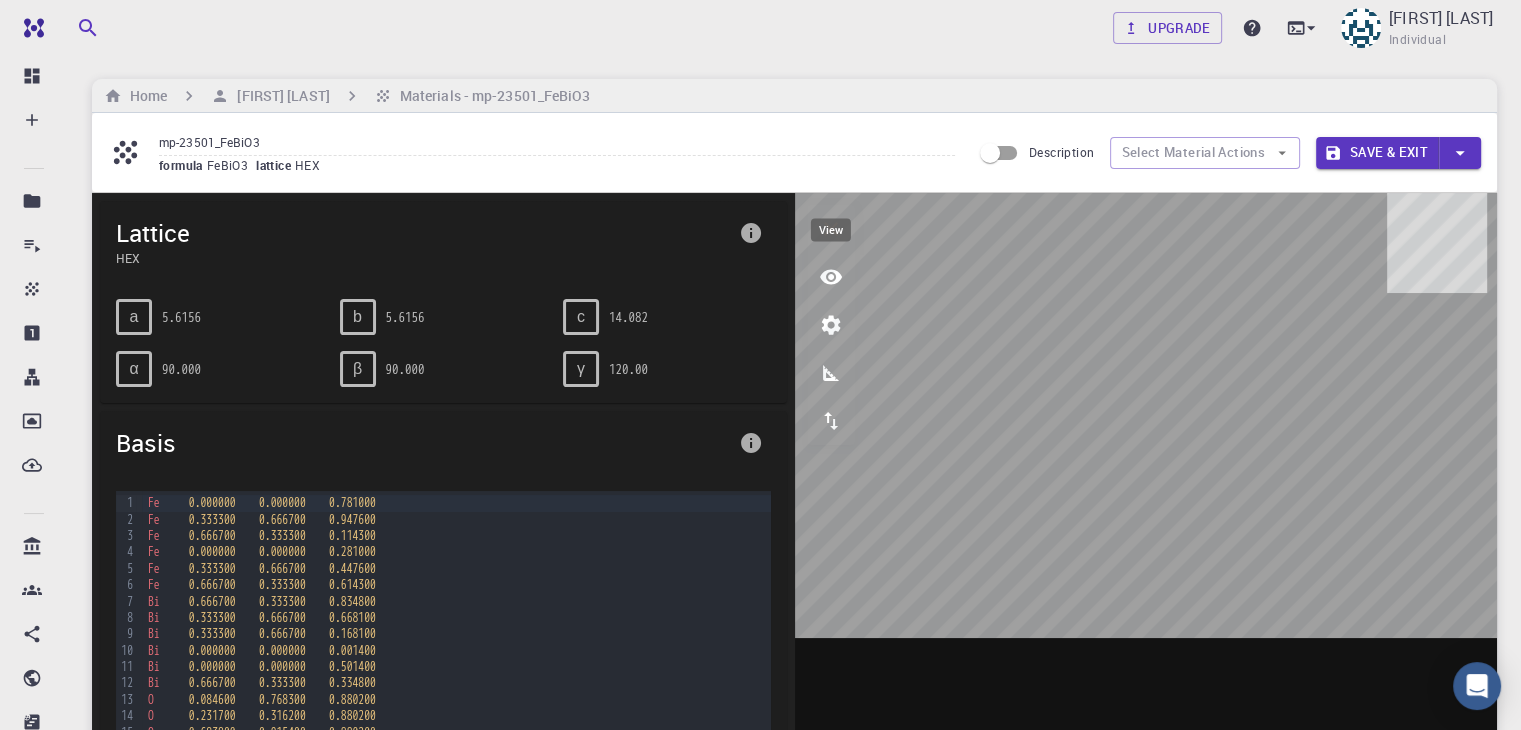 click 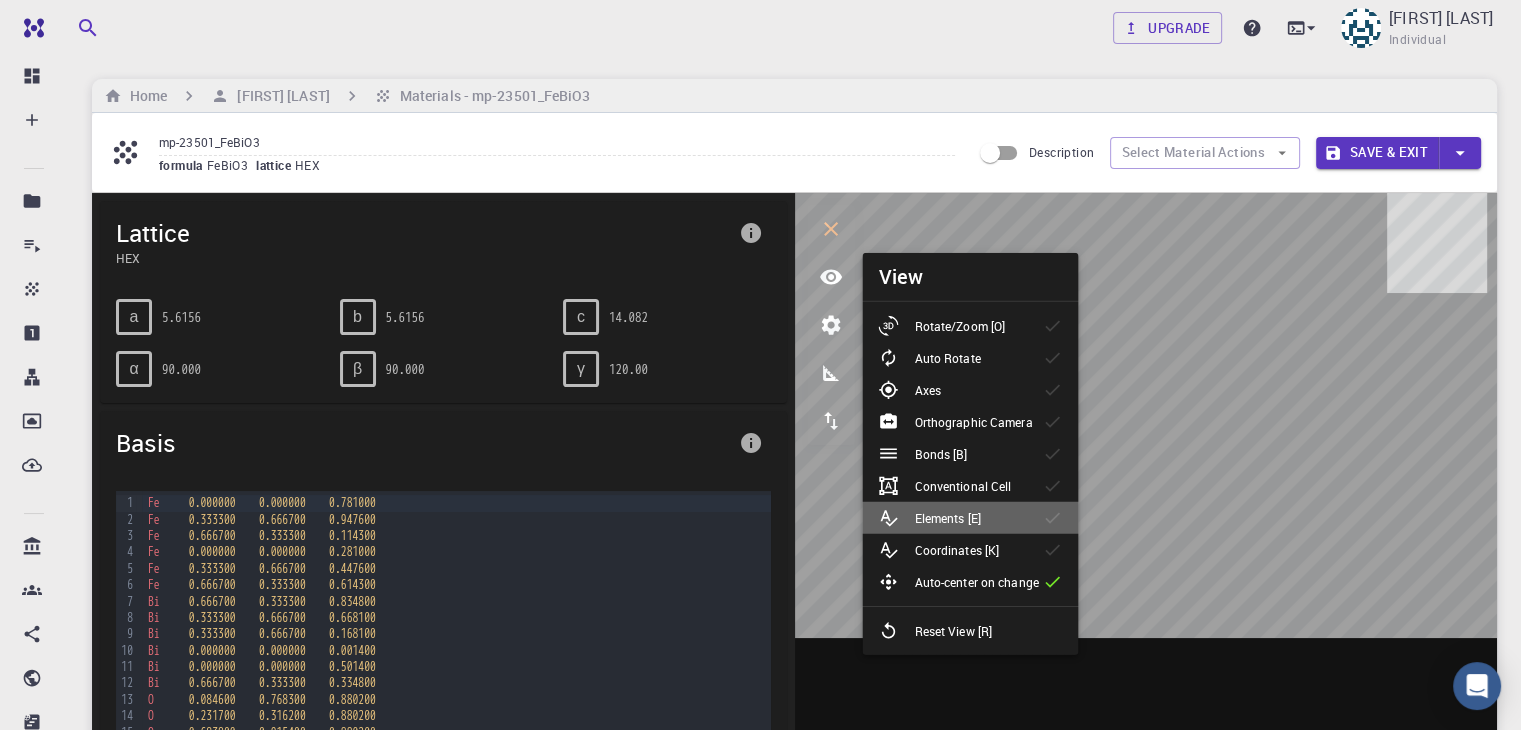 click on "Elements [E]" at bounding box center (947, 518) 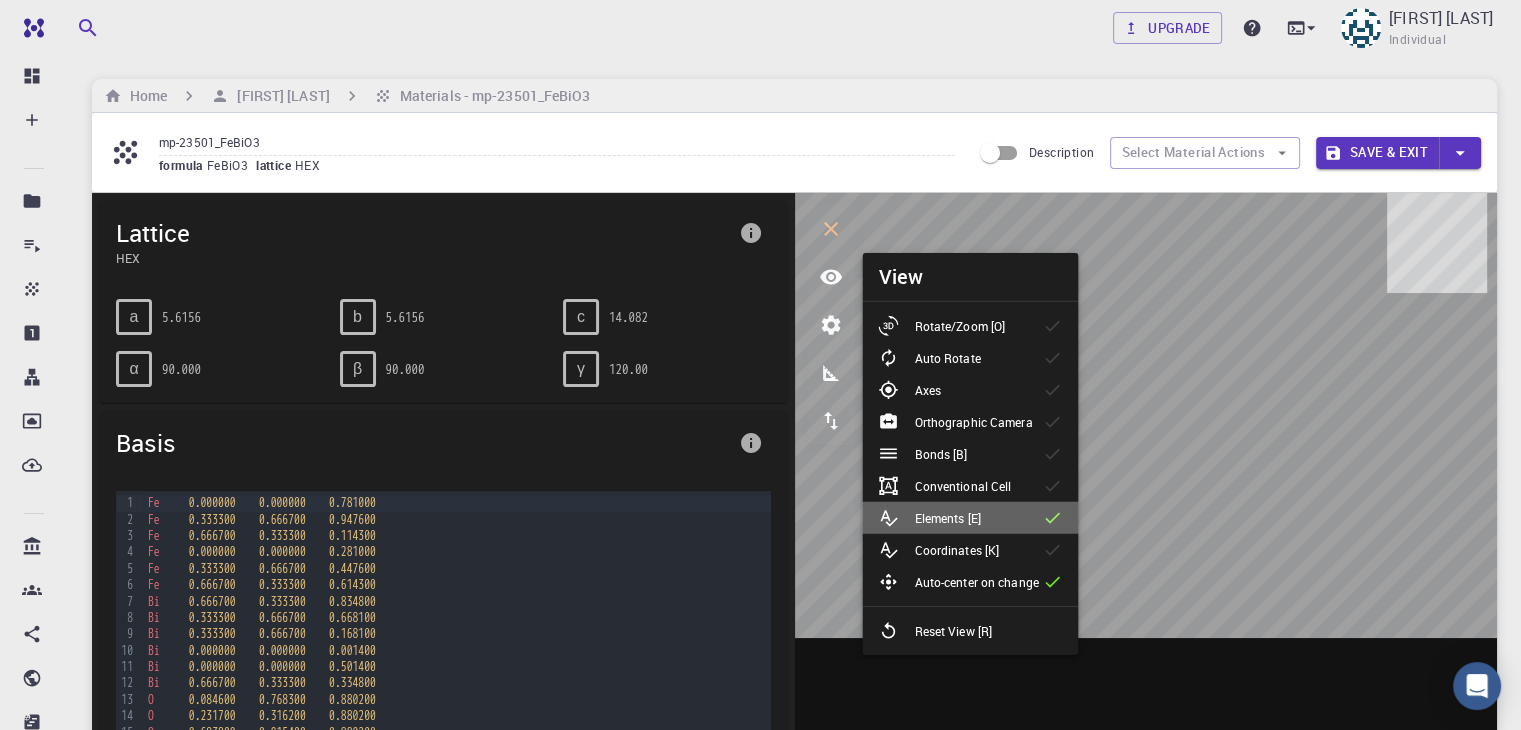 click on "Elements [E]" at bounding box center [947, 518] 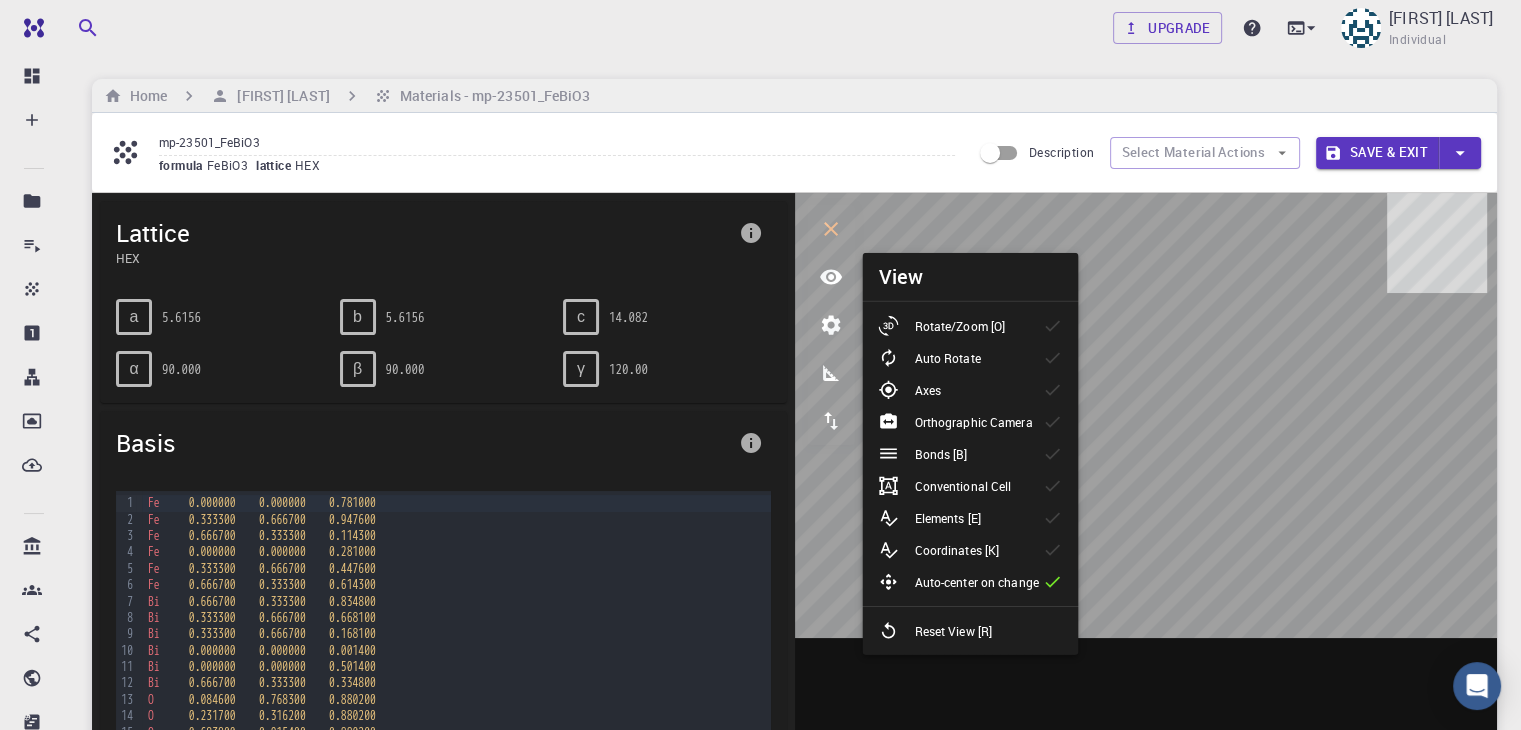 click at bounding box center (1146, 504) 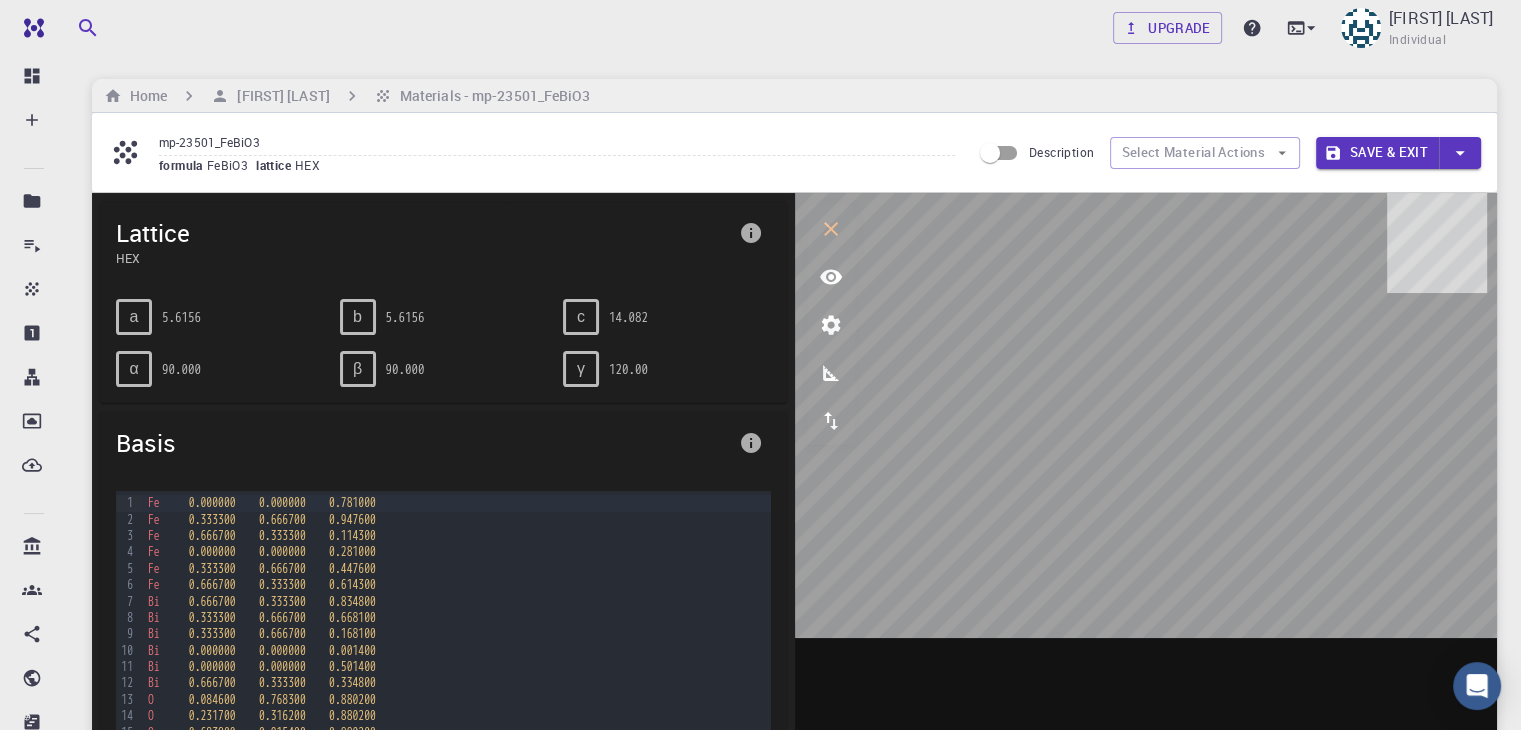 scroll, scrollTop: 215, scrollLeft: 0, axis: vertical 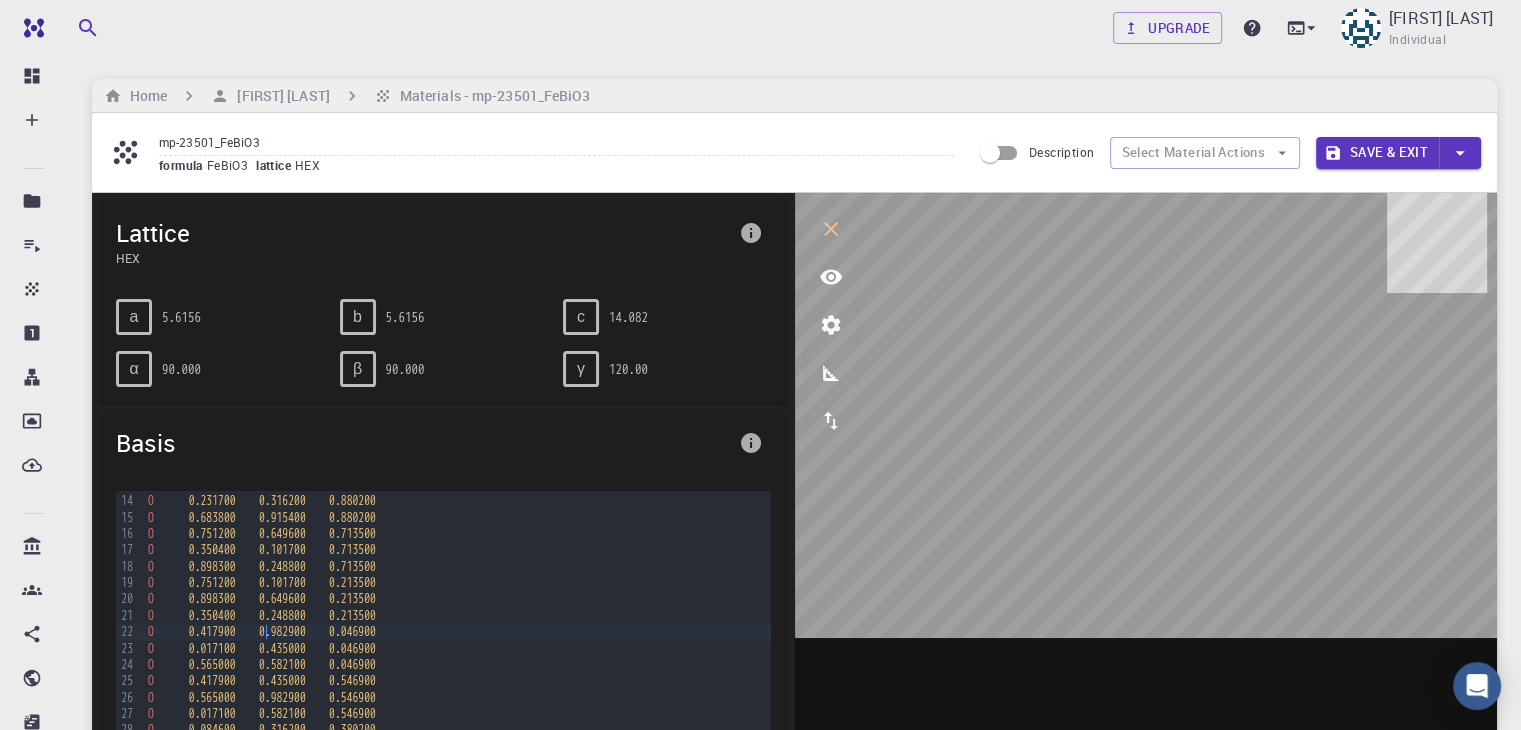 click on "O        0.417900      0.982900      0.046900" at bounding box center (456, 632) 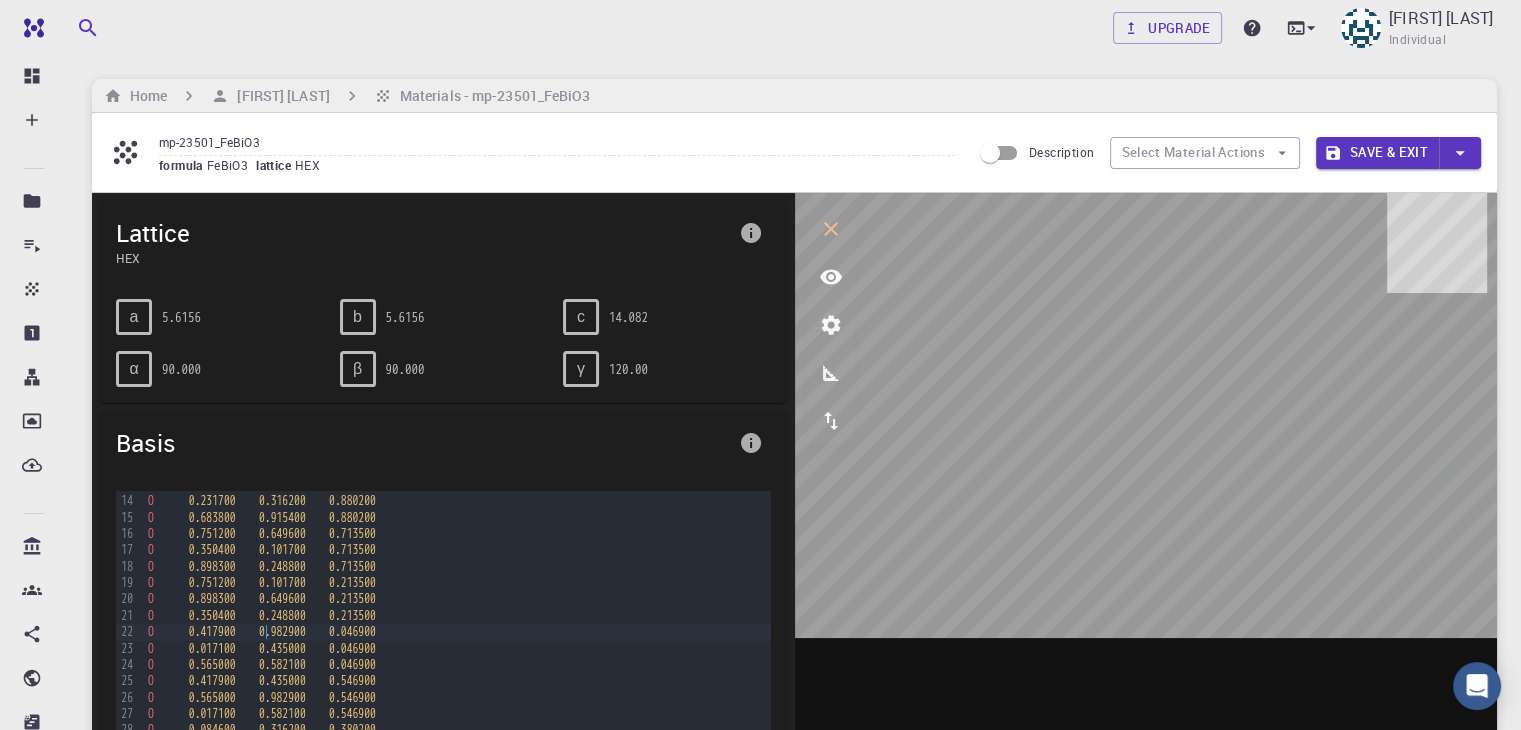 scroll, scrollTop: 0, scrollLeft: 0, axis: both 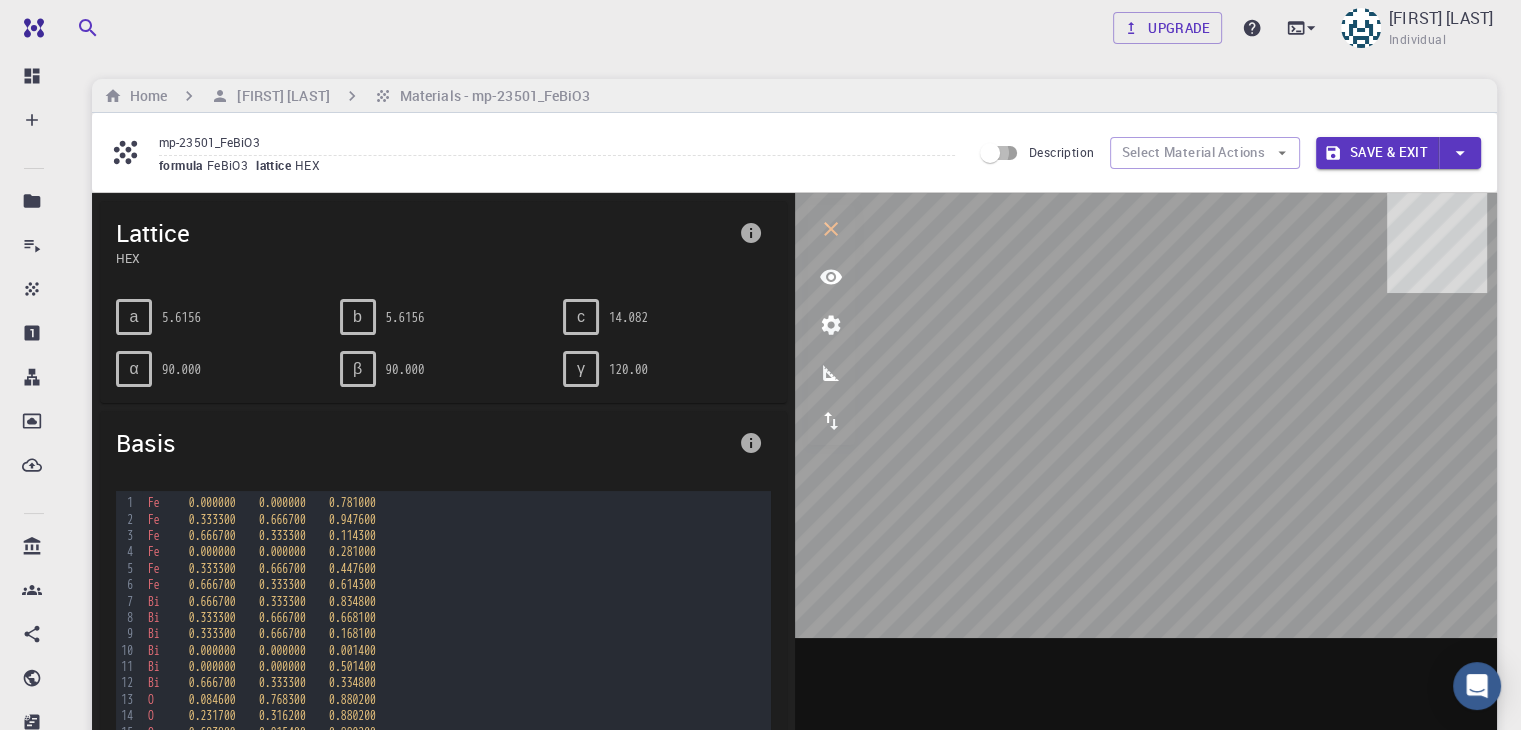 click on "Description" at bounding box center [990, 153] 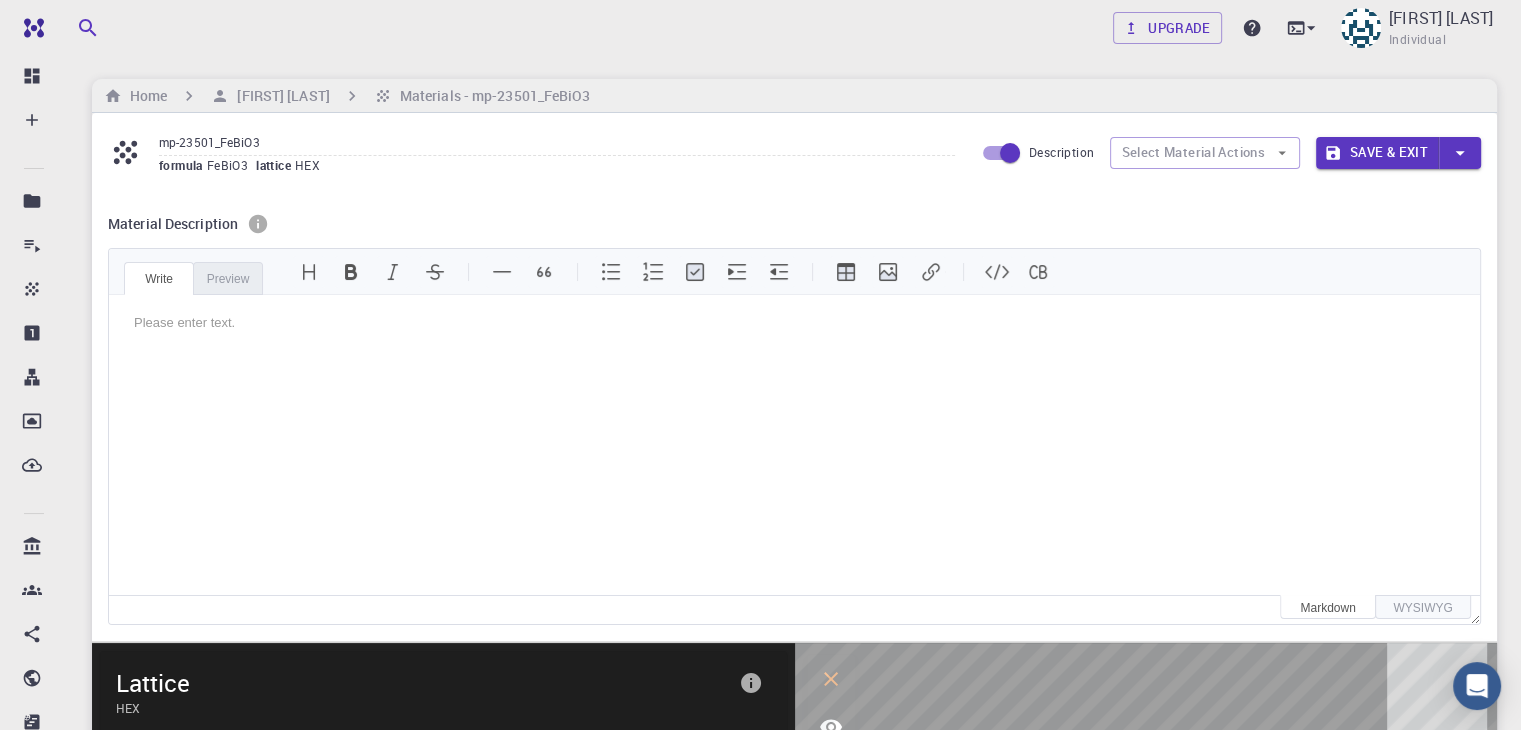 scroll, scrollTop: 0, scrollLeft: 0, axis: both 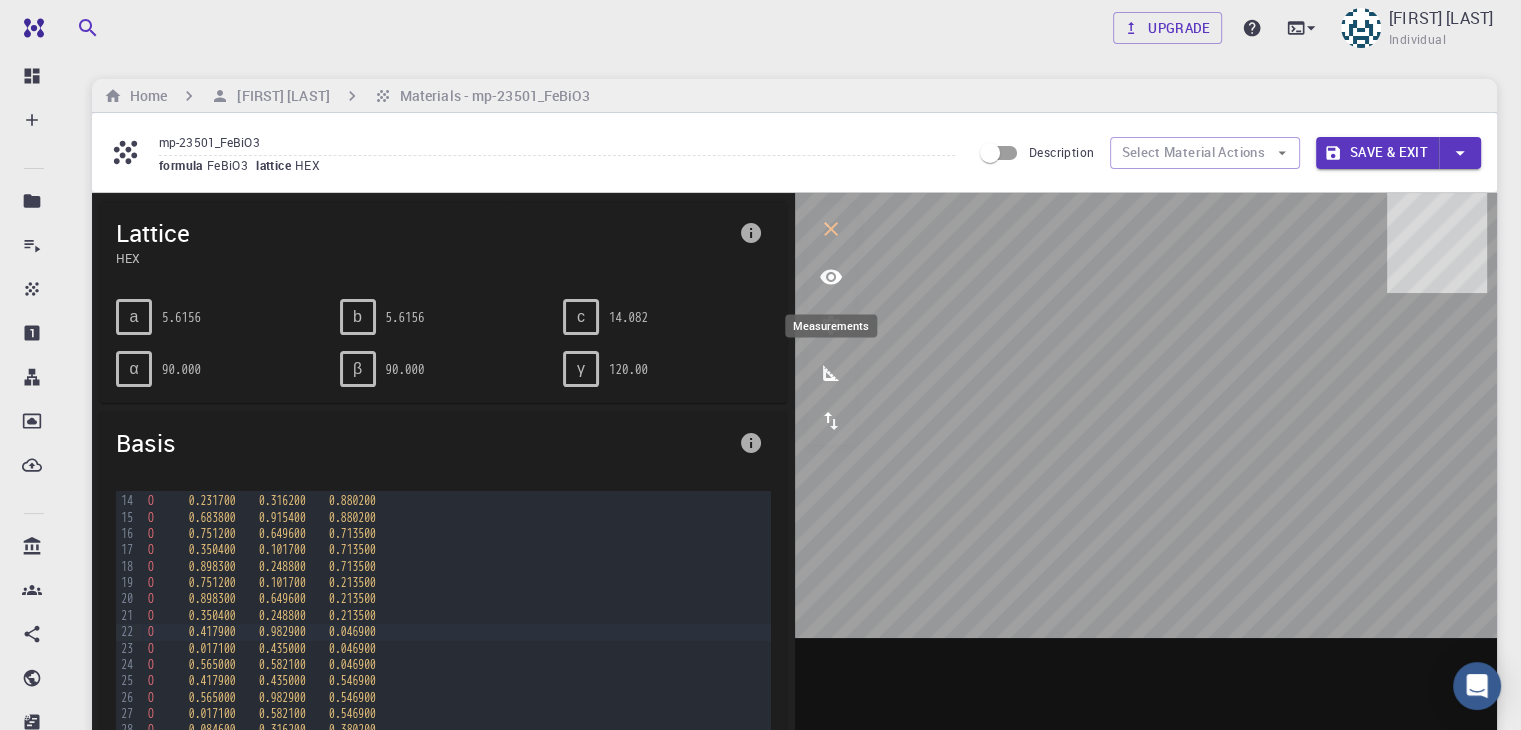click 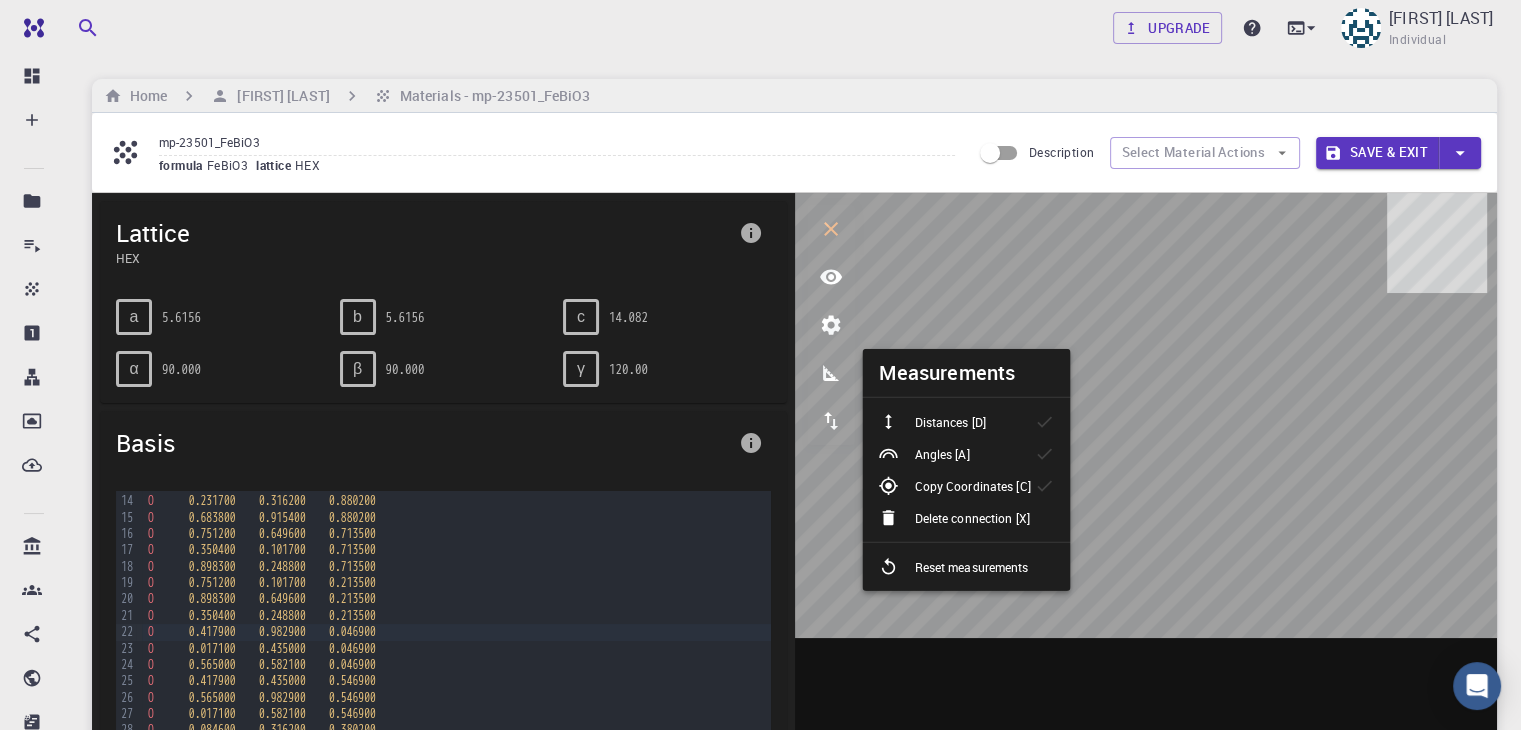 click at bounding box center (1146, 504) 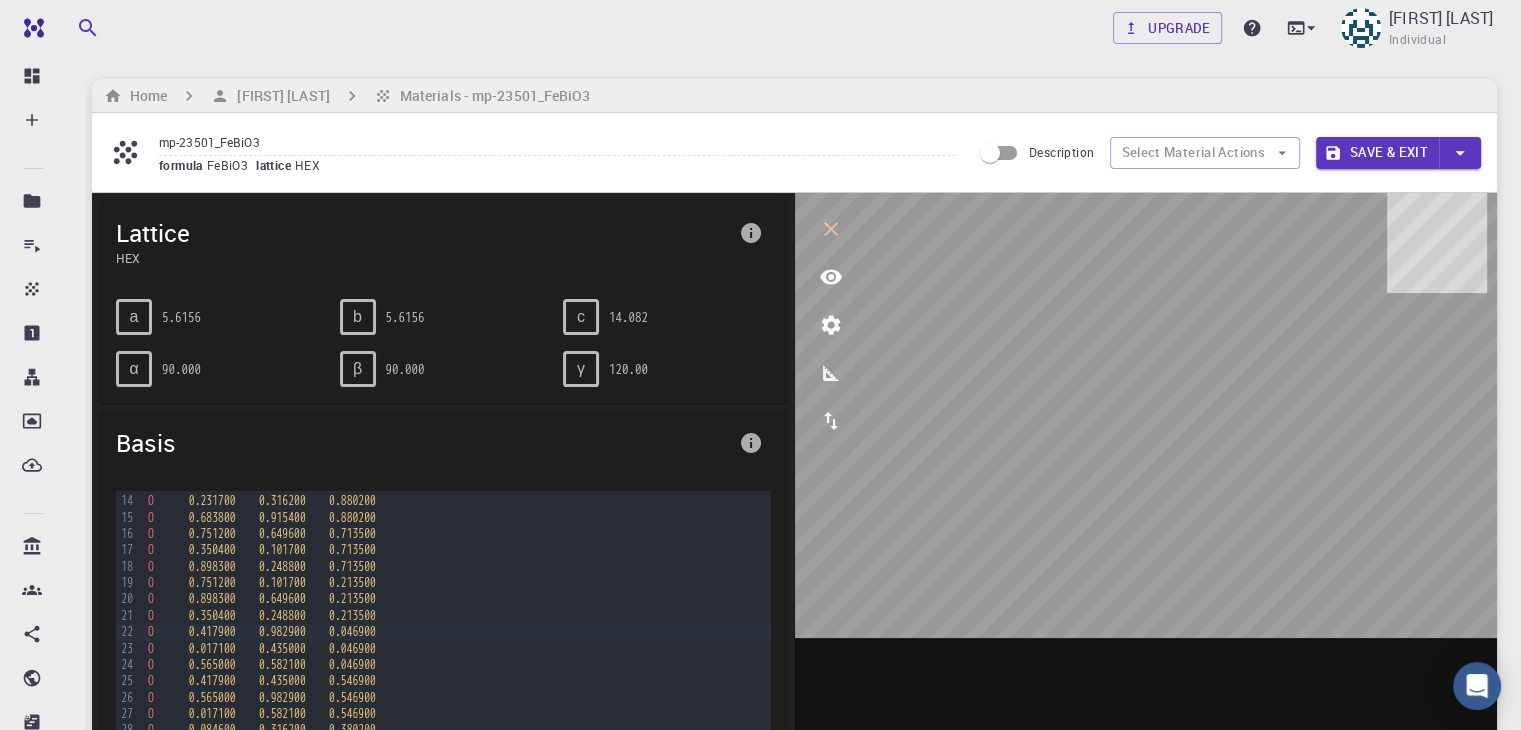 scroll, scrollTop: 0, scrollLeft: 0, axis: both 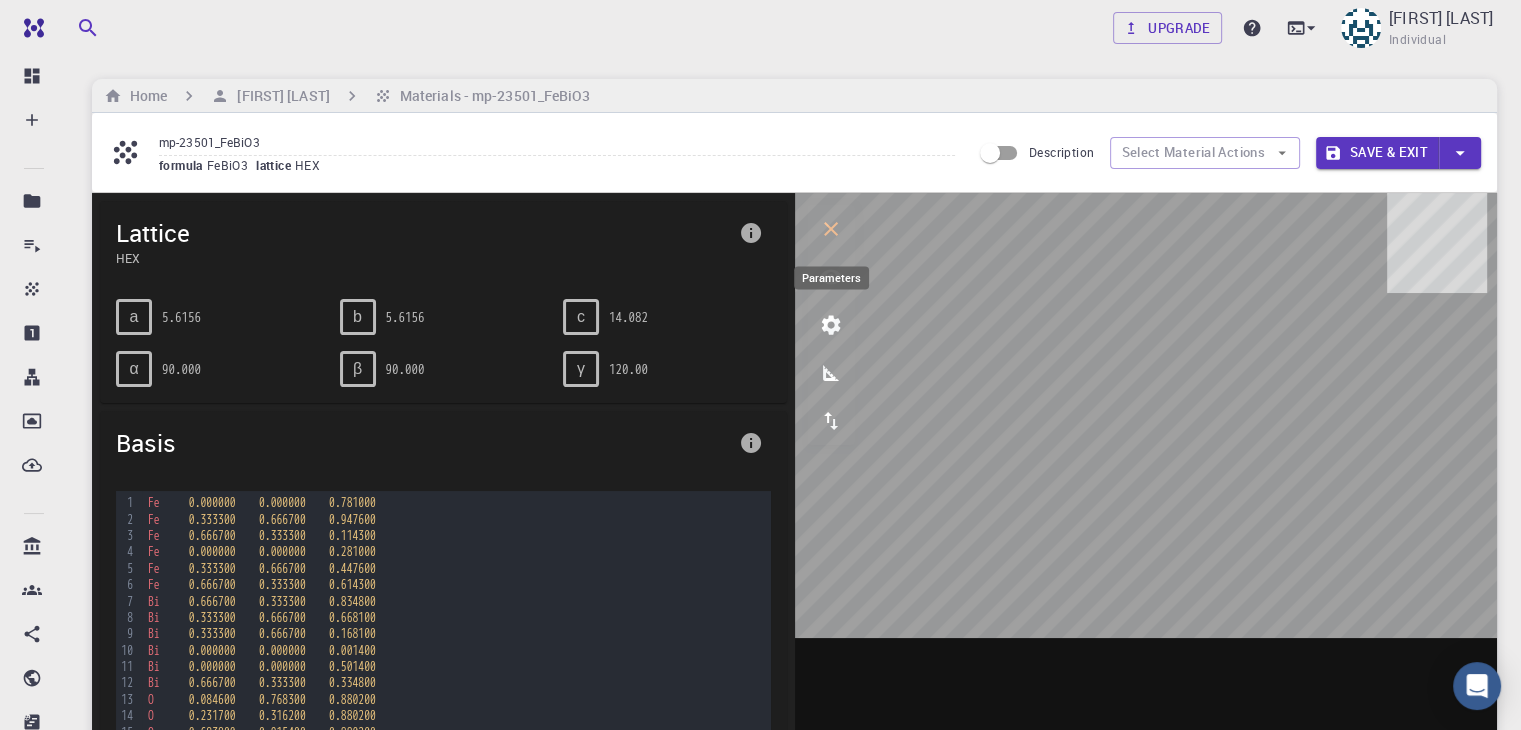 click 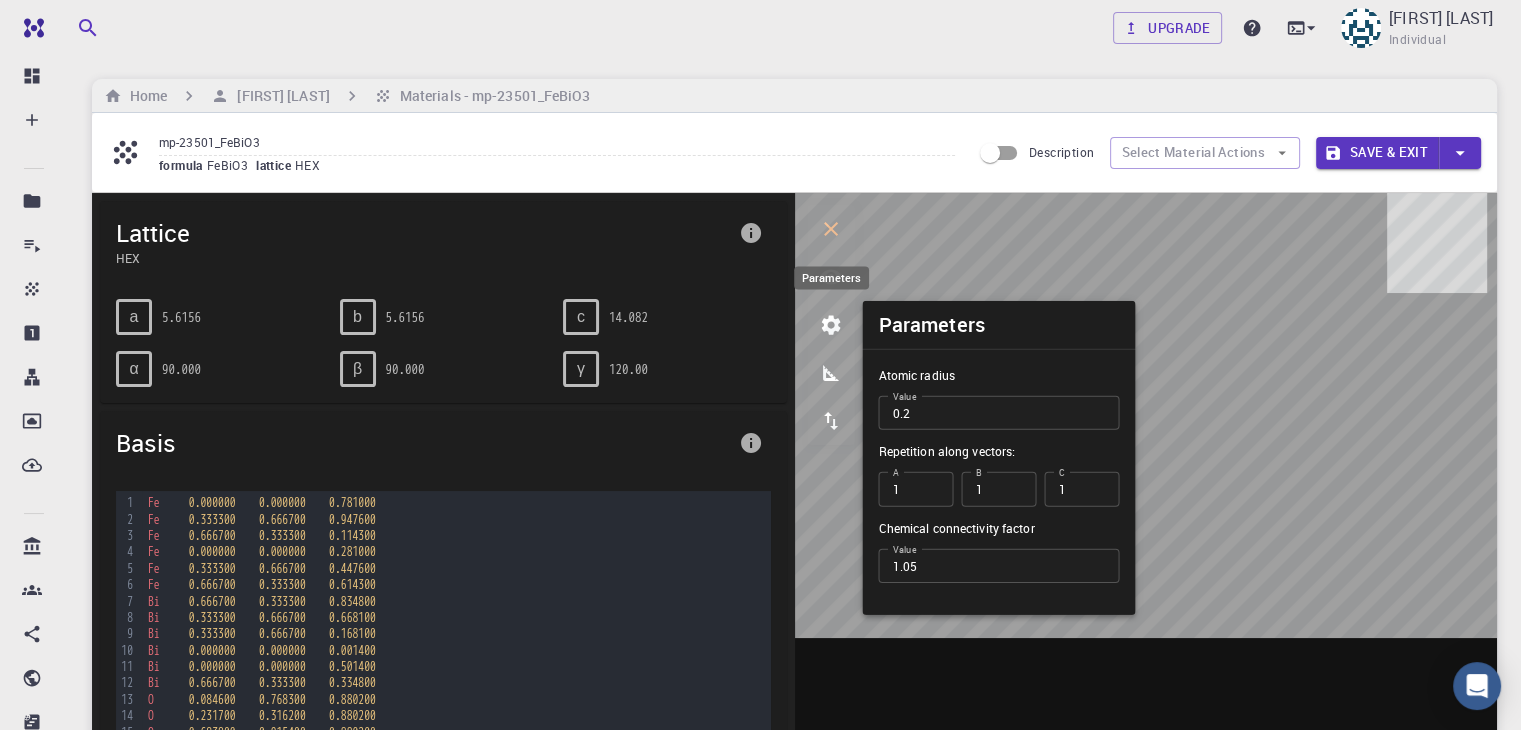 click 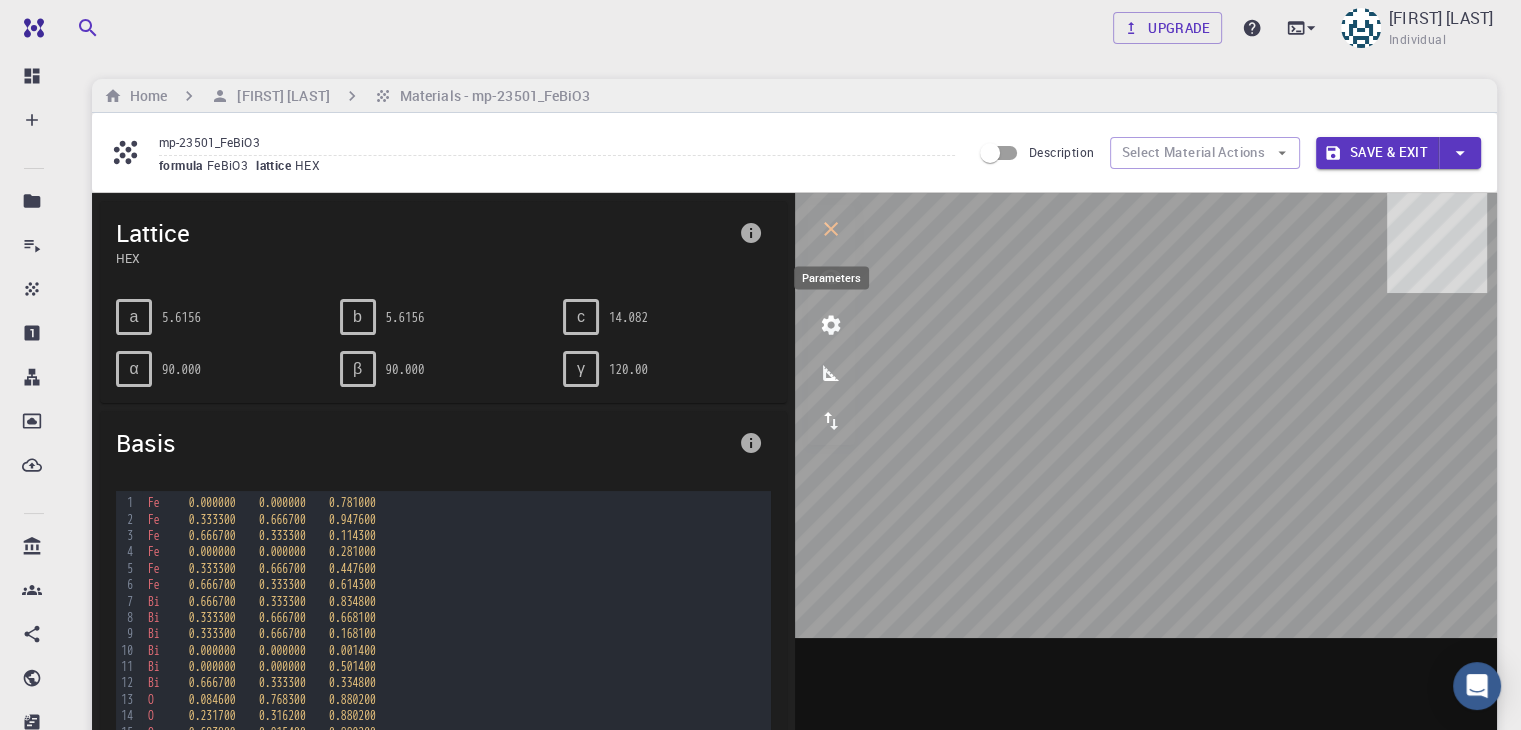 scroll, scrollTop: 0, scrollLeft: 0, axis: both 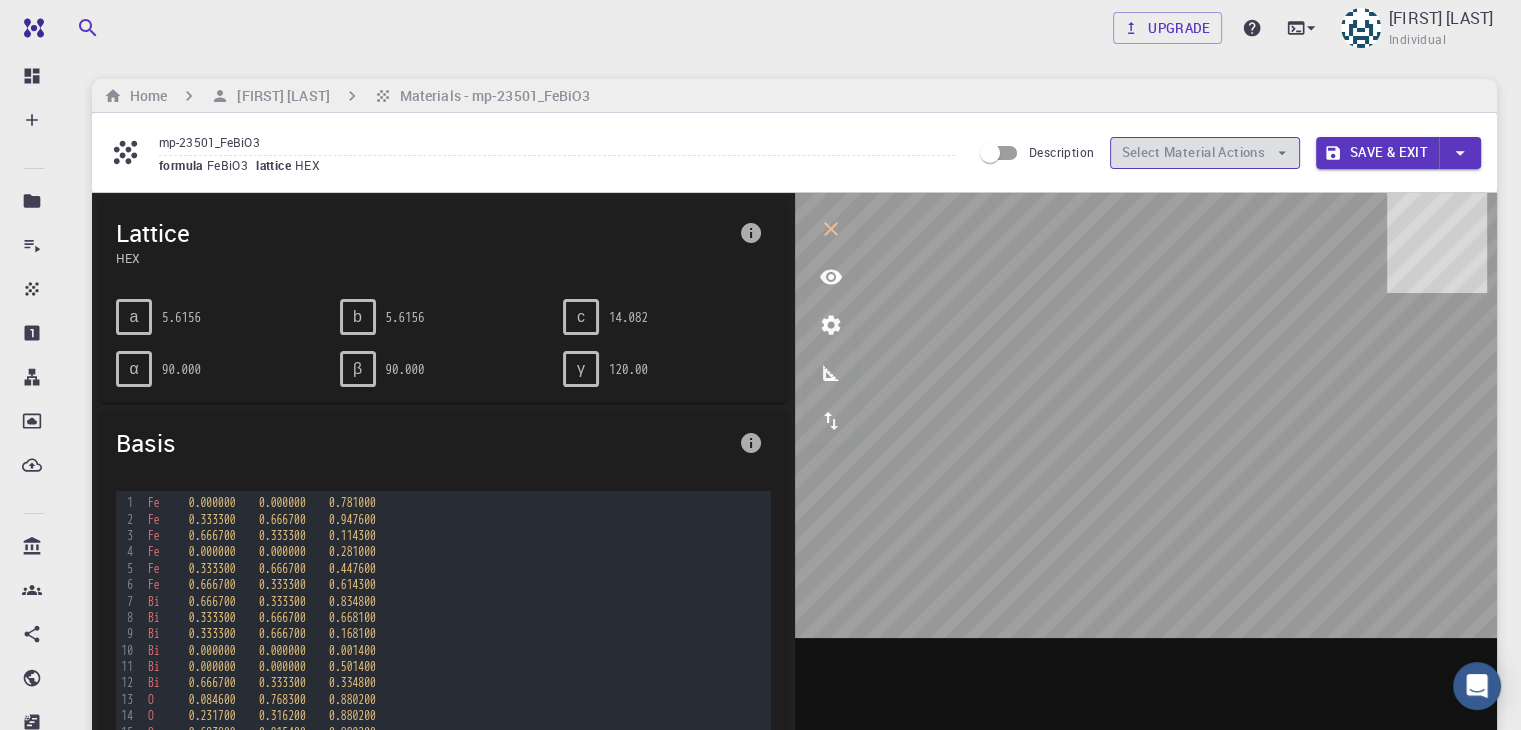 click on "Select Material Actions" at bounding box center [1205, 153] 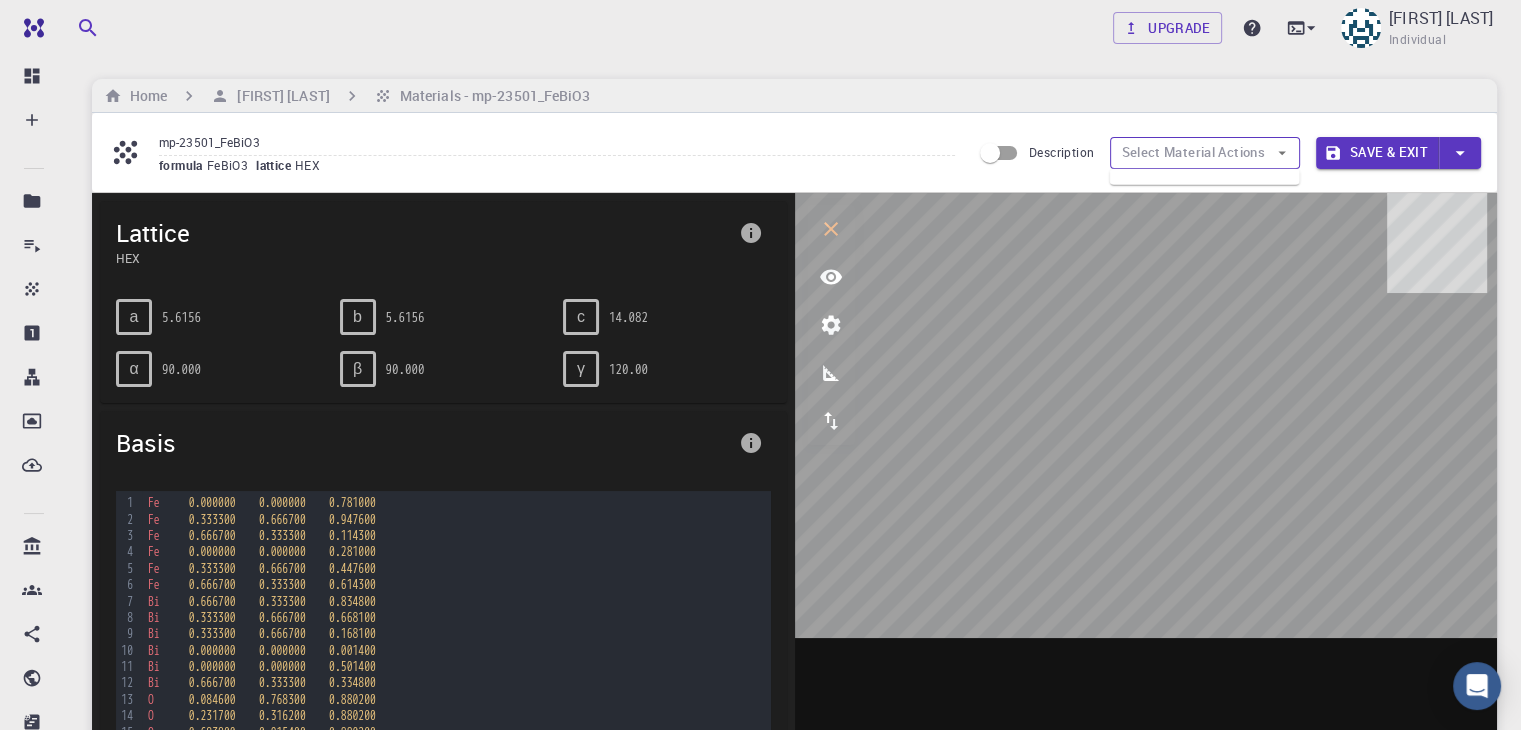click on "Select Material Actions" at bounding box center (1205, 153) 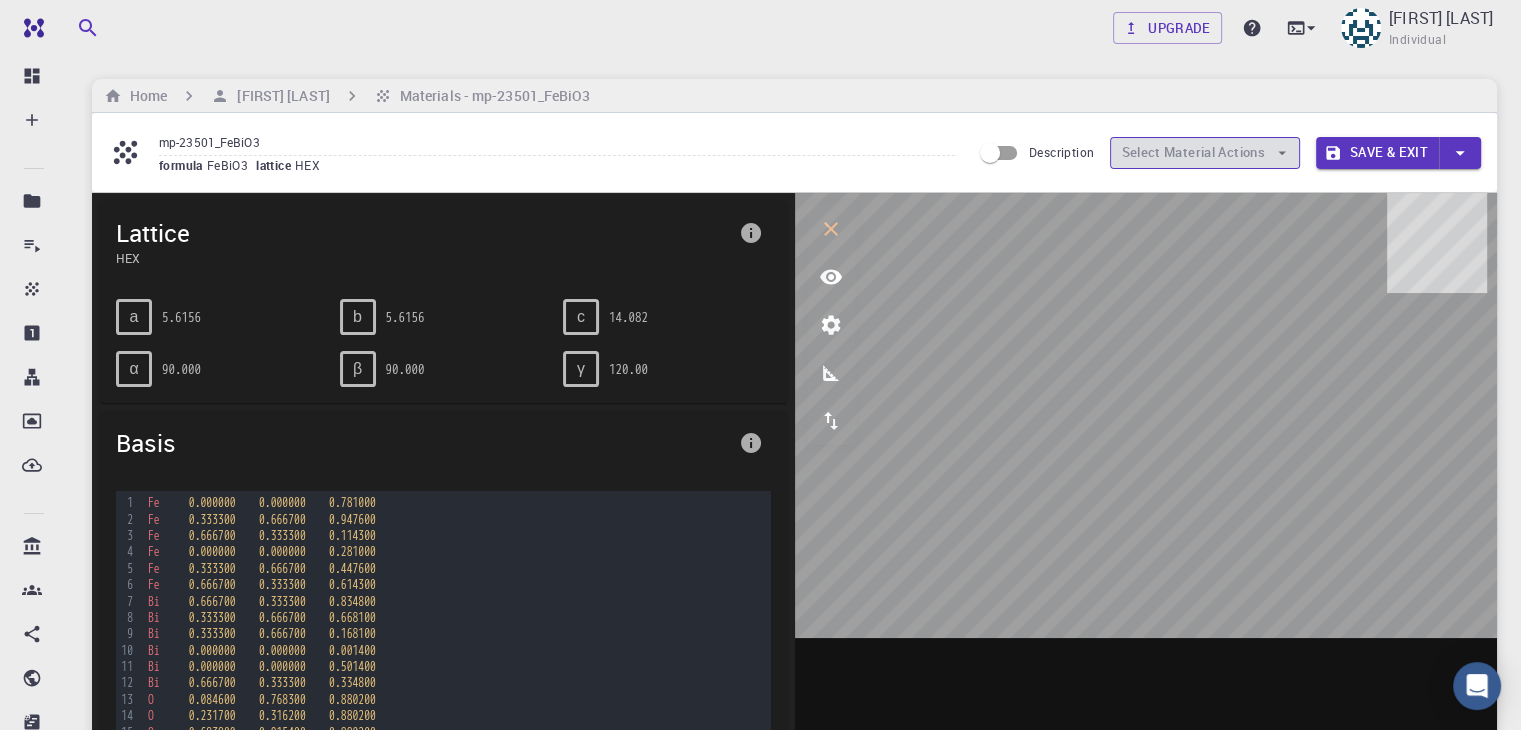 click on "Select Material Actions" at bounding box center (1205, 153) 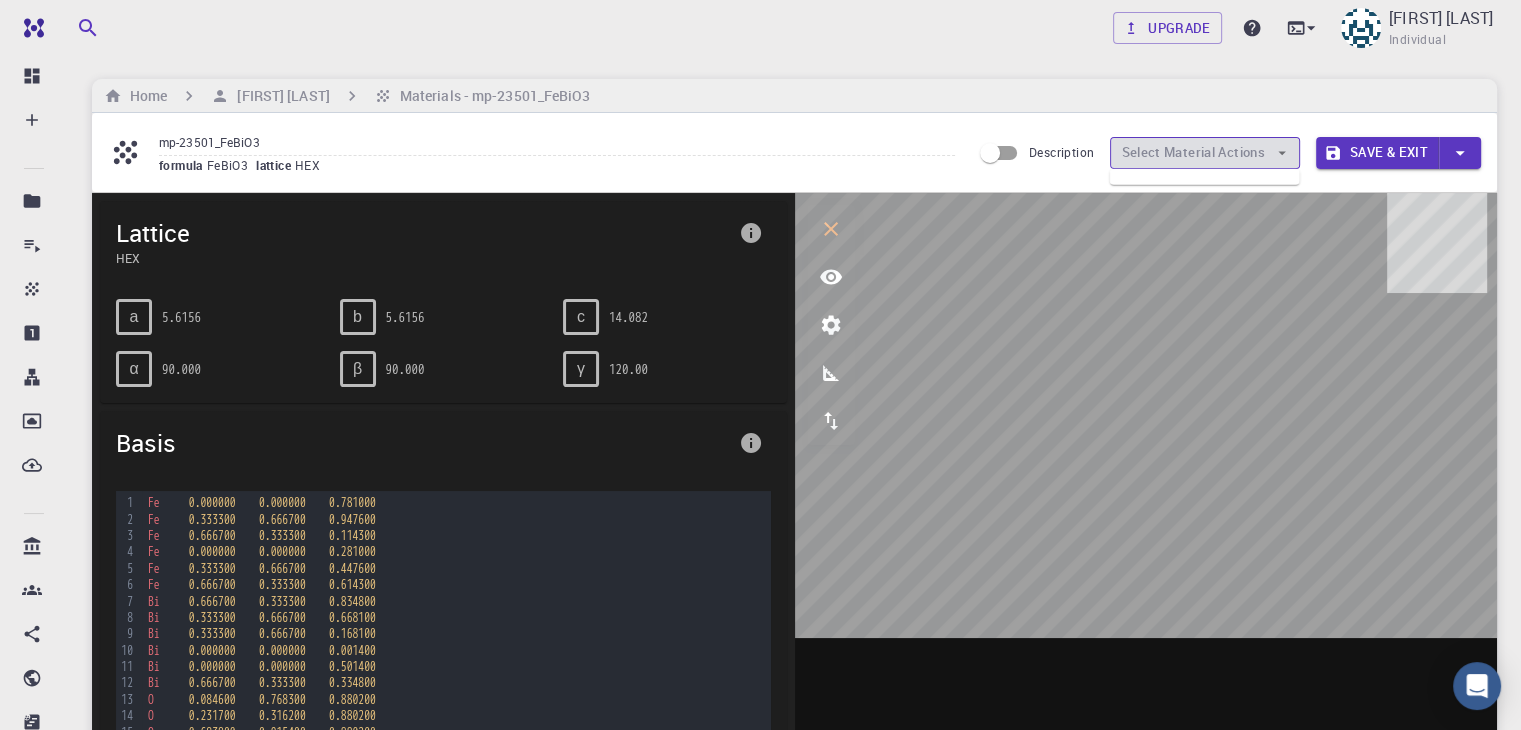 click on "Select Material Actions" at bounding box center (1205, 153) 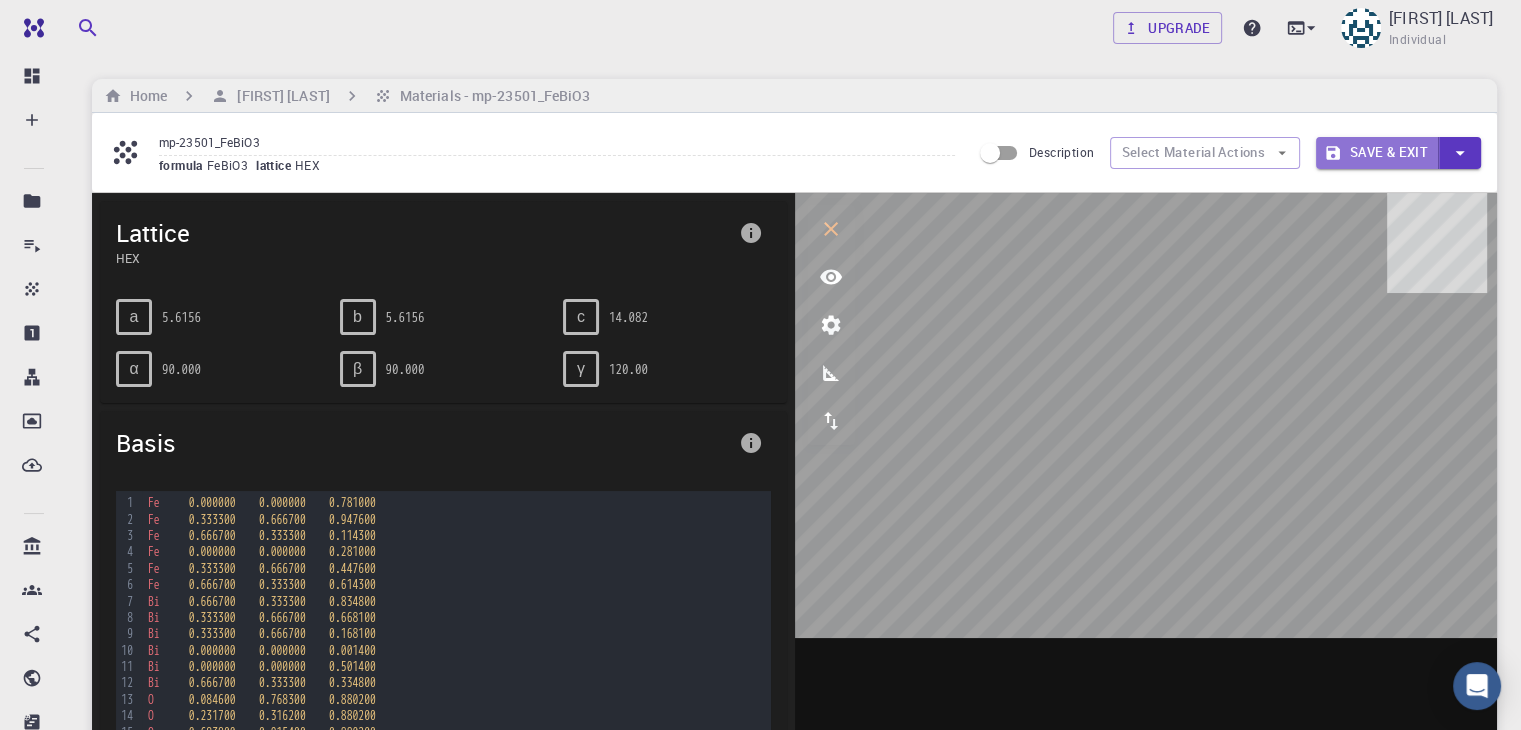 click on "Save & Exit" at bounding box center [1377, 153] 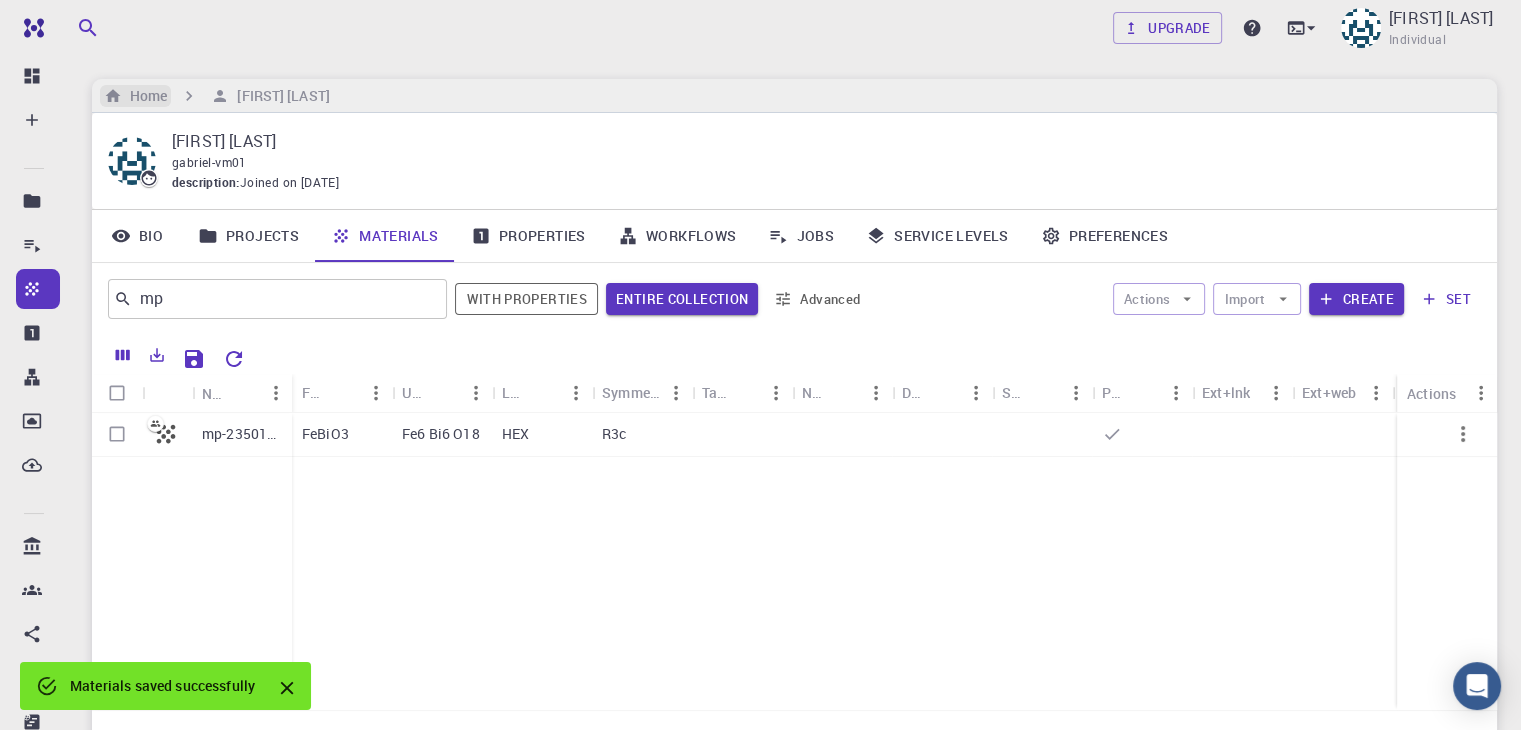 click on "Home" at bounding box center [144, 96] 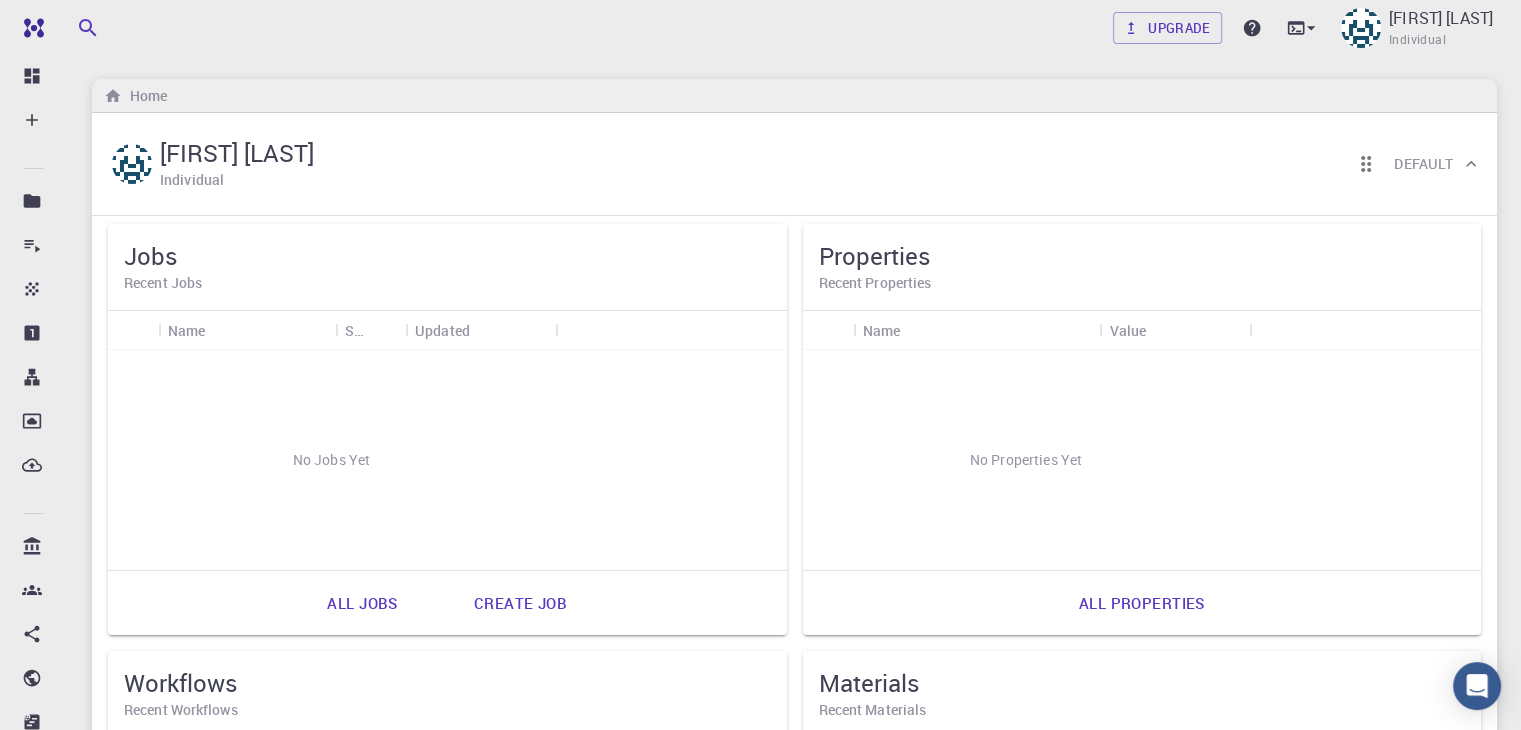scroll, scrollTop: 450, scrollLeft: 0, axis: vertical 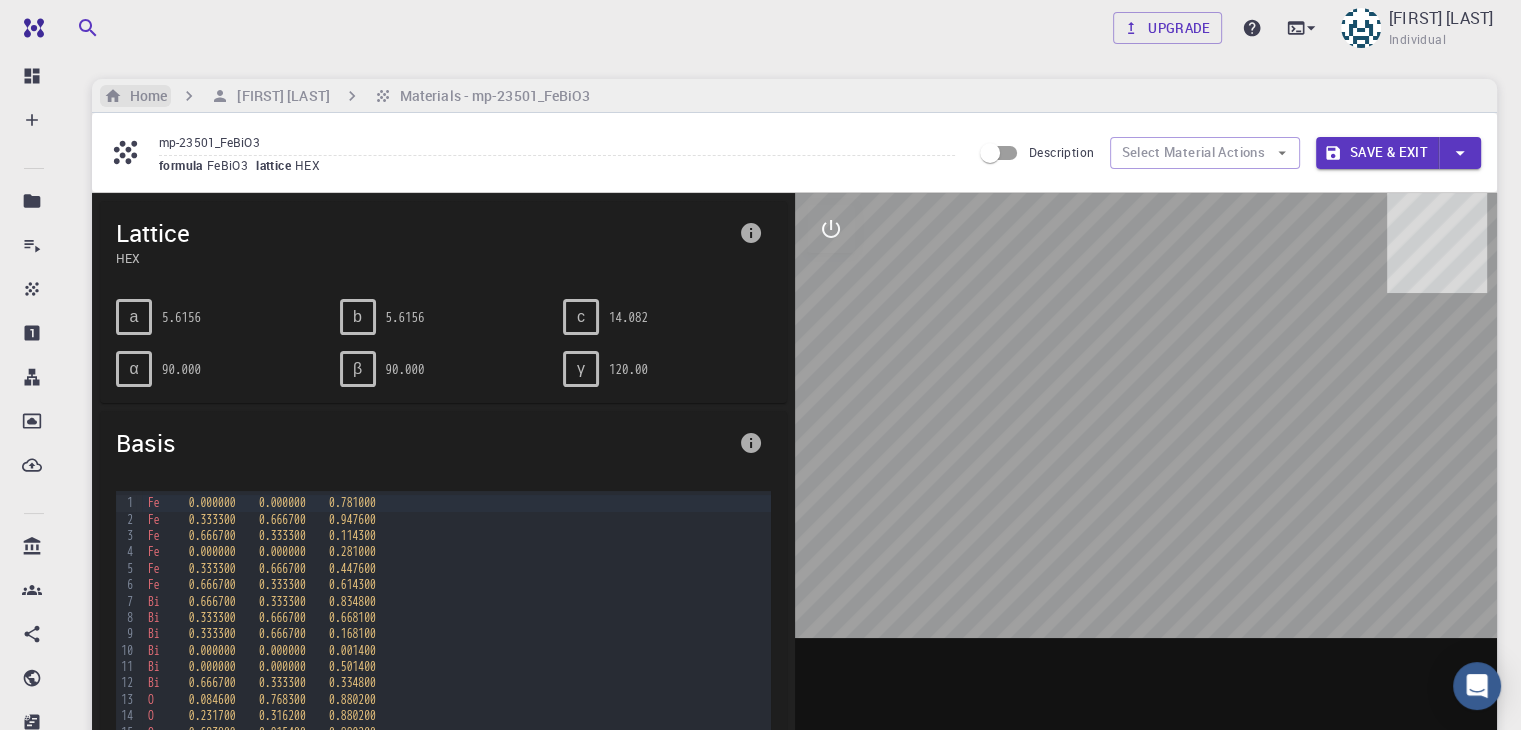 click on "Home" at bounding box center (144, 96) 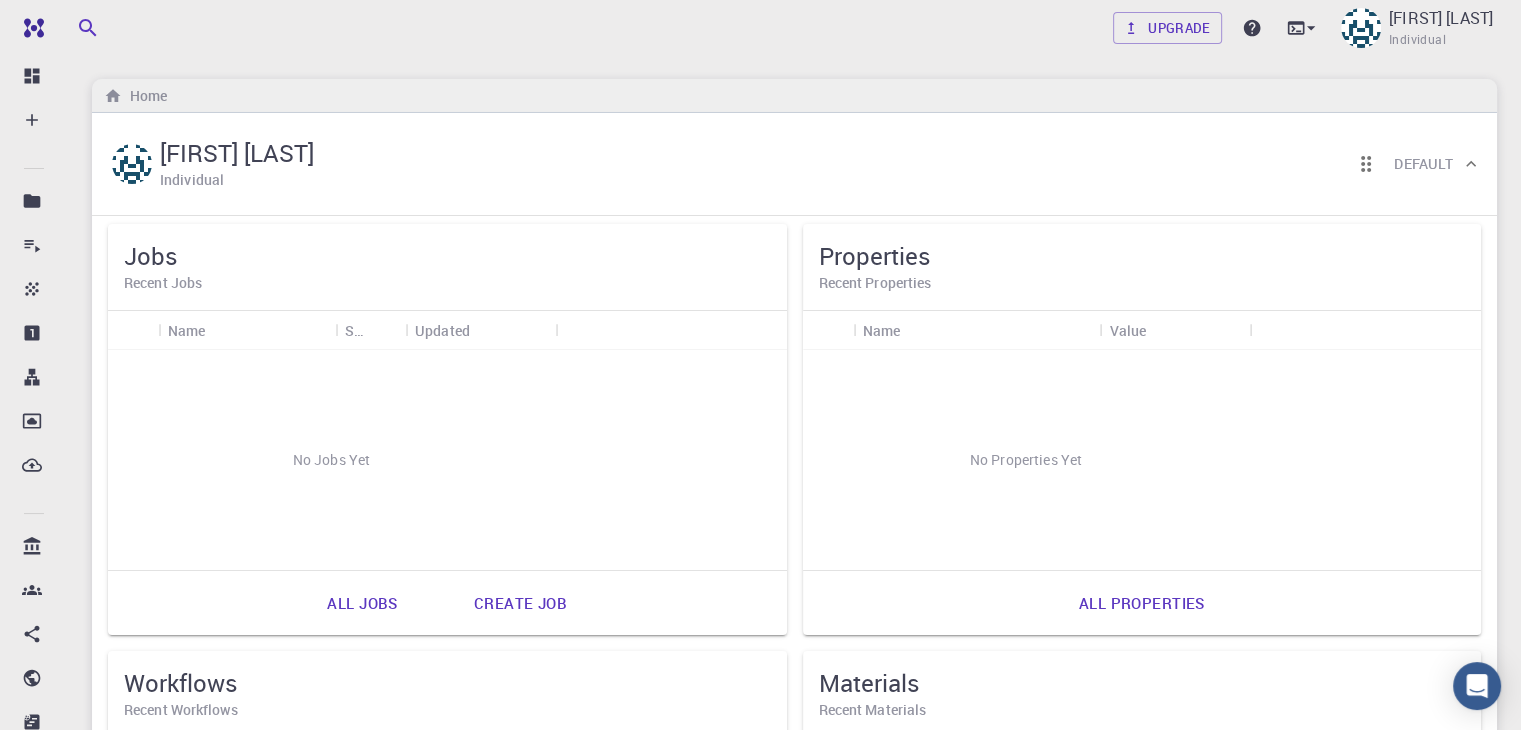 scroll, scrollTop: 427, scrollLeft: 0, axis: vertical 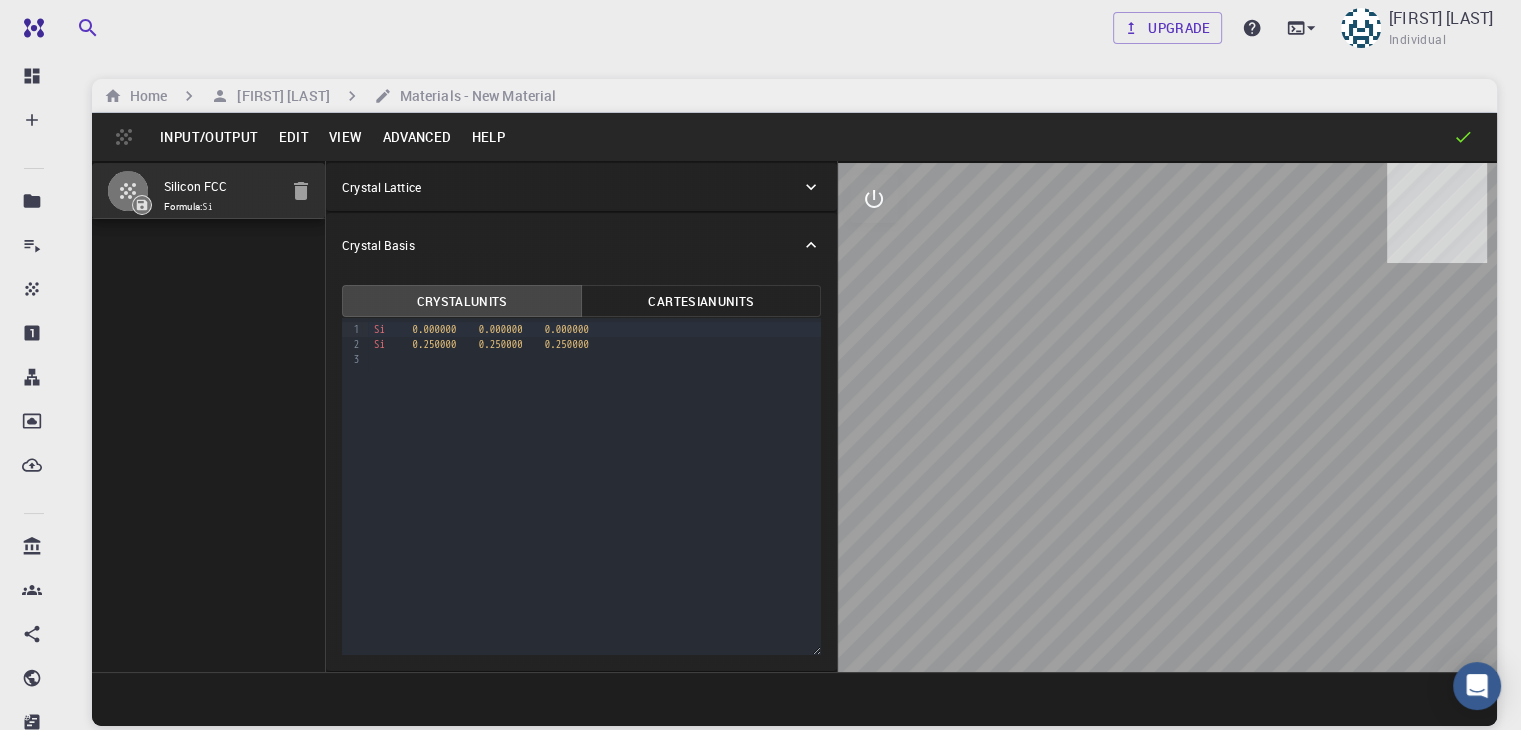 click on "Input/Output" at bounding box center [209, 137] 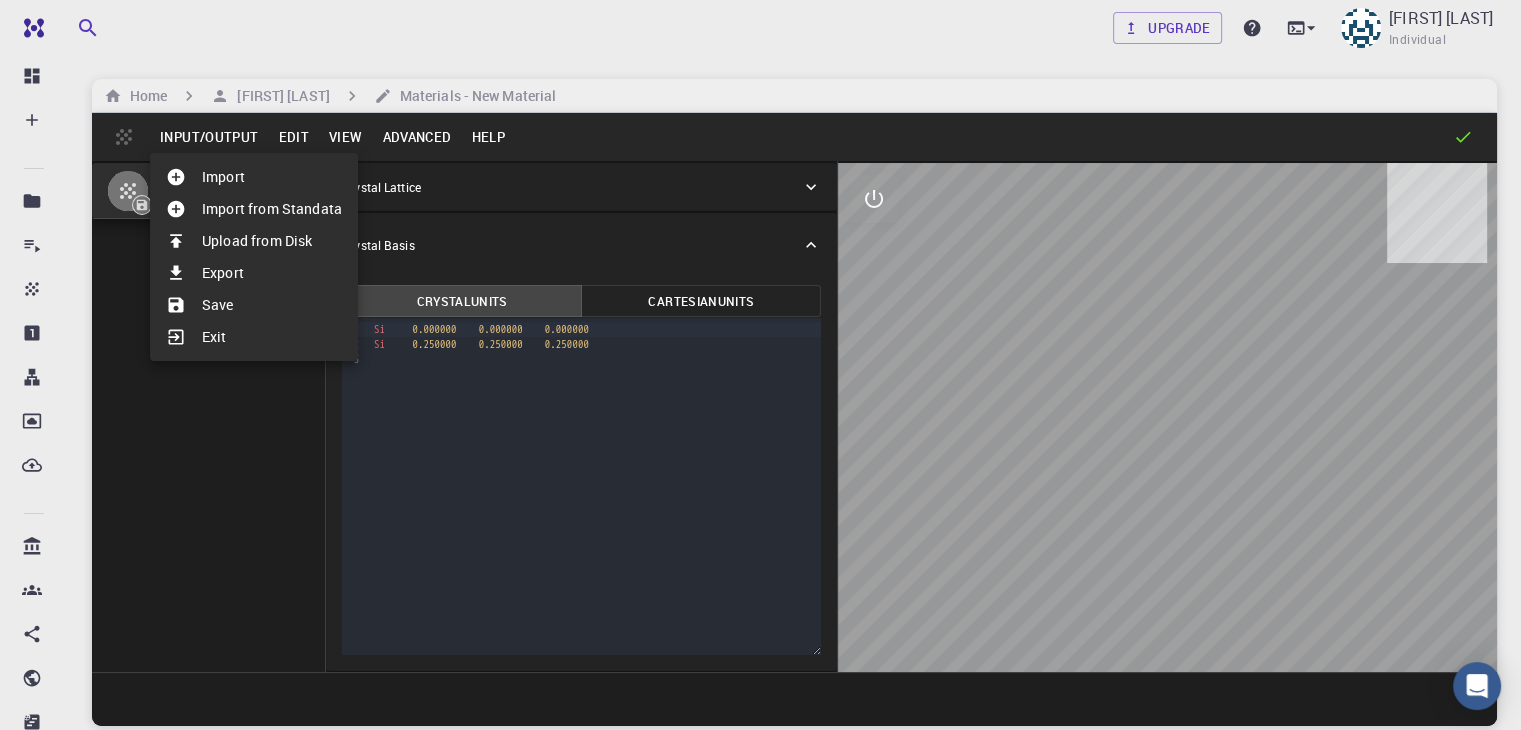 click on "Import" at bounding box center (254, 177) 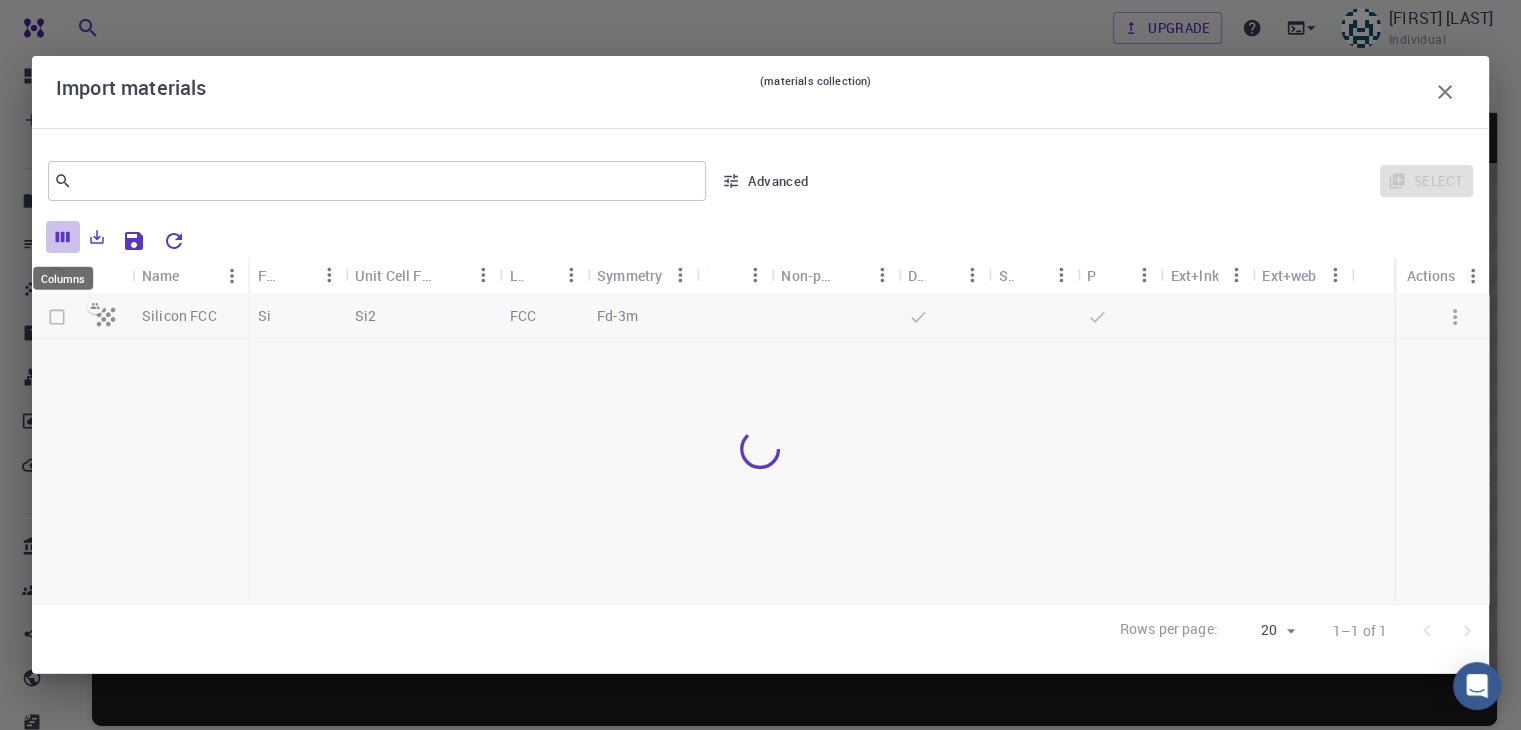 click at bounding box center [63, 237] 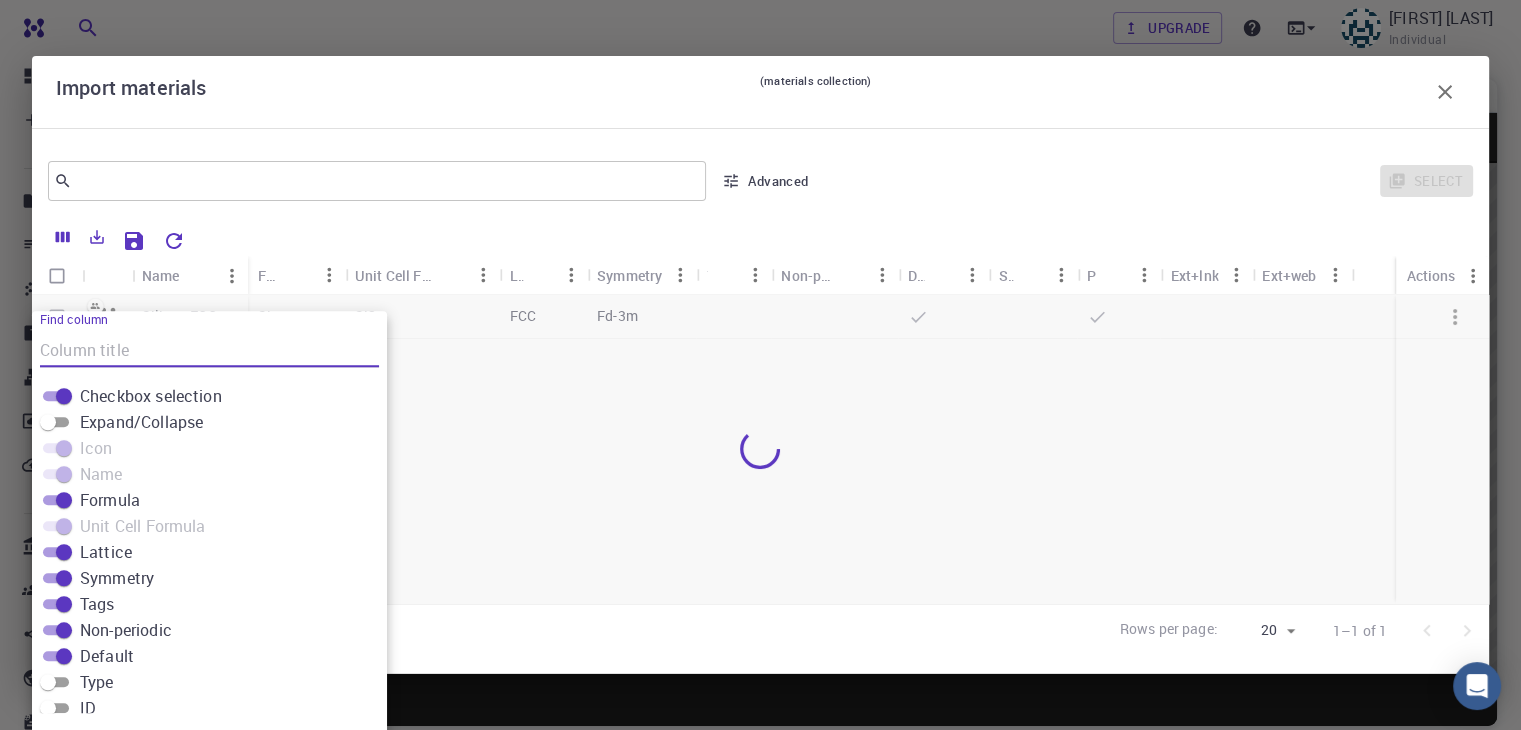 scroll, scrollTop: 16, scrollLeft: 0, axis: vertical 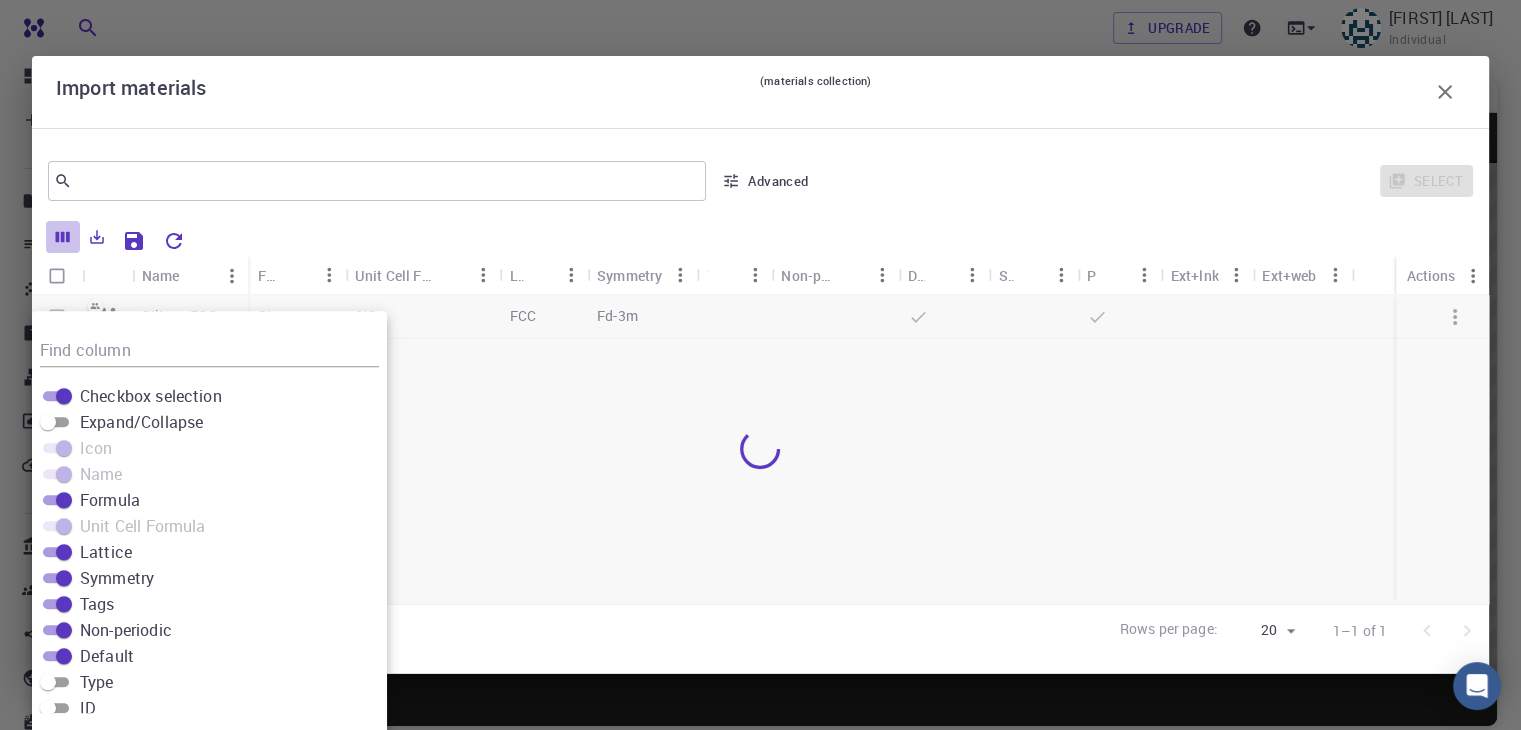 click at bounding box center [63, 237] 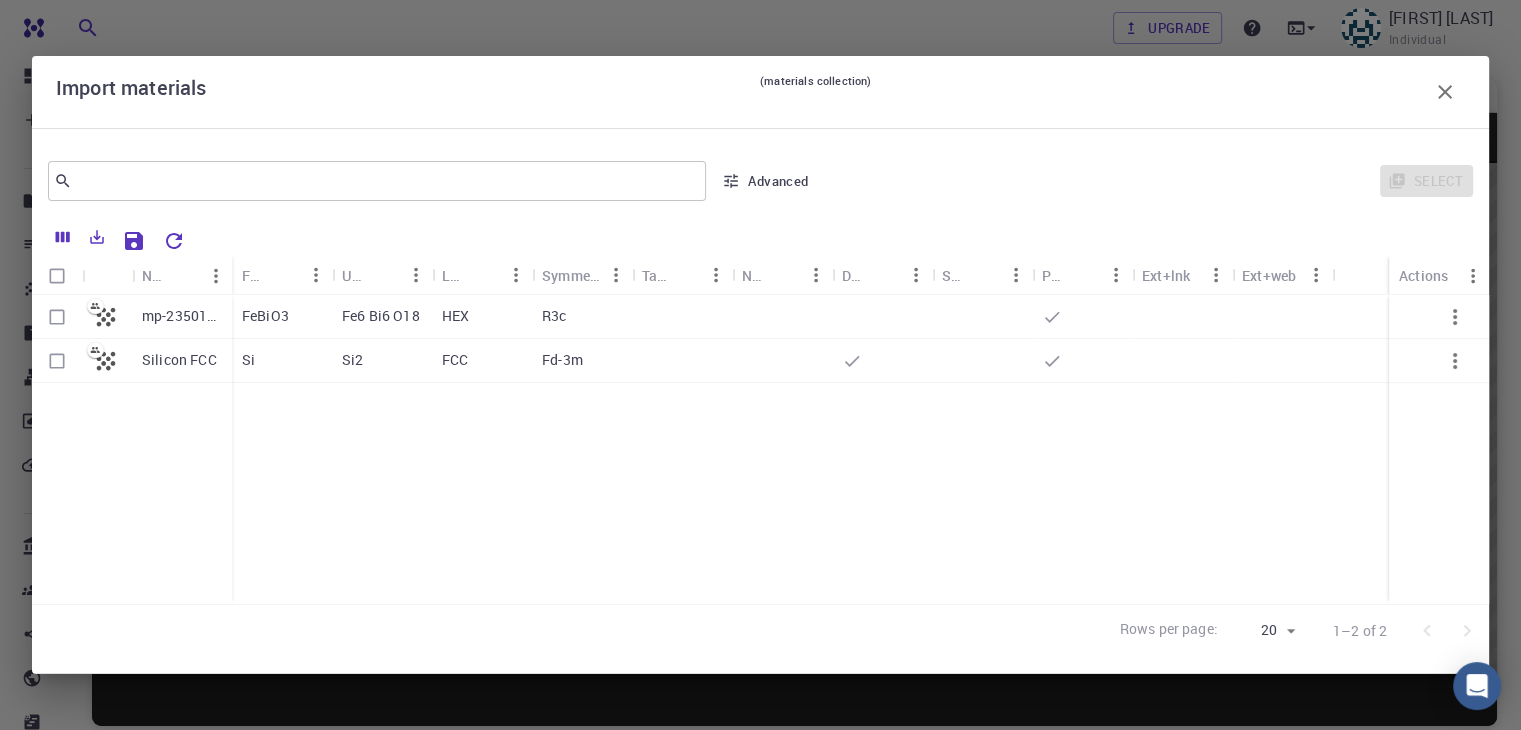 click on "mp-23501_FeBiO3" at bounding box center [182, 316] 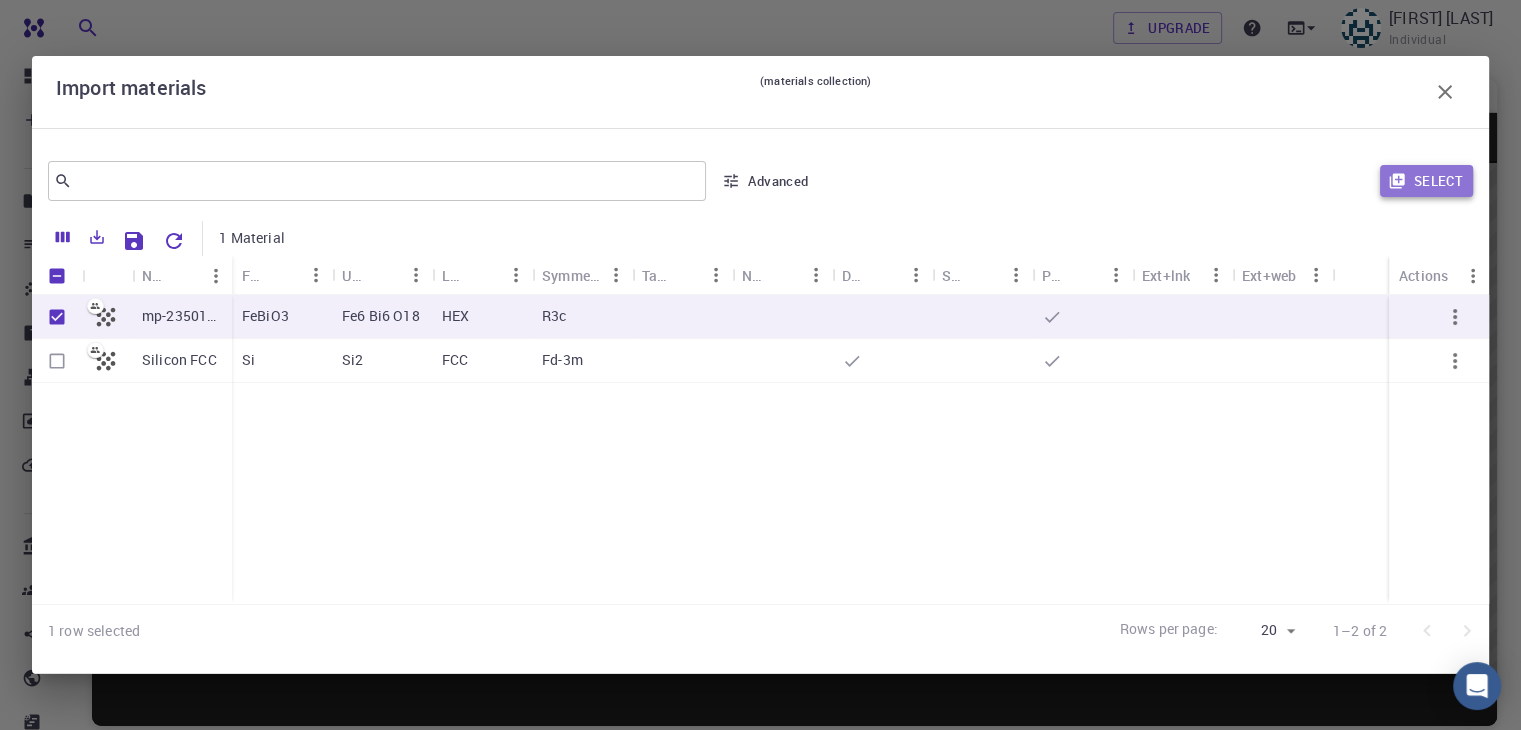 click on "Select" at bounding box center [1426, 181] 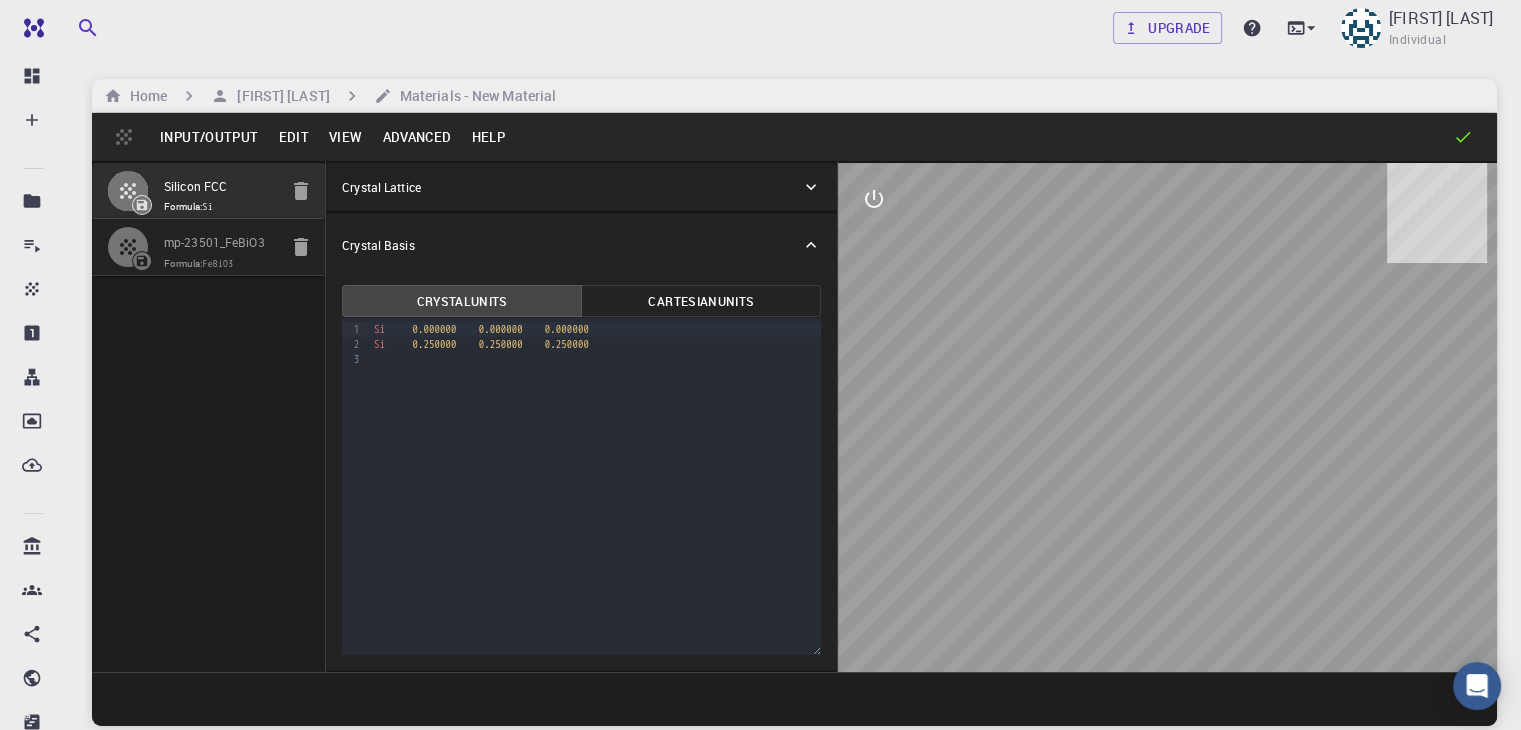 click on "Formula:  FeBiO3" at bounding box center (220, 264) 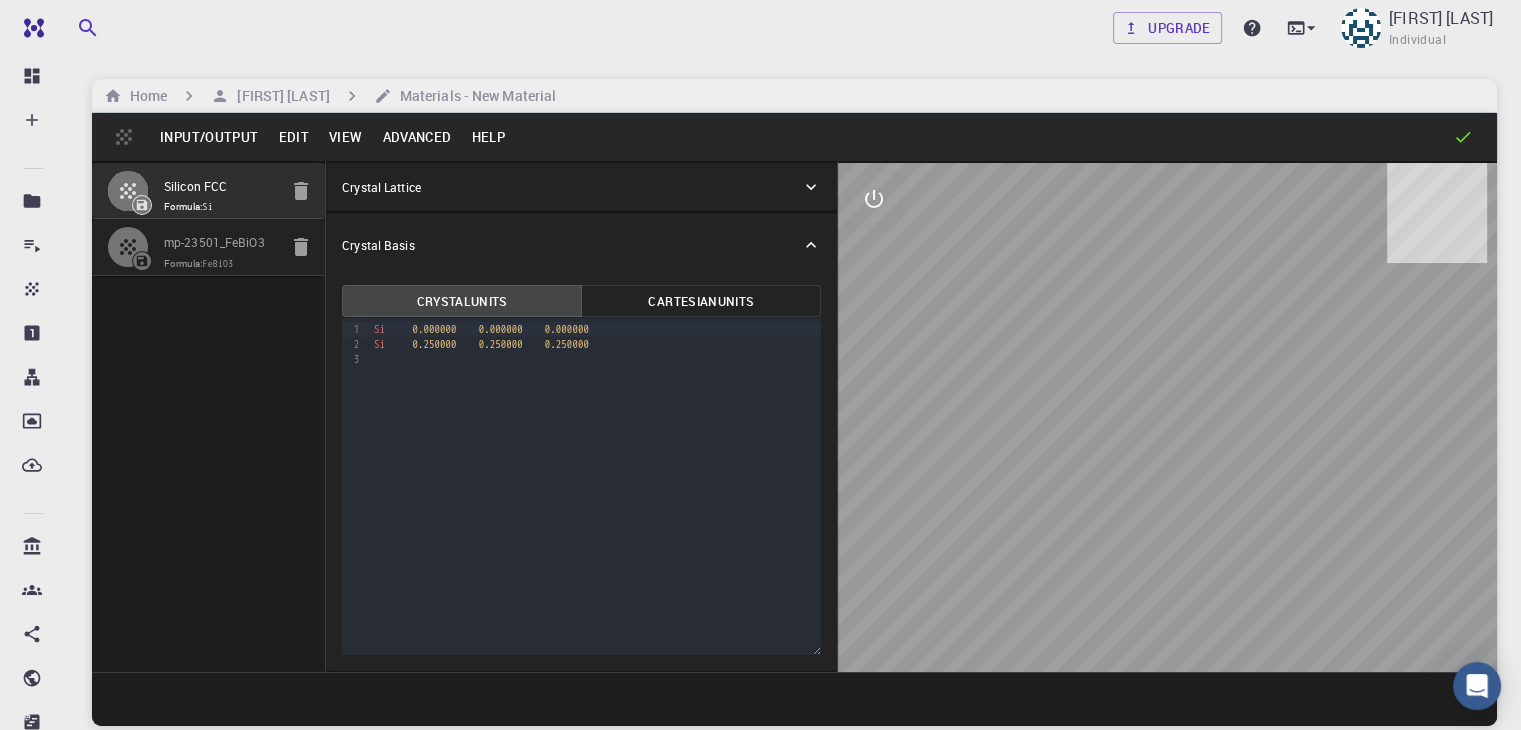 type on "HEX" 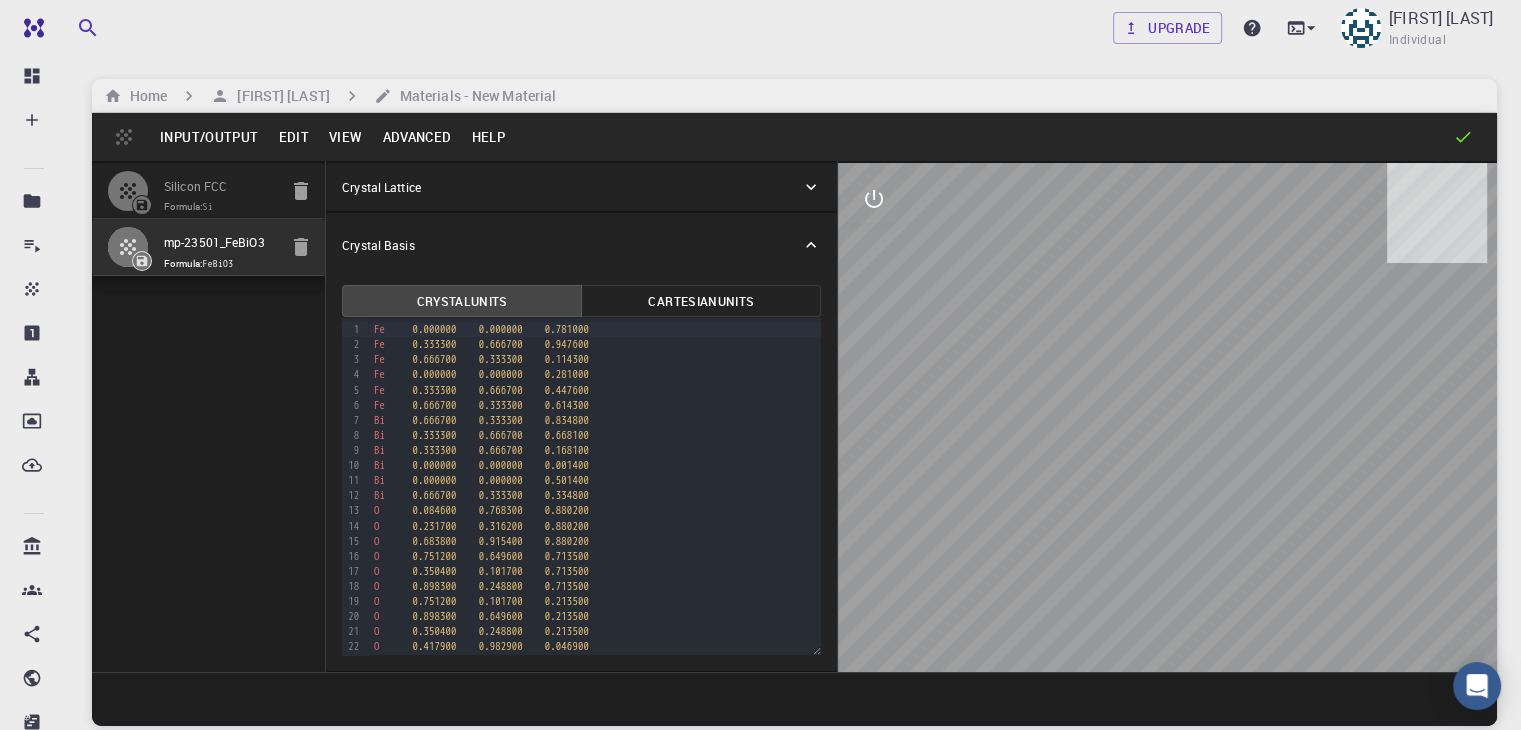 scroll, scrollTop: 140, scrollLeft: 0, axis: vertical 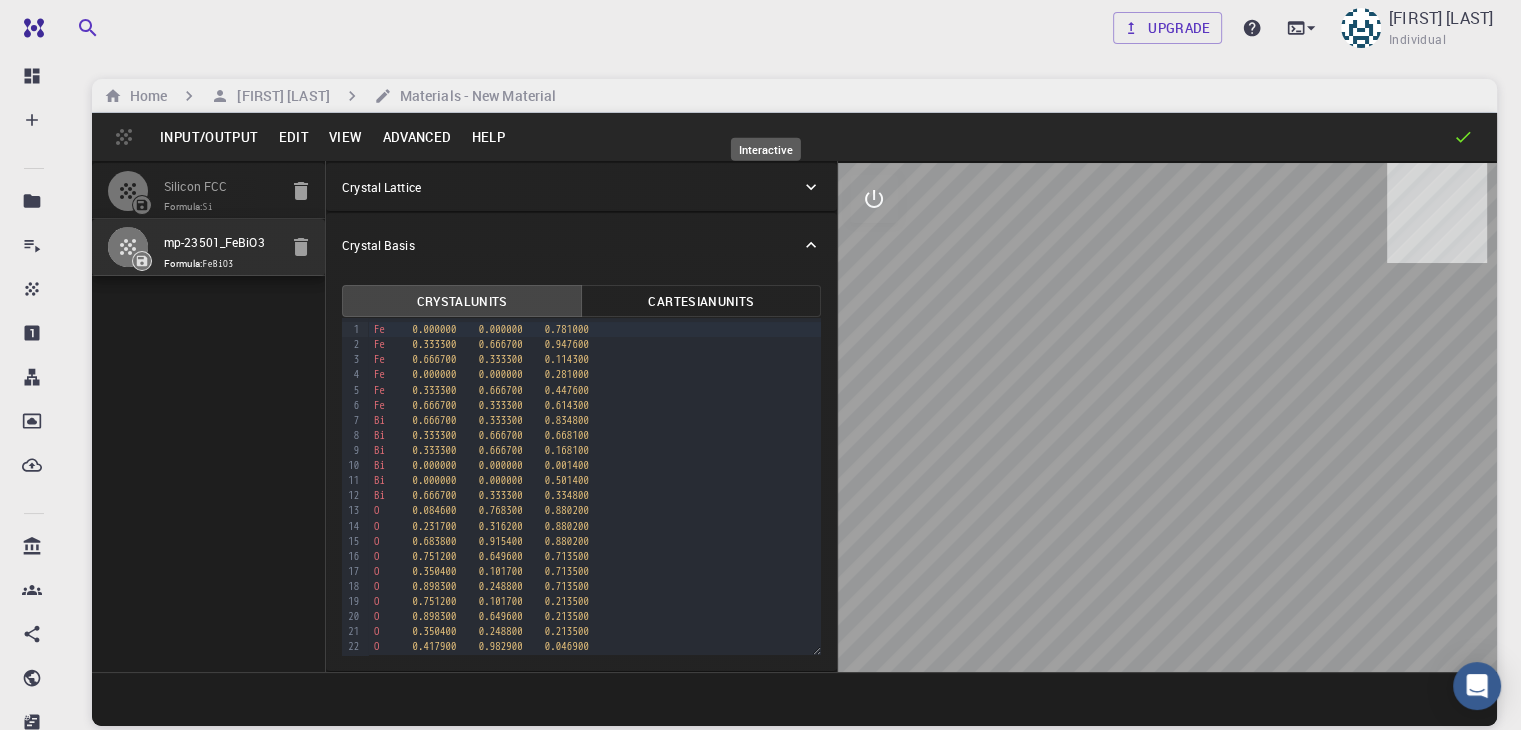 click 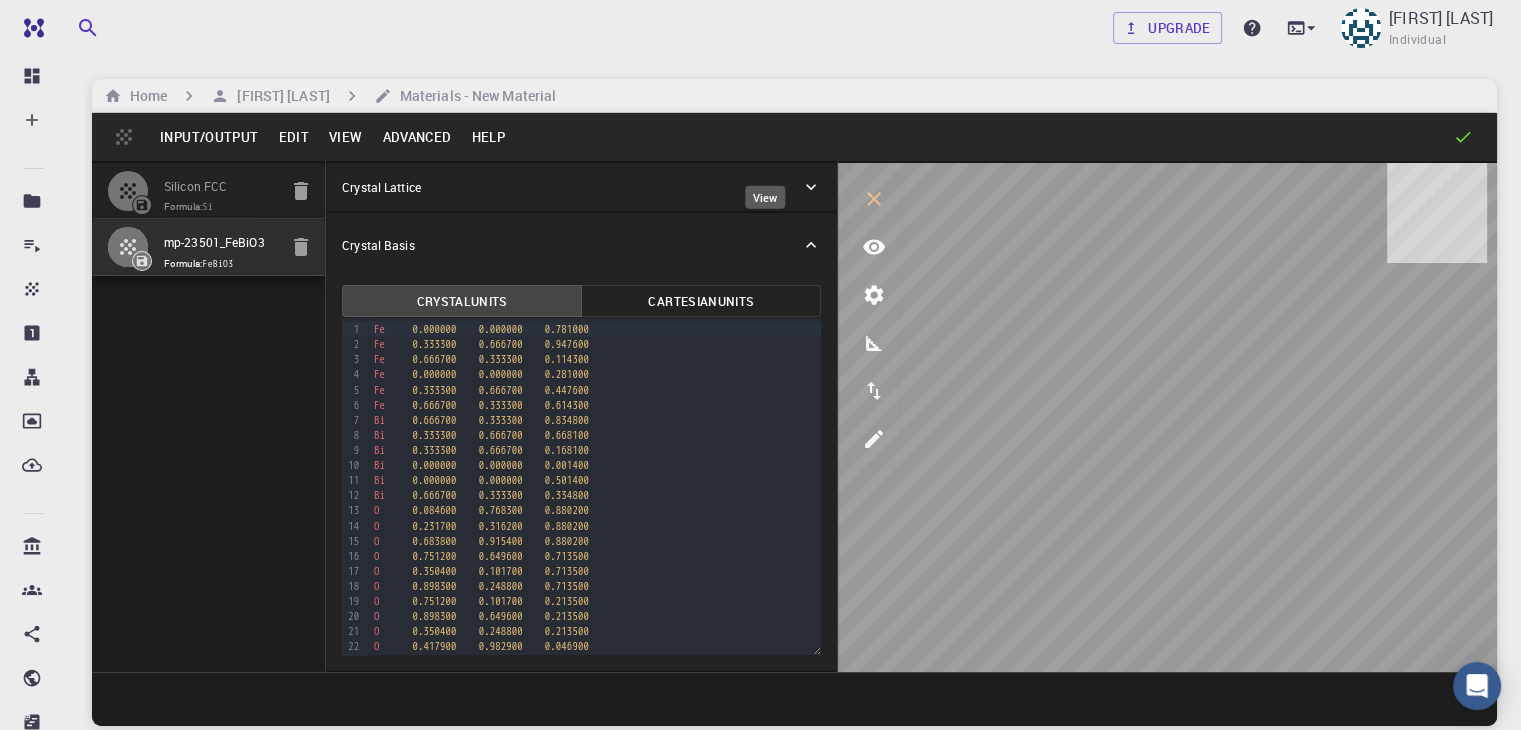click at bounding box center [874, 247] 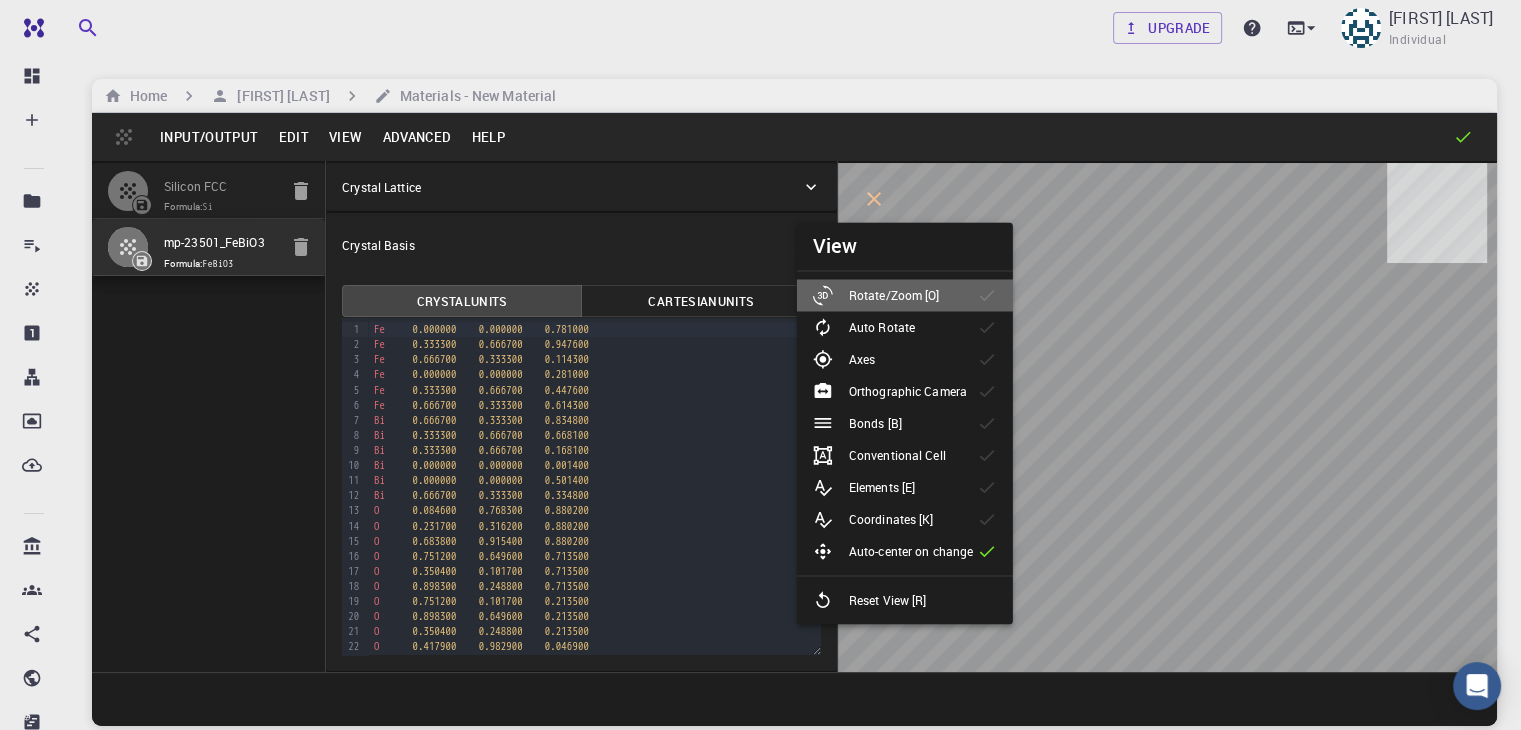 click on "Rotate/Zoom [O]" at bounding box center [894, 295] 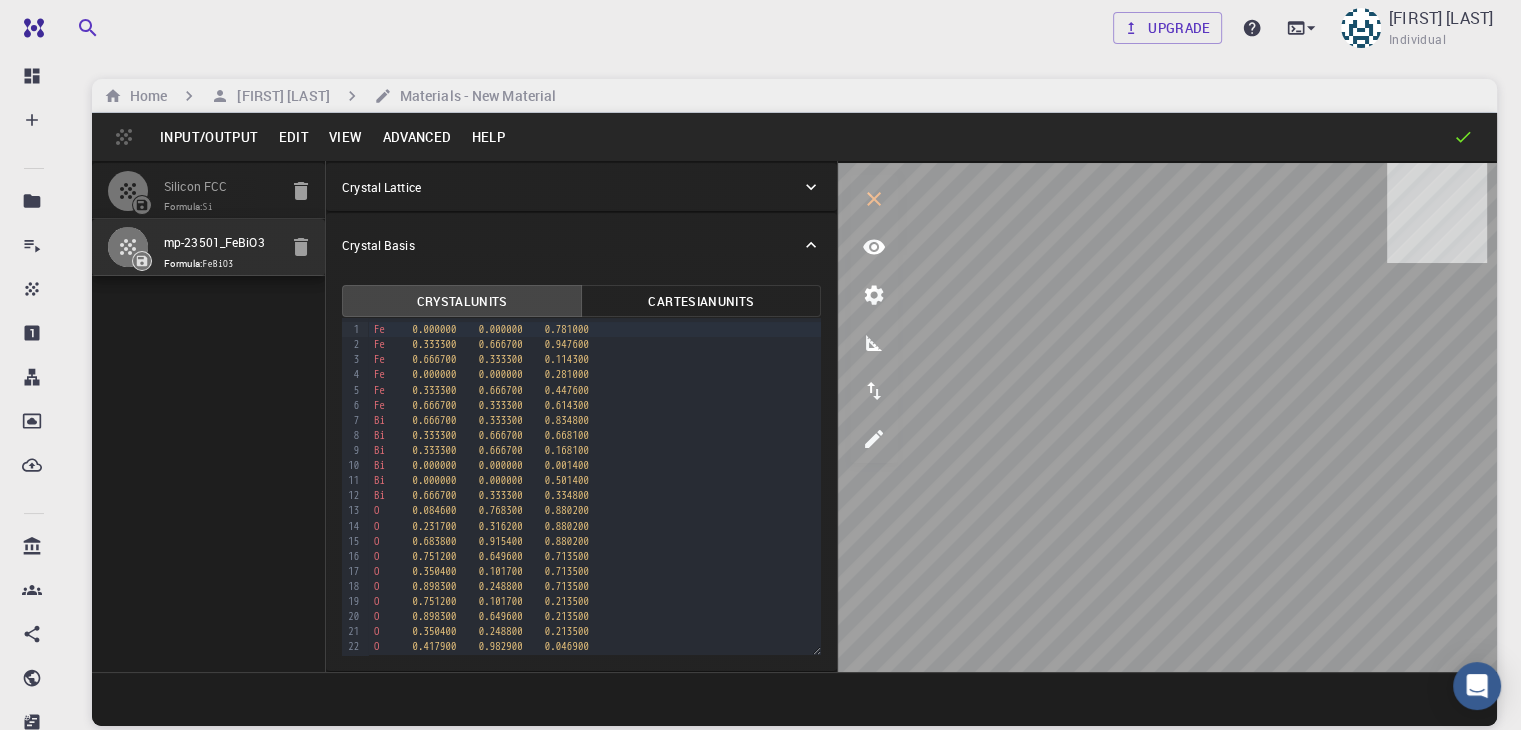 drag, startPoint x: 178, startPoint y: 254, endPoint x: 152, endPoint y: 260, distance: 26.683329 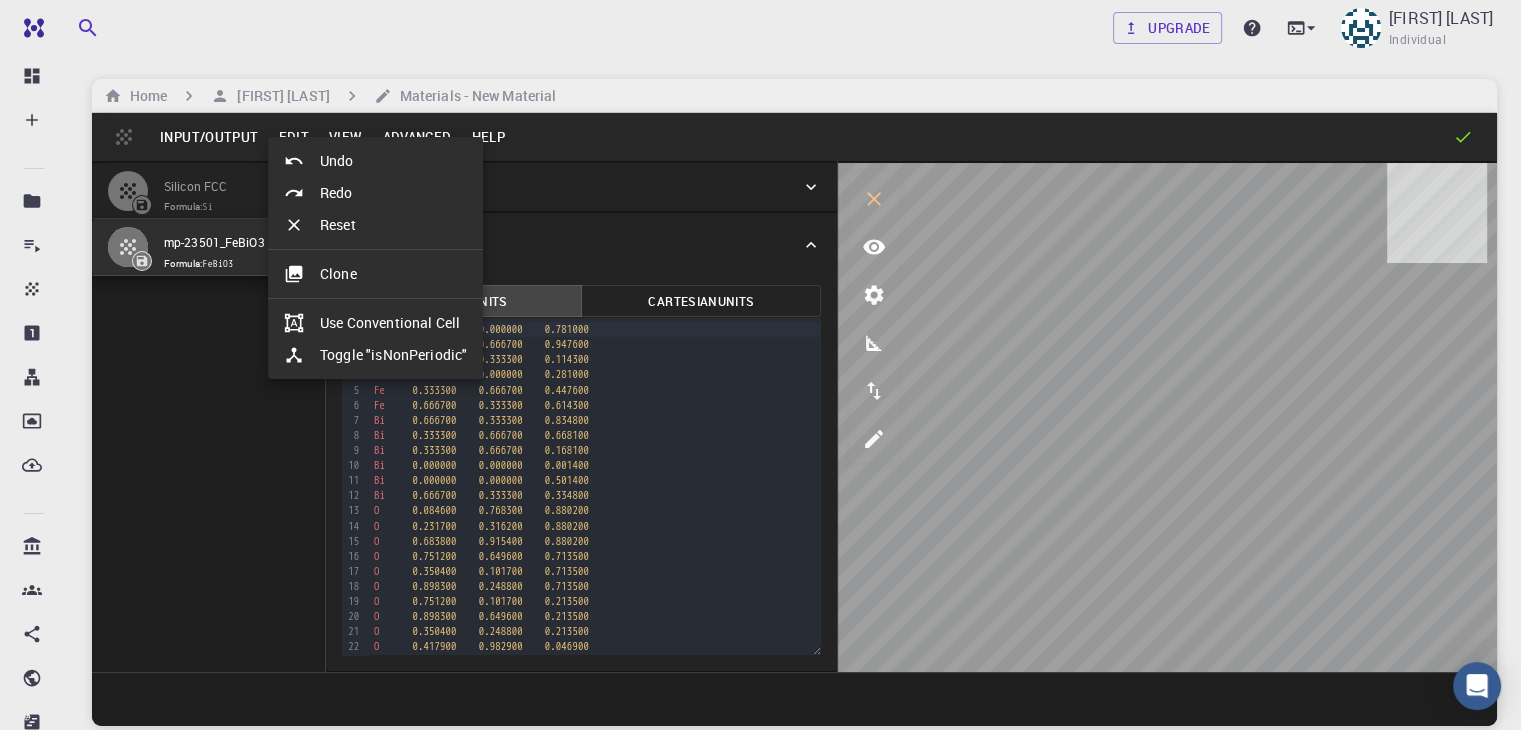 click at bounding box center (760, 365) 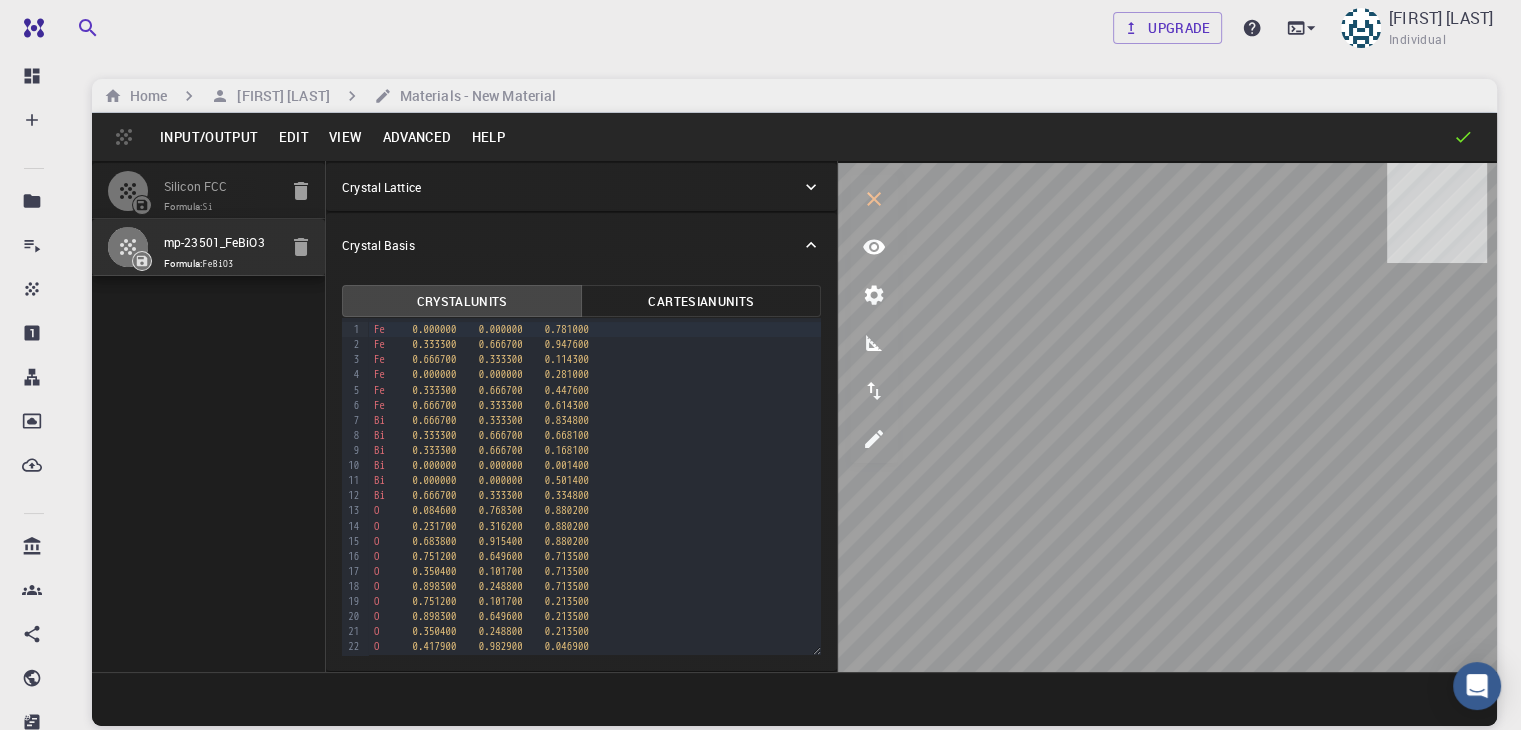 click on "View" at bounding box center [346, 137] 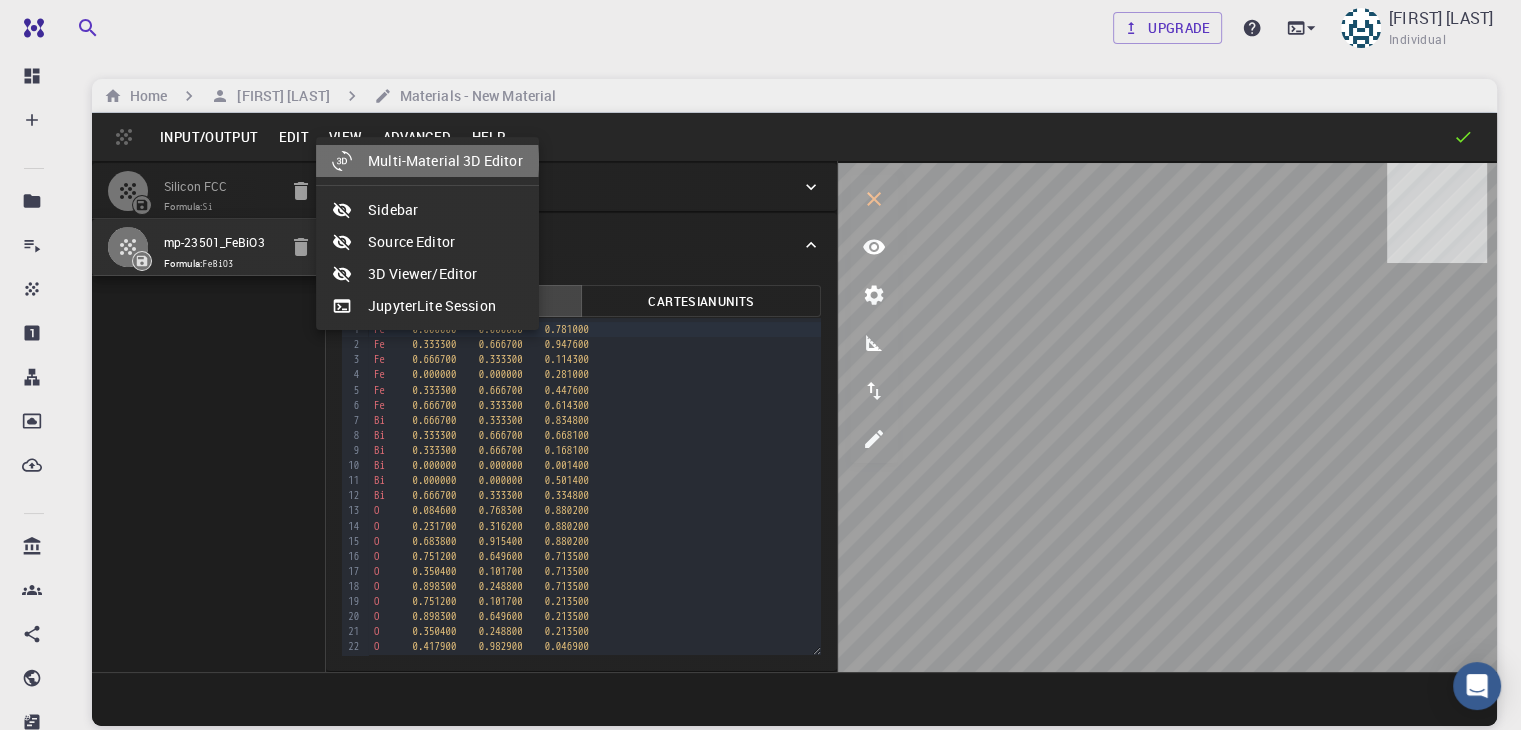 click at bounding box center [350, 161] 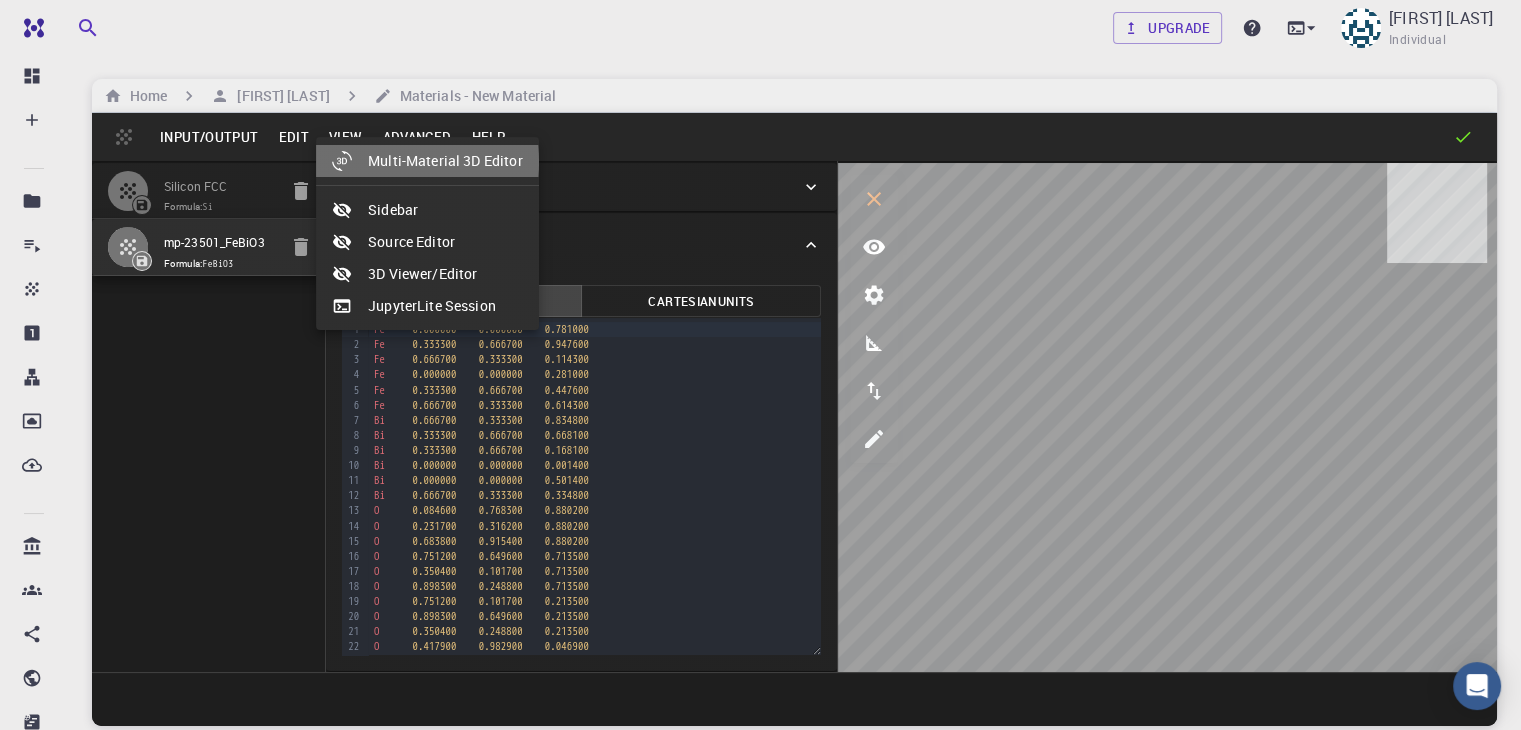 select on "Color" 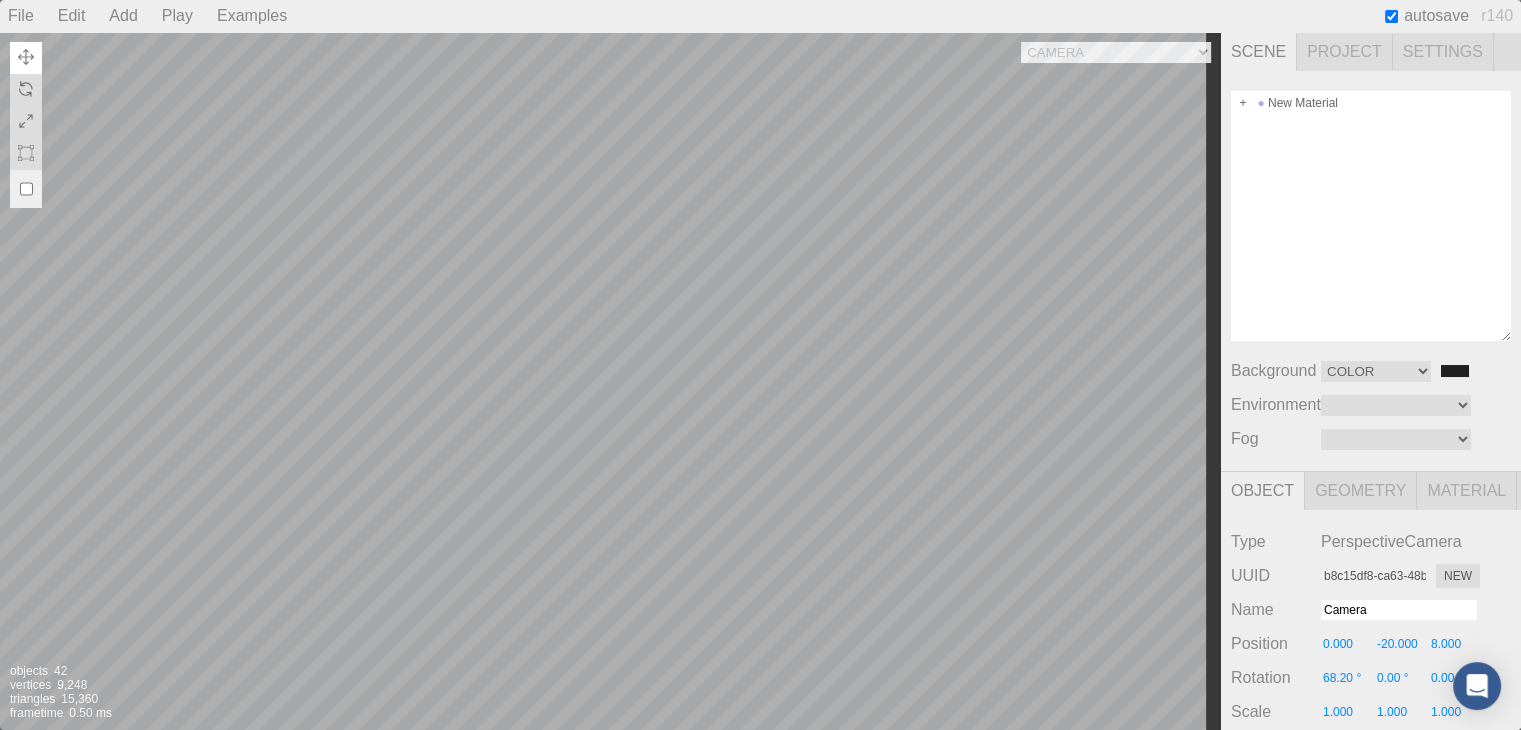 click on "Camera OrthographicCamera PerspectiveCamera Objects 42 Vertices 9,248 Triangles 15,360 Frametime 0.50 ms" at bounding box center [610, 381] 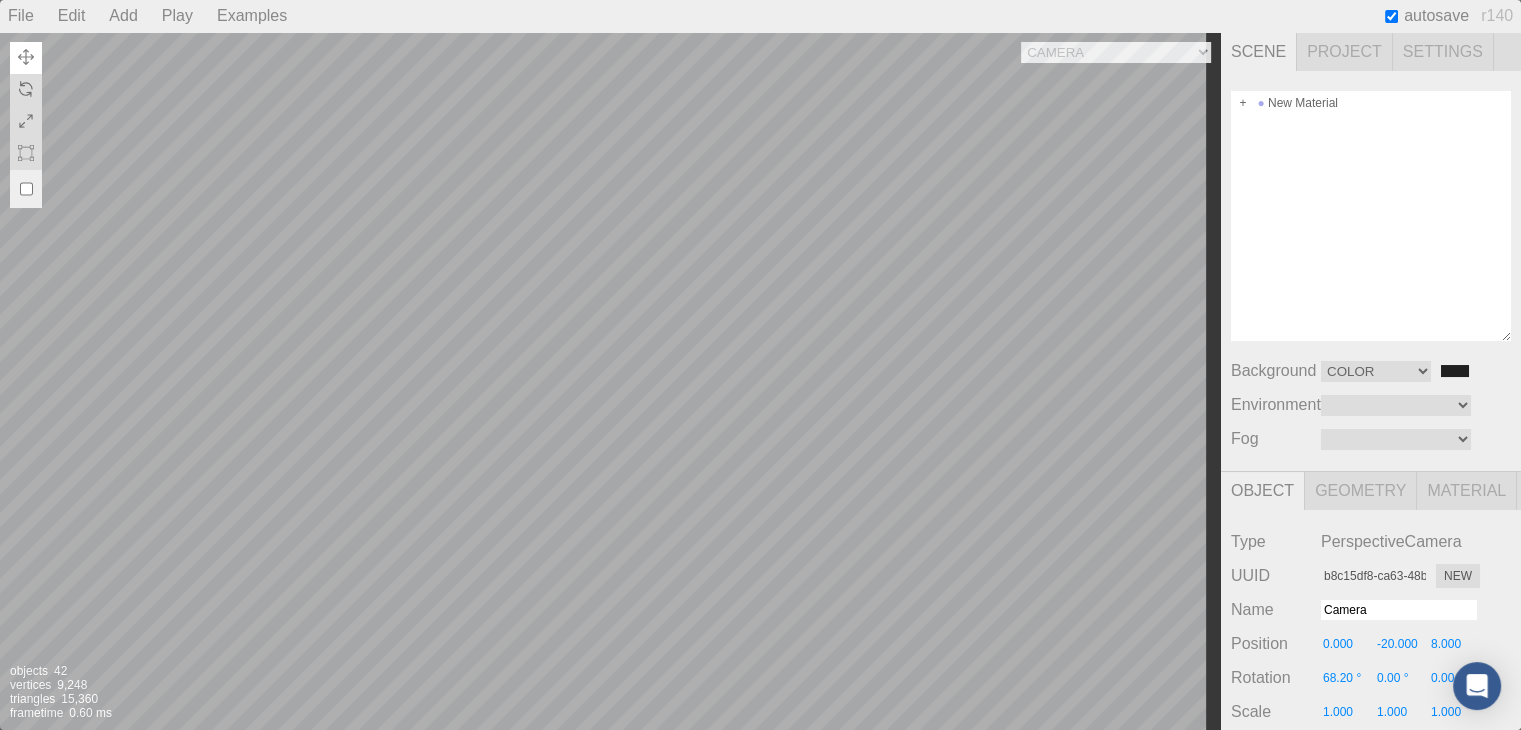click on "Camera OrthographicCamera PerspectiveCamera Objects 42 Vertices 9,248 Triangles 15,360 Frametime 0.60 ms" at bounding box center (610, 381) 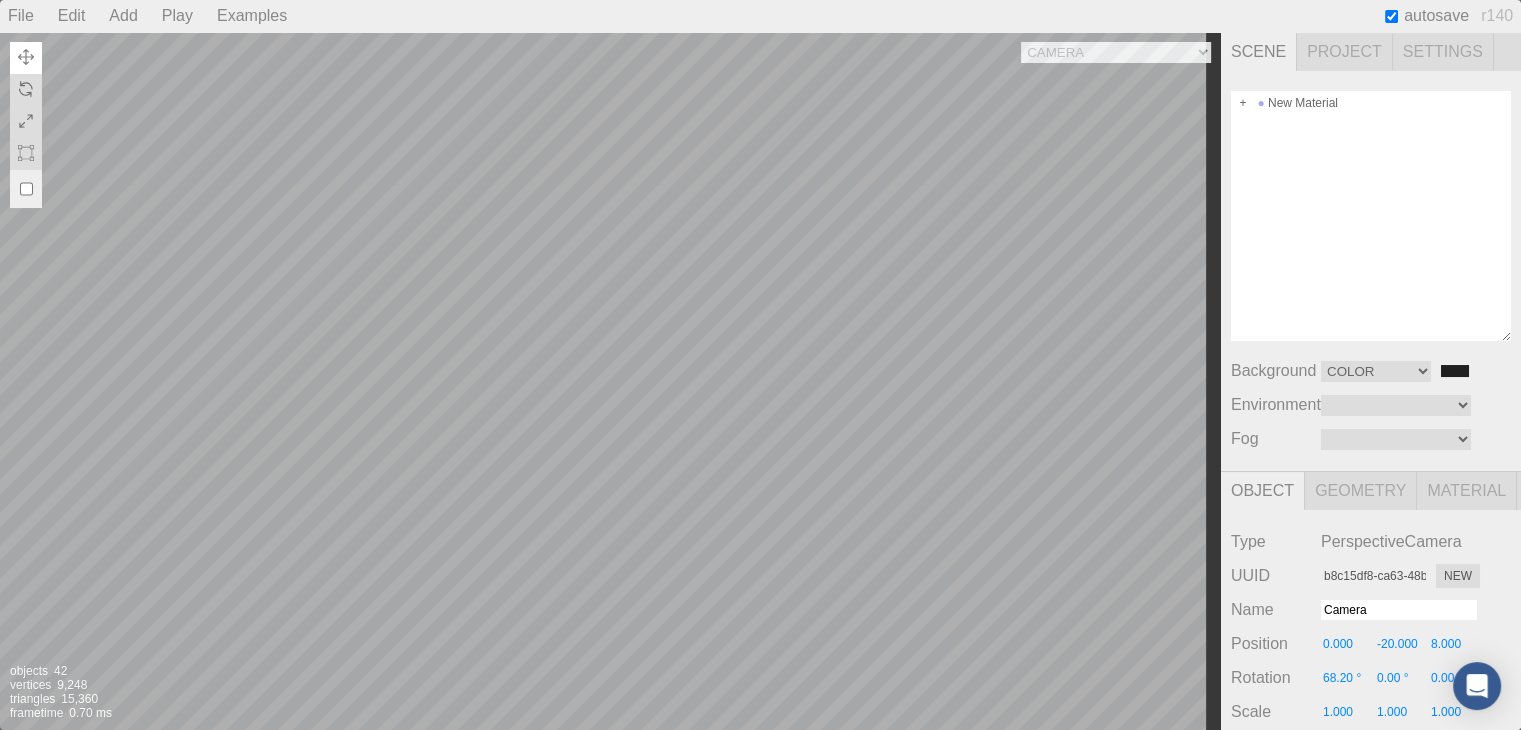 click on "Camera OrthographicCamera PerspectiveCamera Objects 42 Vertices 9,248 Triangles 15,360 Frametime 0.70 ms" at bounding box center (610, 381) 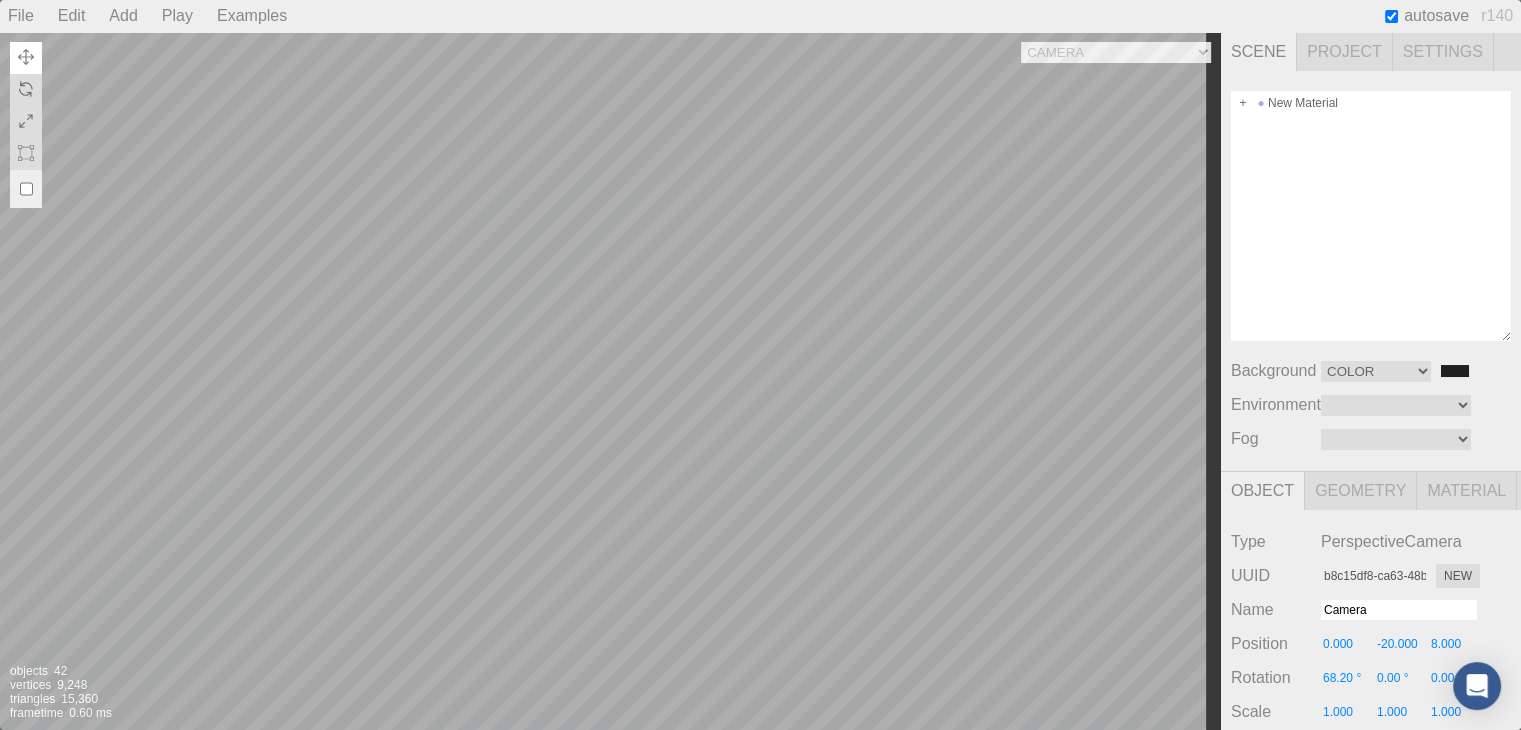 click on "Camera OrthographicCamera PerspectiveCamera Objects 42 Vertices 9,248 Triangles 15,360 Frametime 0.60 ms" at bounding box center (610, 381) 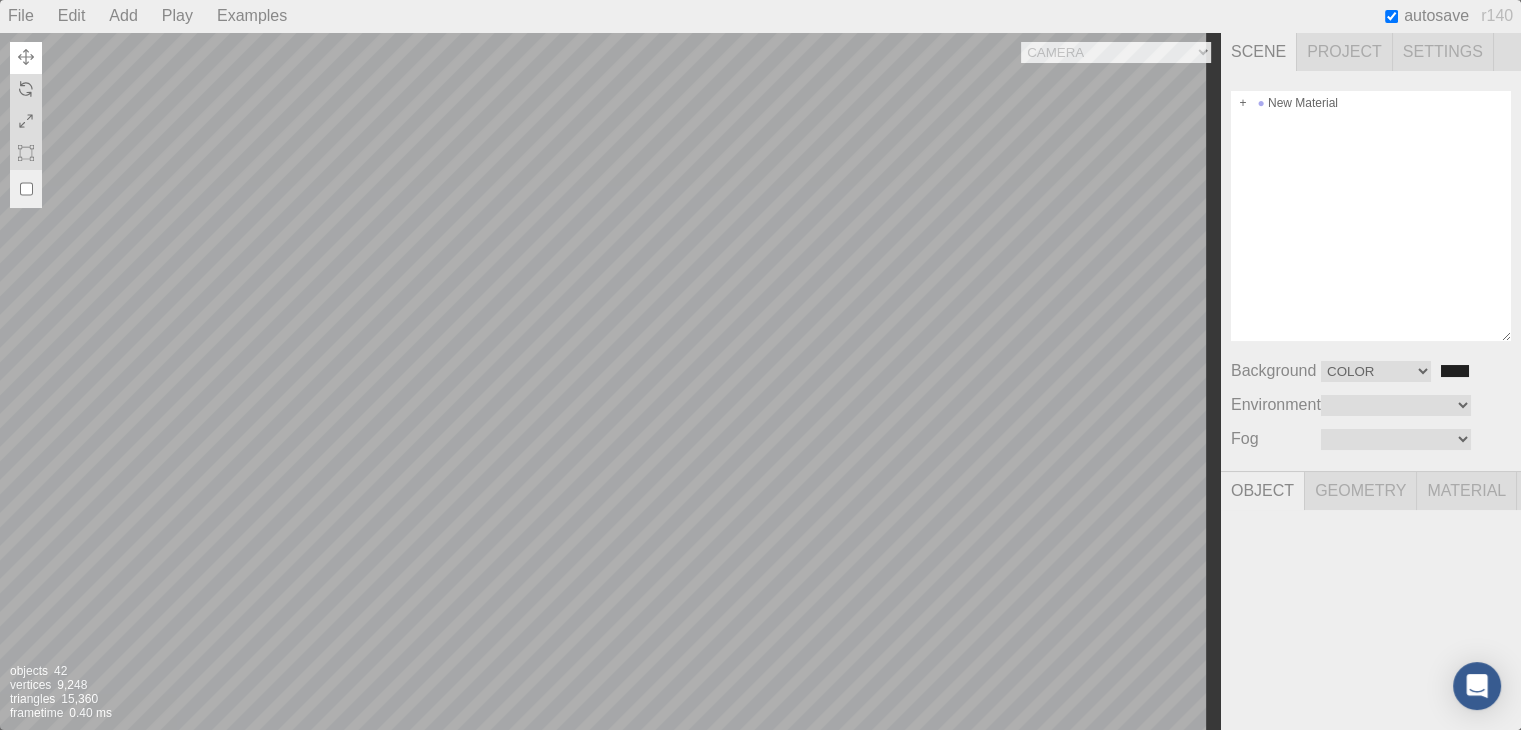 click on "Camera OrthographicCamera PerspectiveCamera Objects 42 Vertices 9,248 Triangles 15,360 Frametime 0.40 ms" at bounding box center (610, 381) 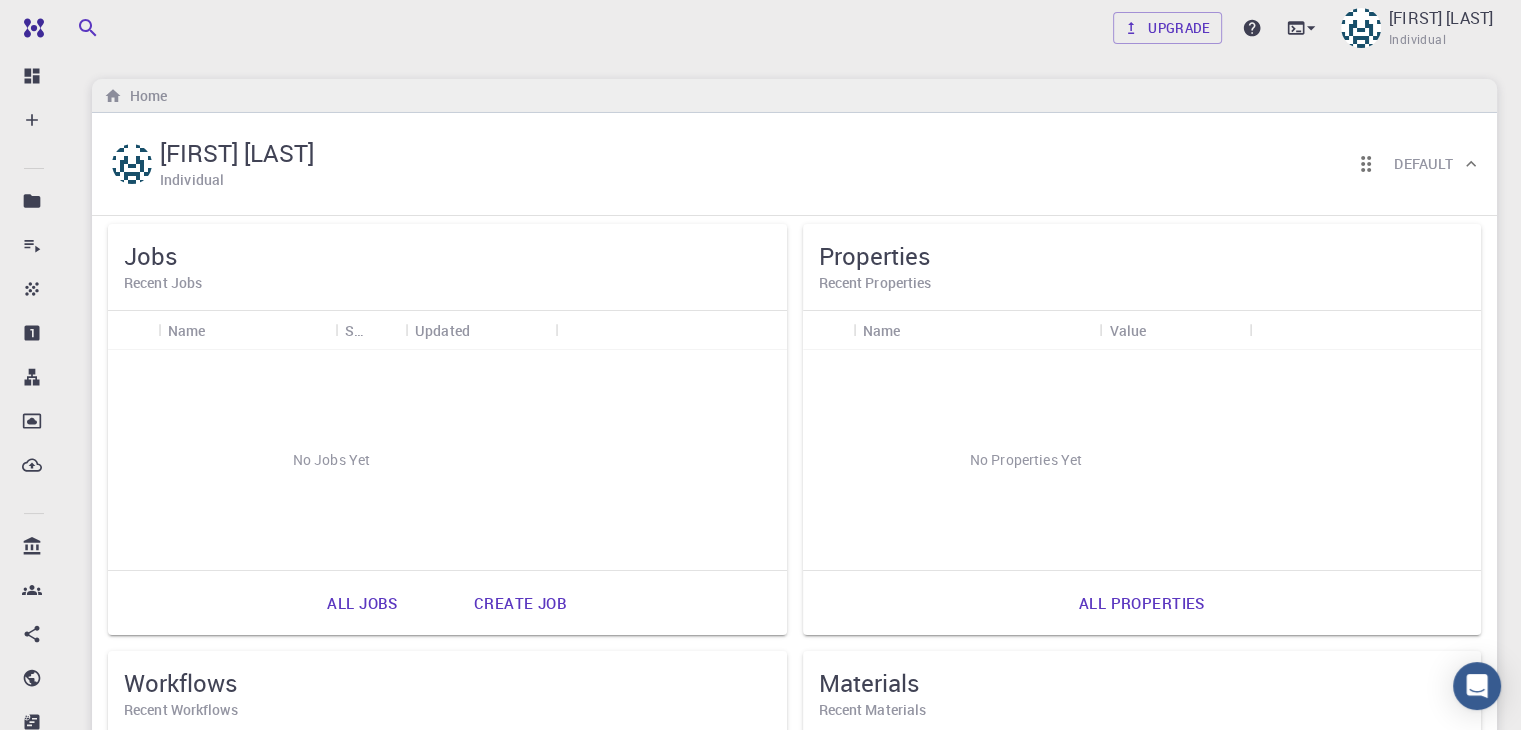 scroll, scrollTop: 344, scrollLeft: 0, axis: vertical 